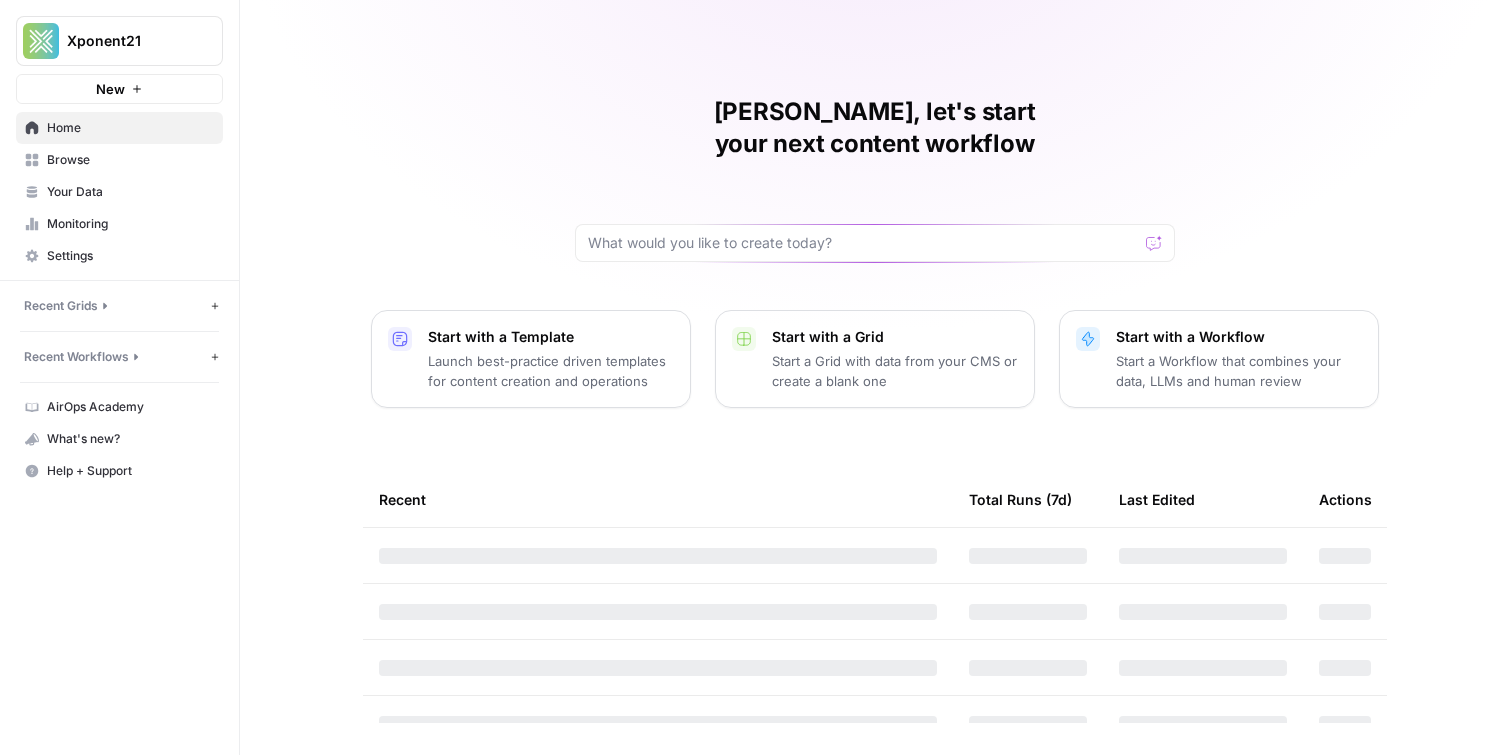scroll, scrollTop: 0, scrollLeft: 0, axis: both 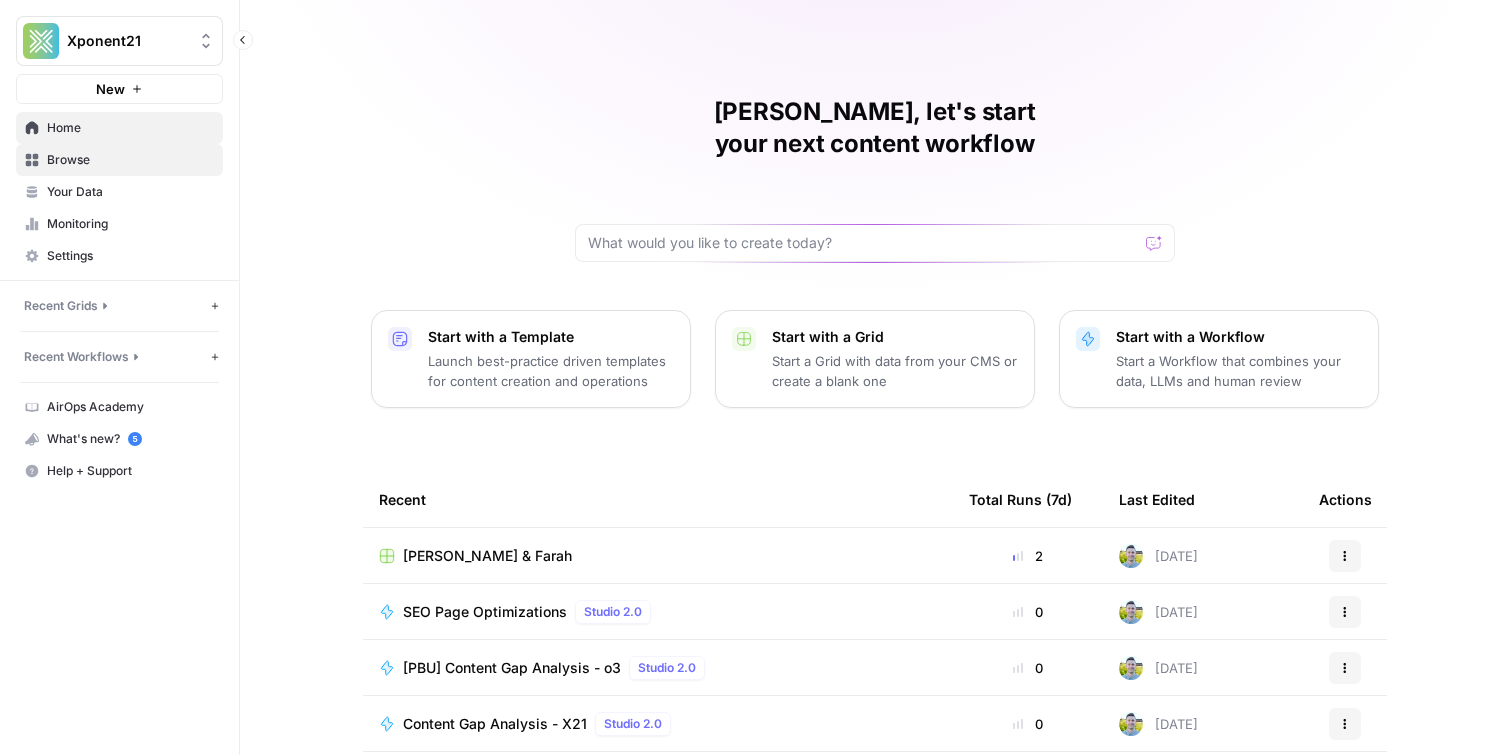 click on "Browse" at bounding box center [119, 160] 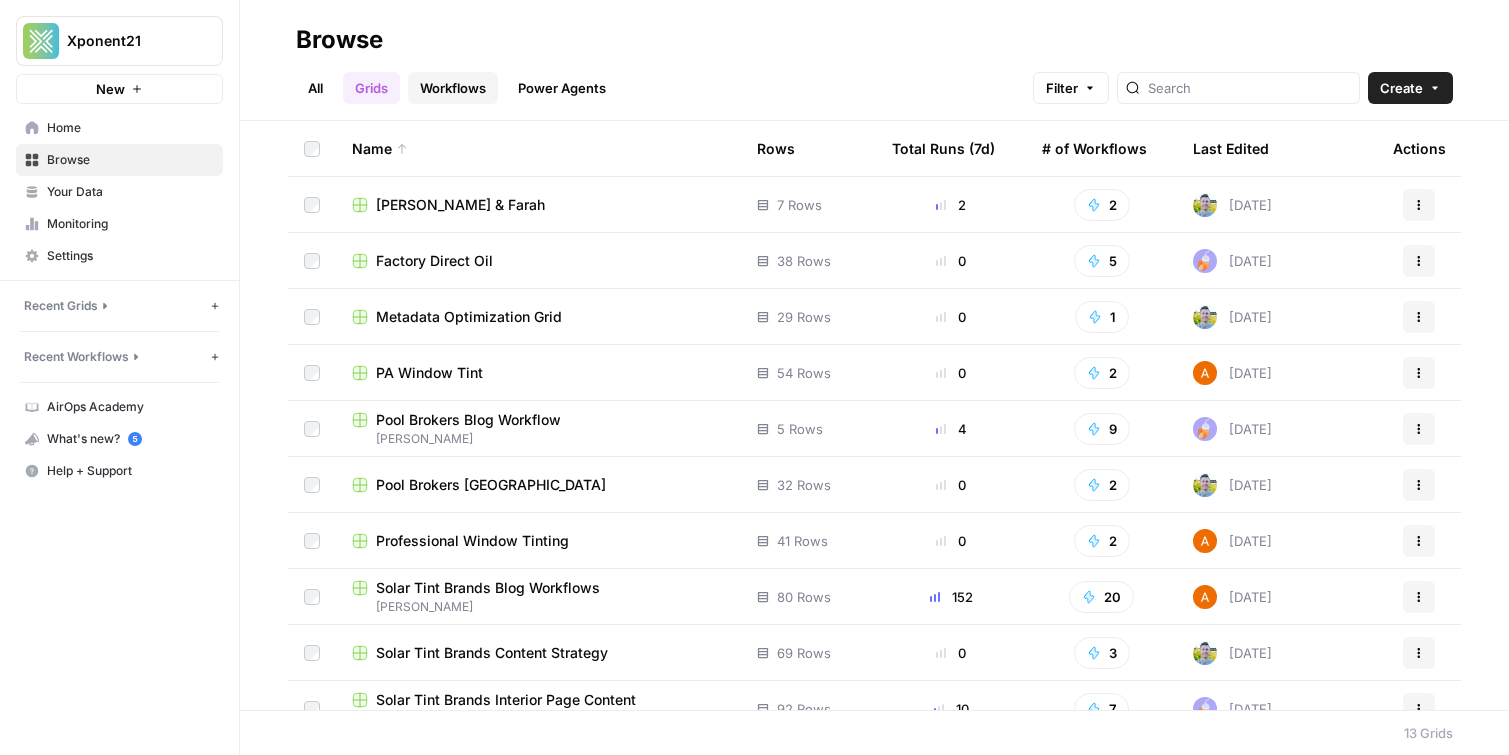 click on "Workflows" at bounding box center [453, 88] 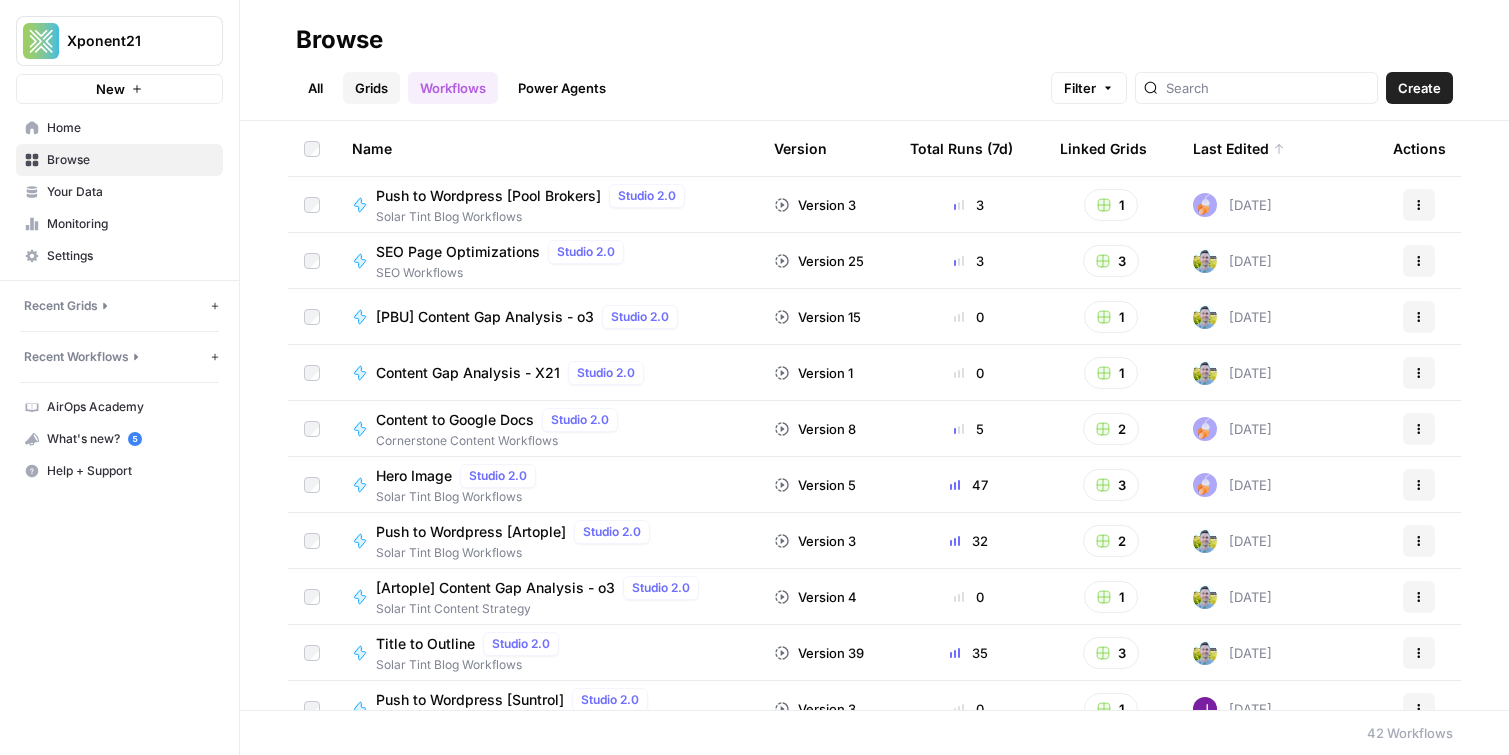 click on "Grids" at bounding box center [371, 88] 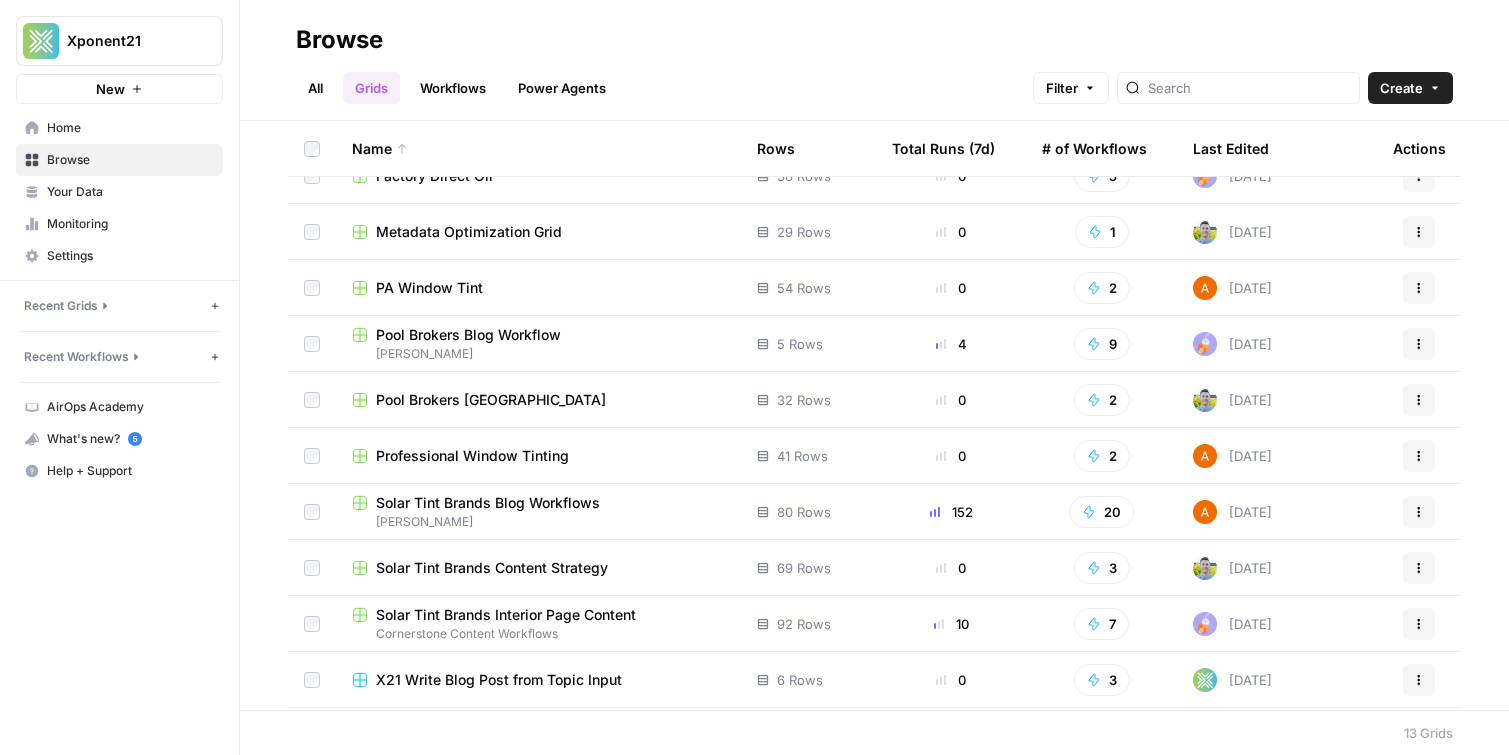 scroll, scrollTop: 87, scrollLeft: 0, axis: vertical 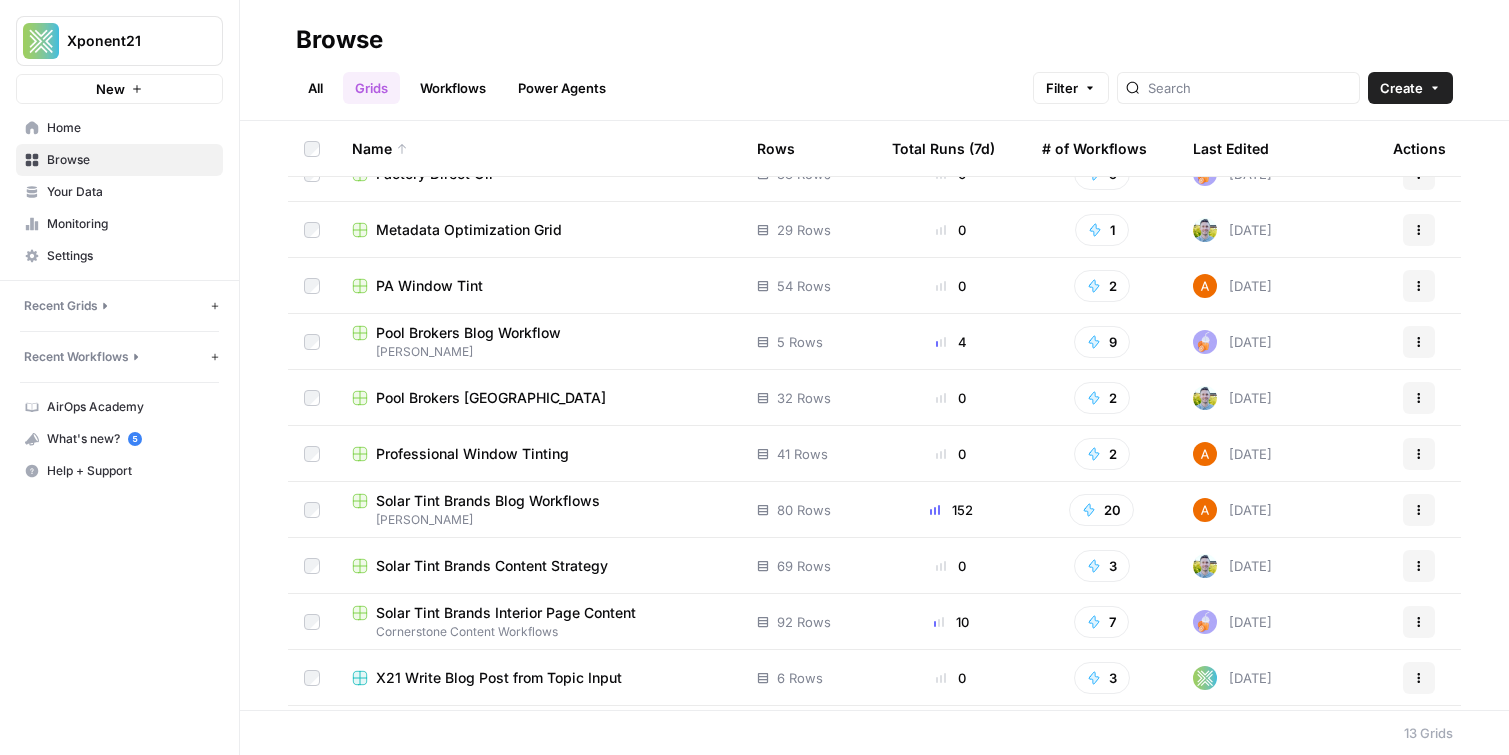 click on "Solar Tint Brands Blog Workflows" at bounding box center [488, 501] 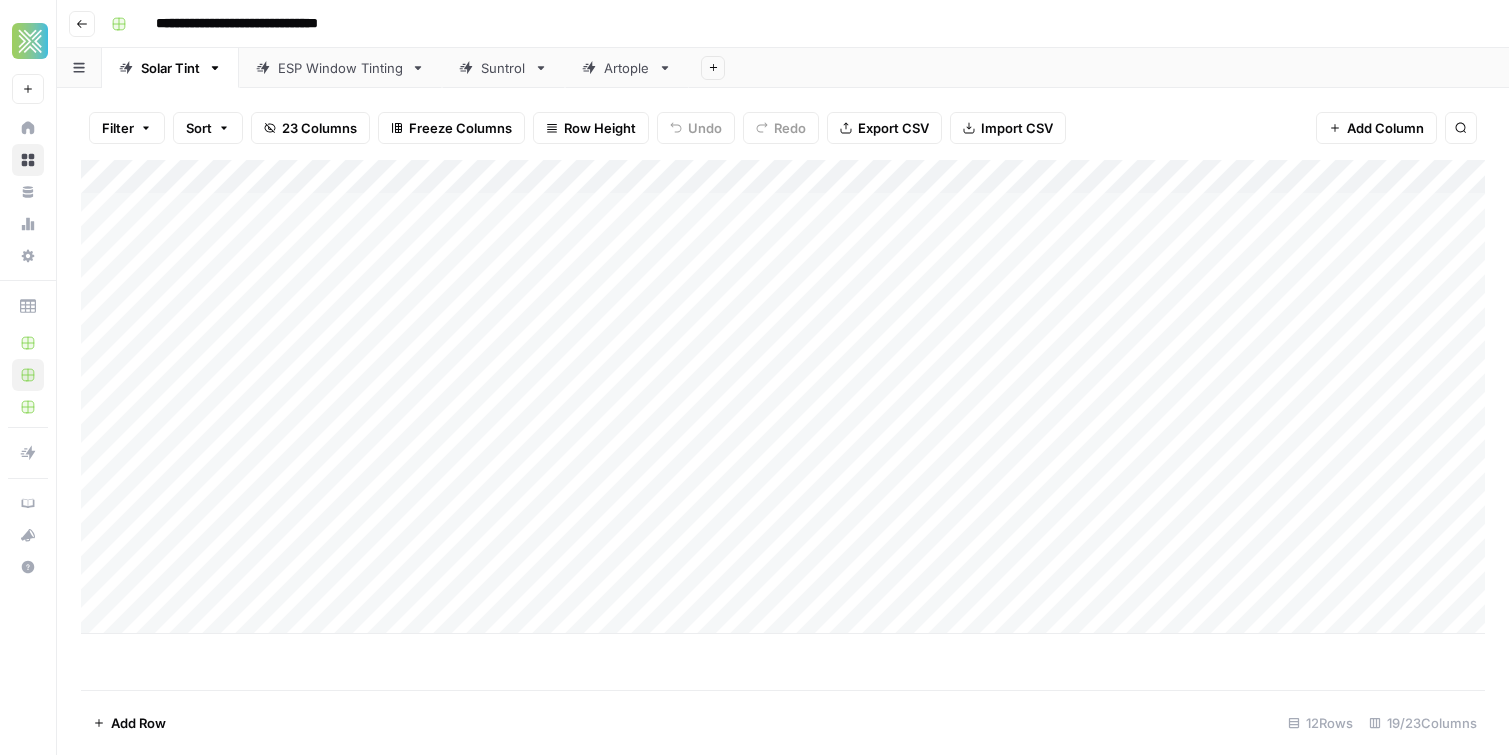 click on "Artople" at bounding box center (616, 68) 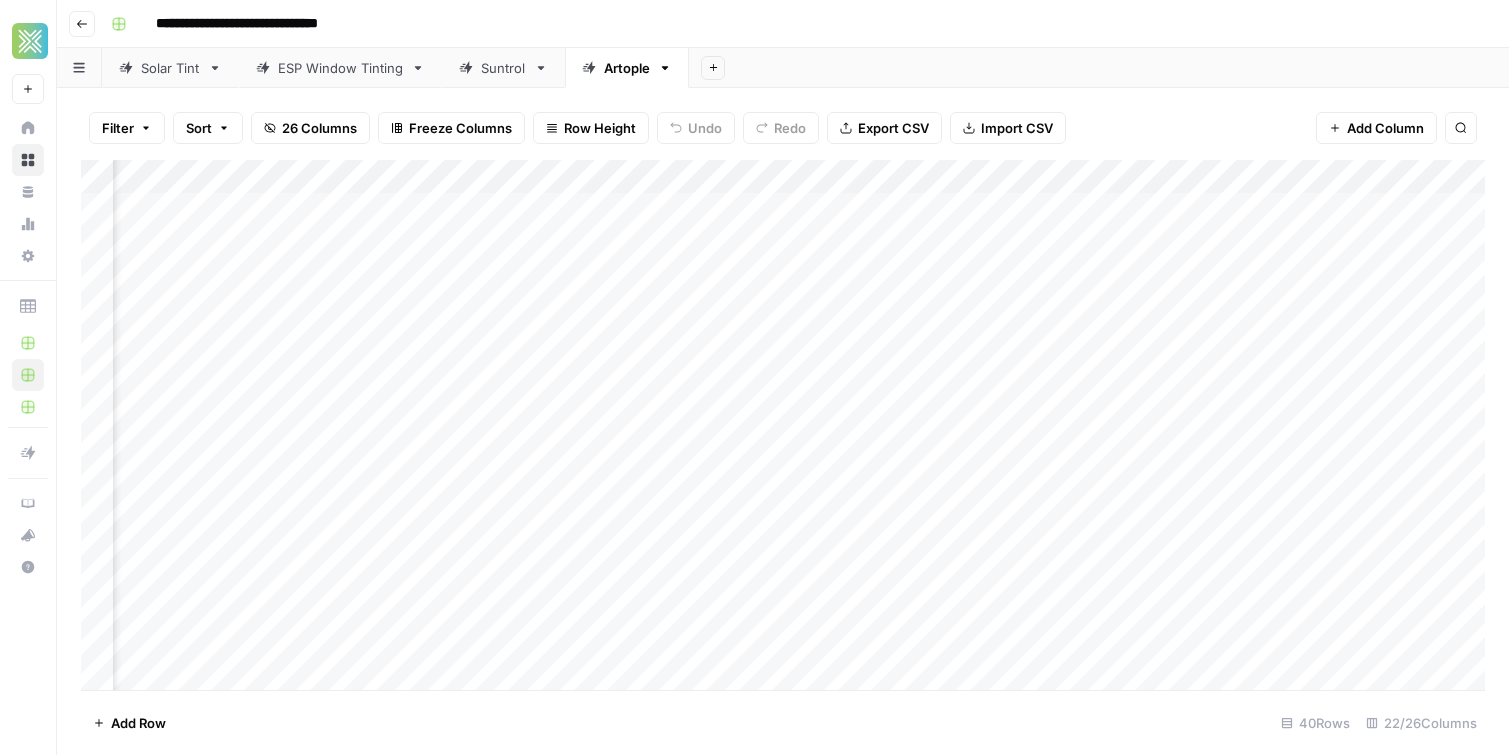 scroll, scrollTop: 0, scrollLeft: 3744, axis: horizontal 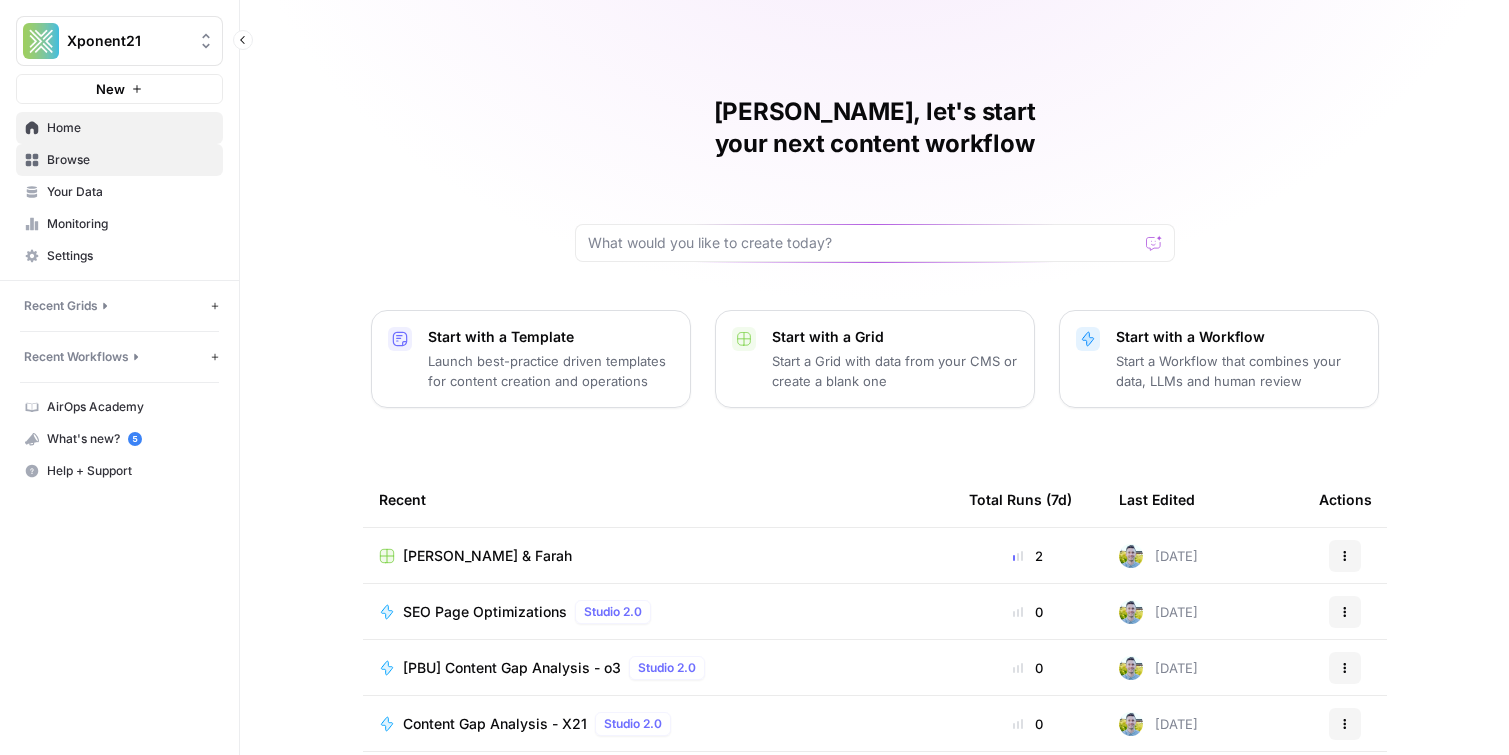 click on "Browse" at bounding box center (130, 160) 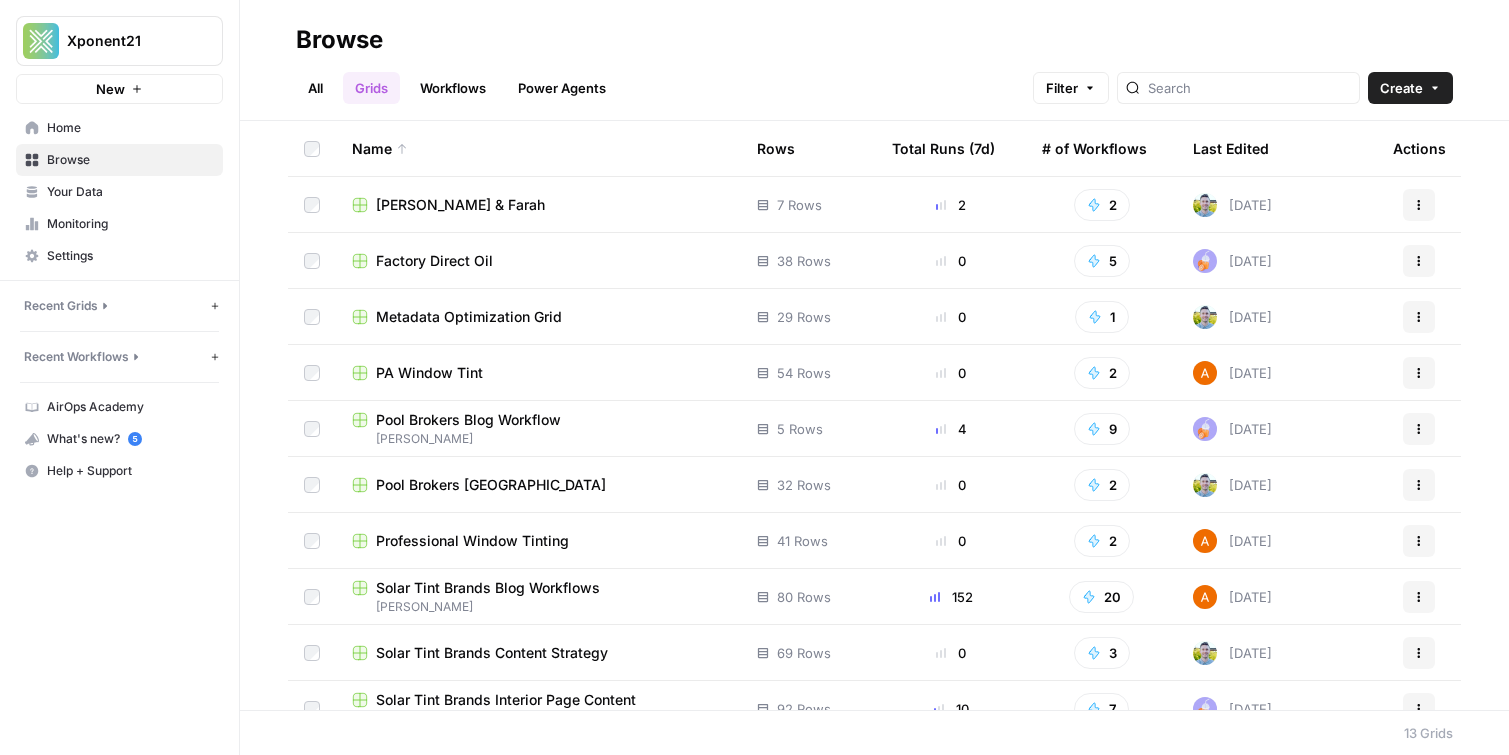 click on "Solar Tint Brands Blog Workflows" at bounding box center [488, 588] 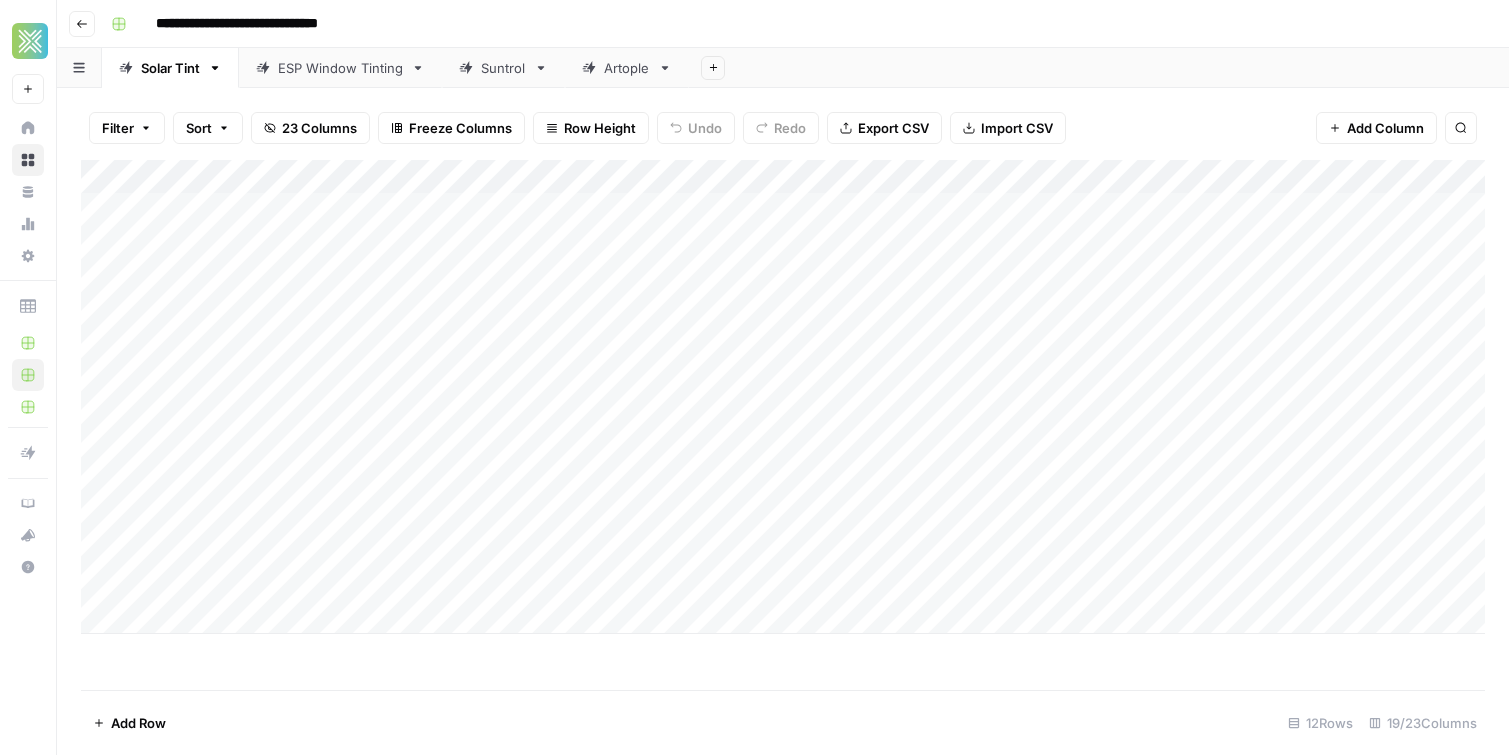click on "Artople" at bounding box center (627, 68) 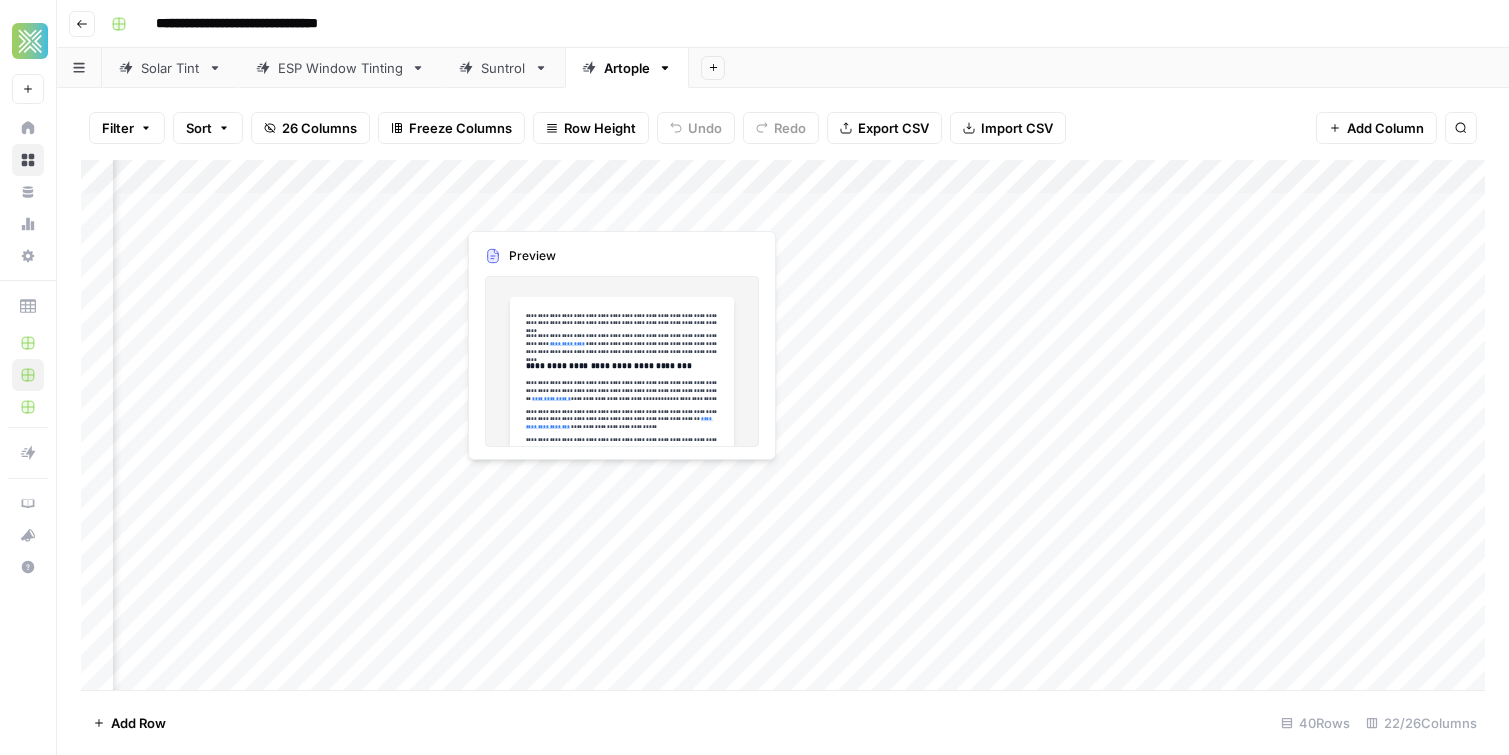 scroll, scrollTop: 0, scrollLeft: 3223, axis: horizontal 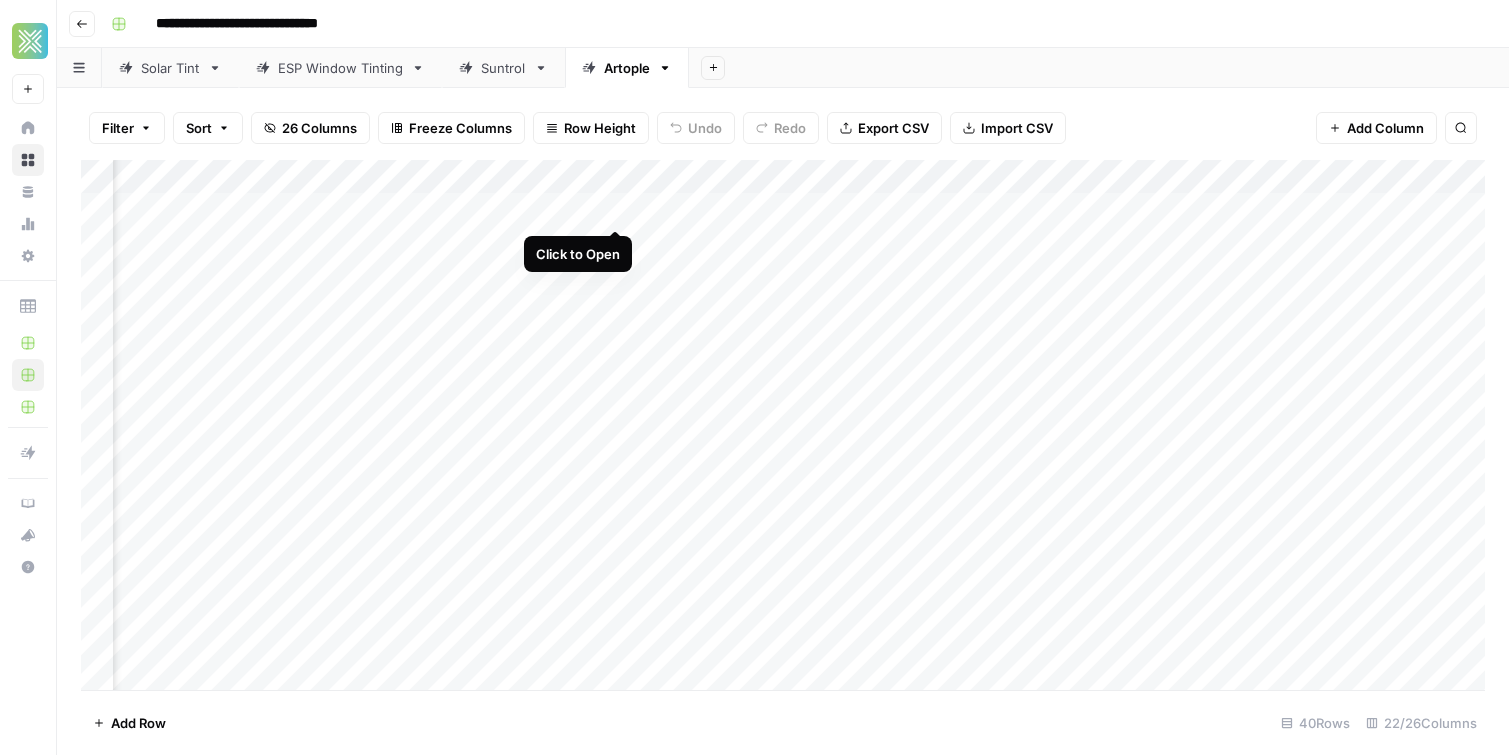click on "Add Column" at bounding box center (783, 425) 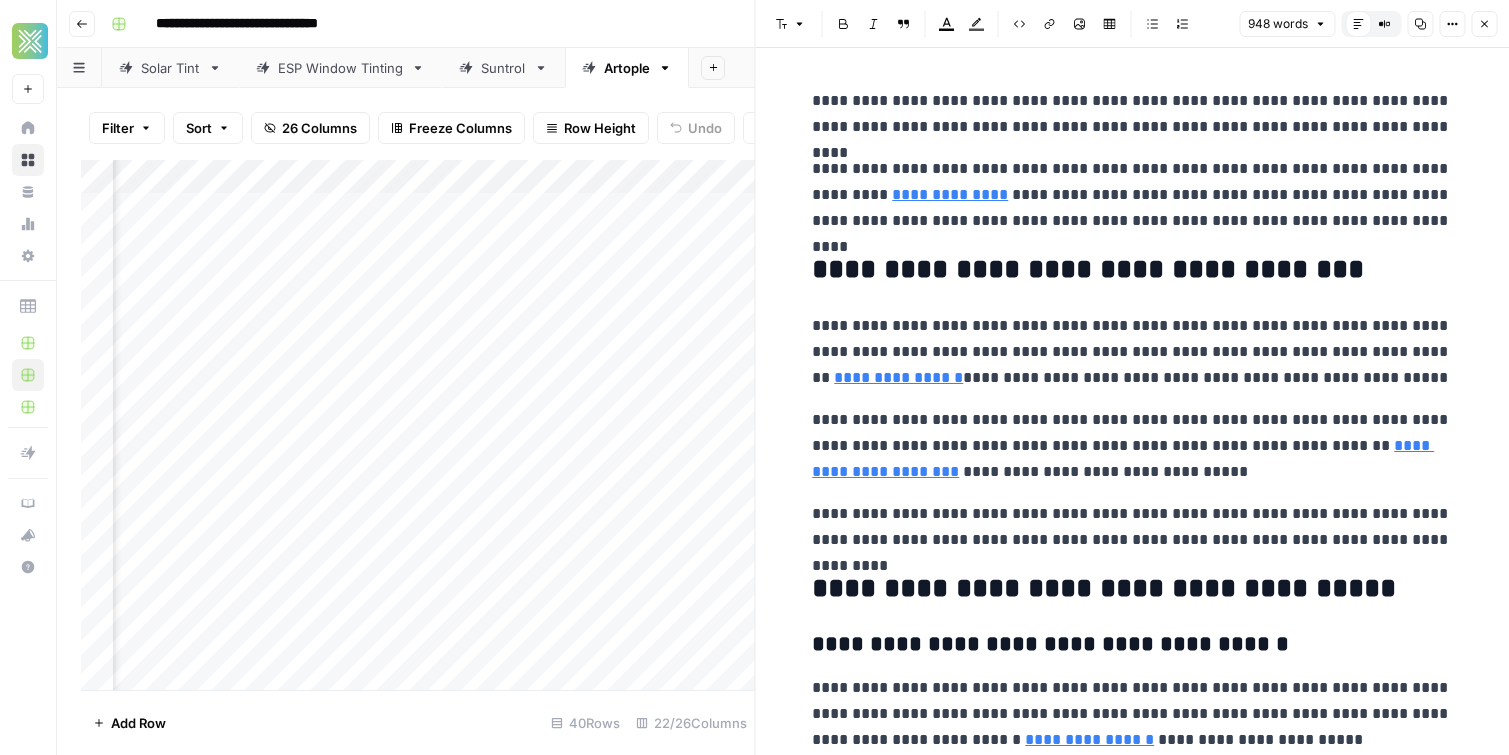 click on "**********" at bounding box center (796, 24) 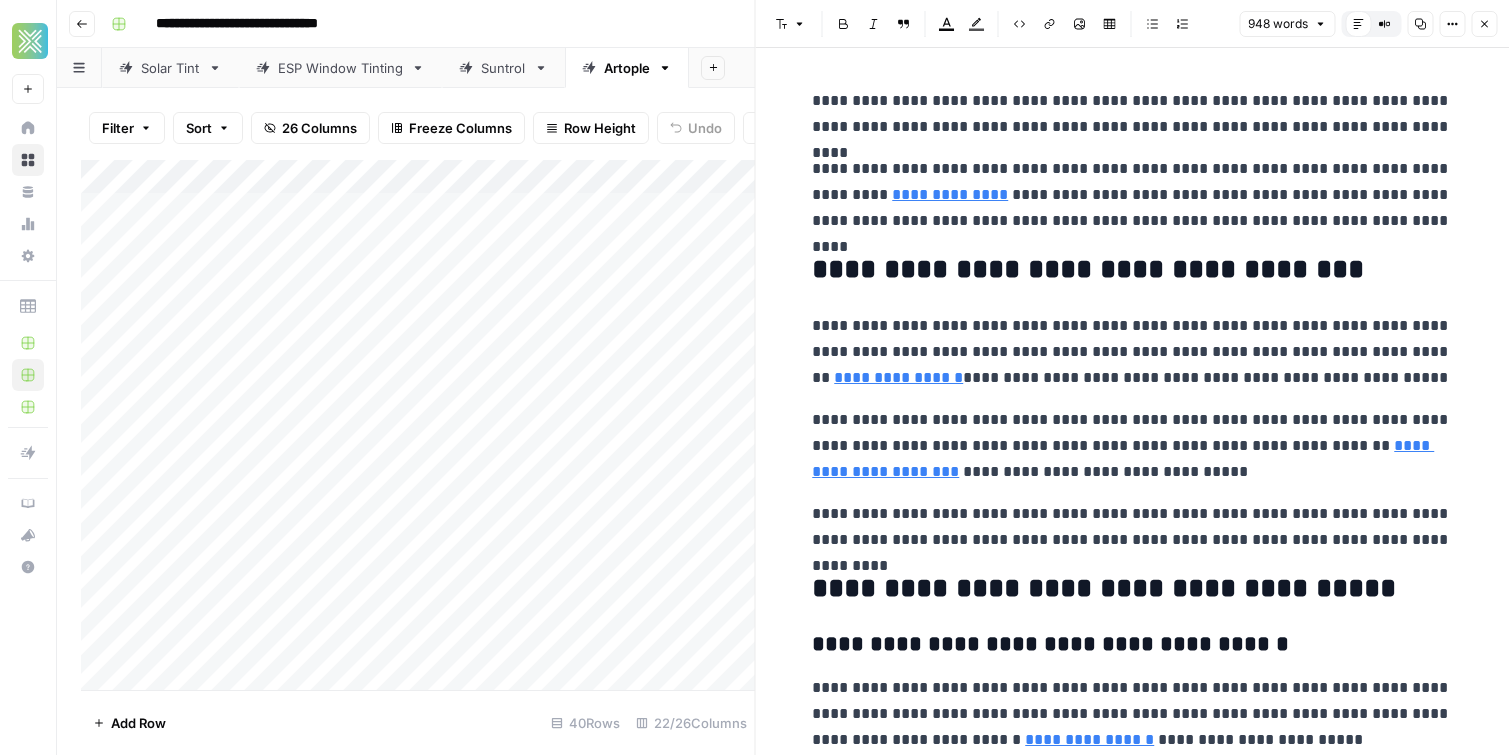 click on "**********" at bounding box center [796, 24] 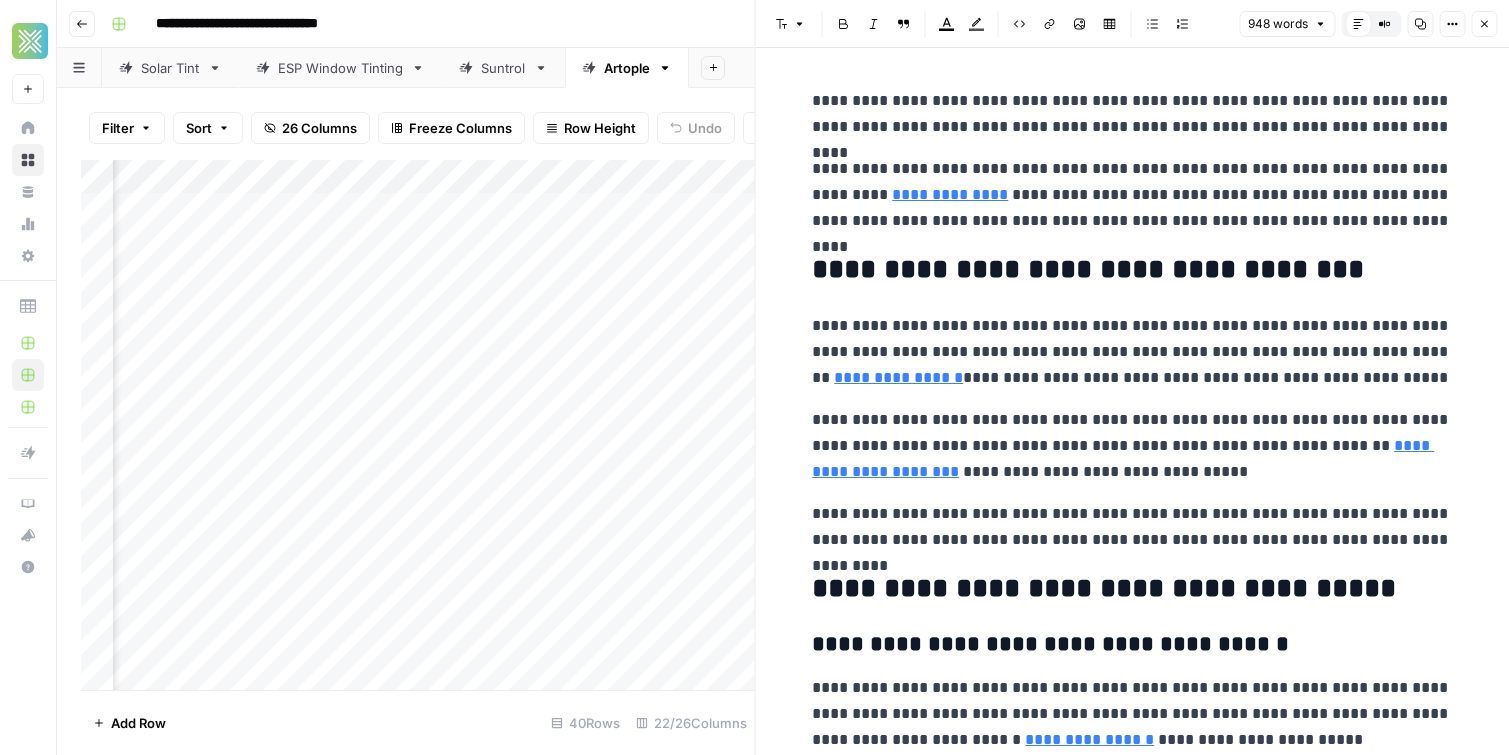 scroll, scrollTop: 0, scrollLeft: 3168, axis: horizontal 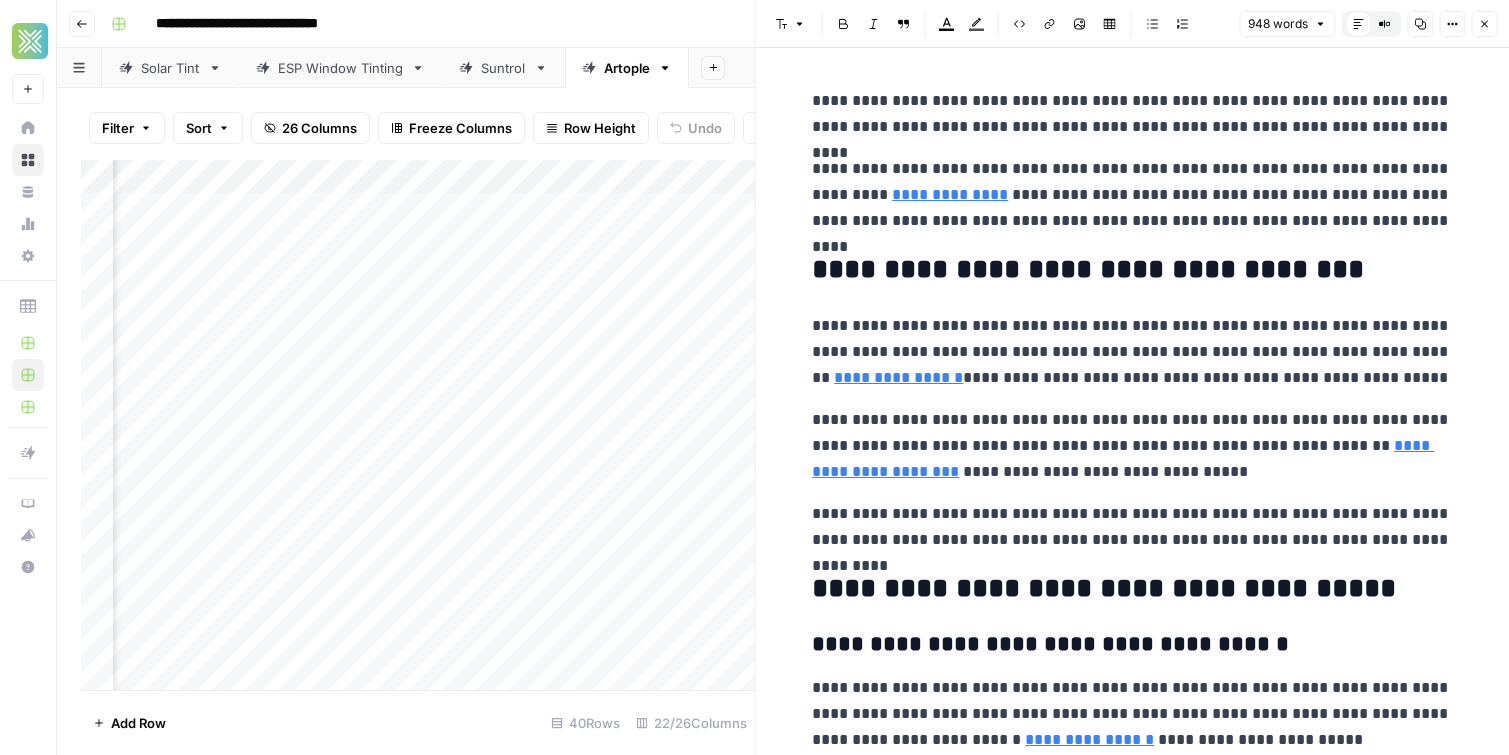 click on "Add Column" at bounding box center (418, 425) 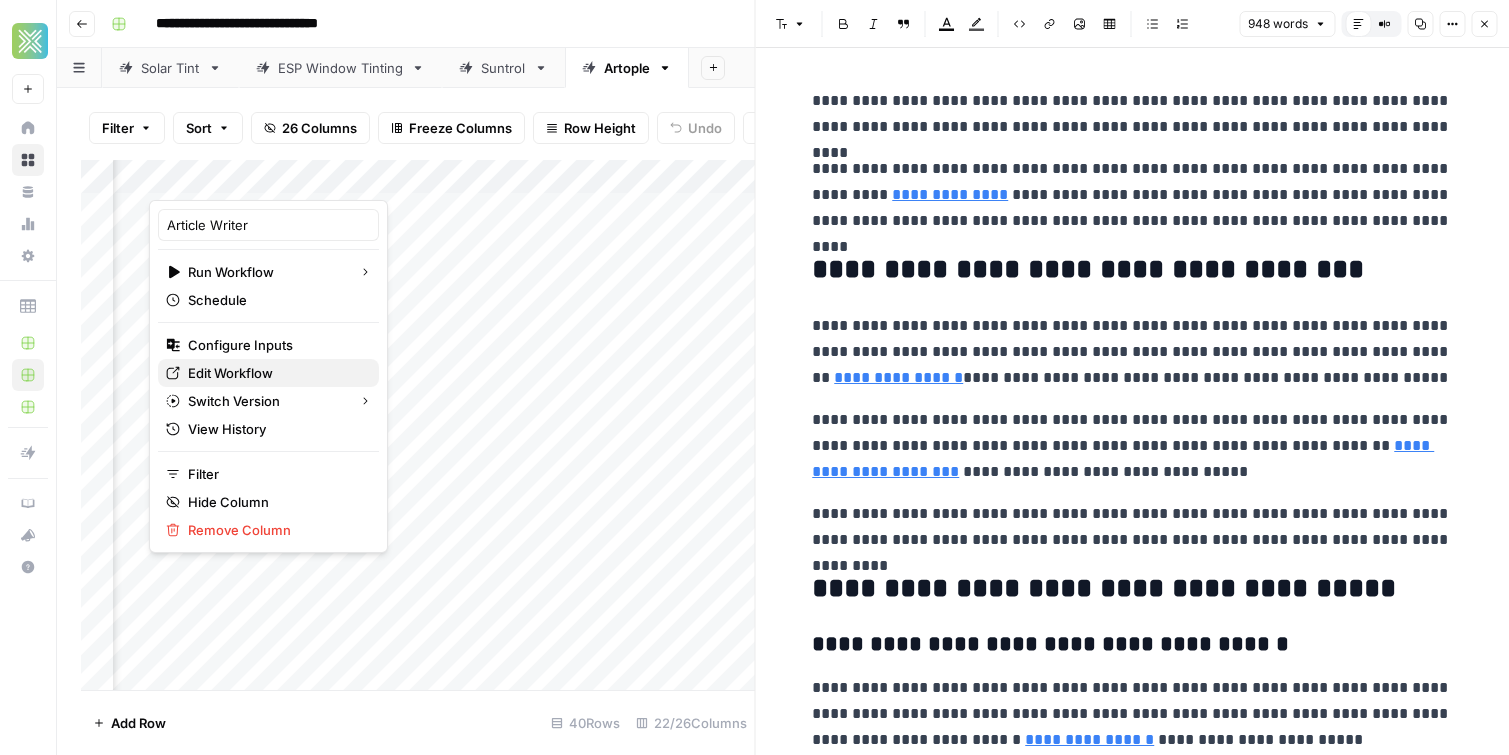 click on "Edit Workflow" at bounding box center (268, 373) 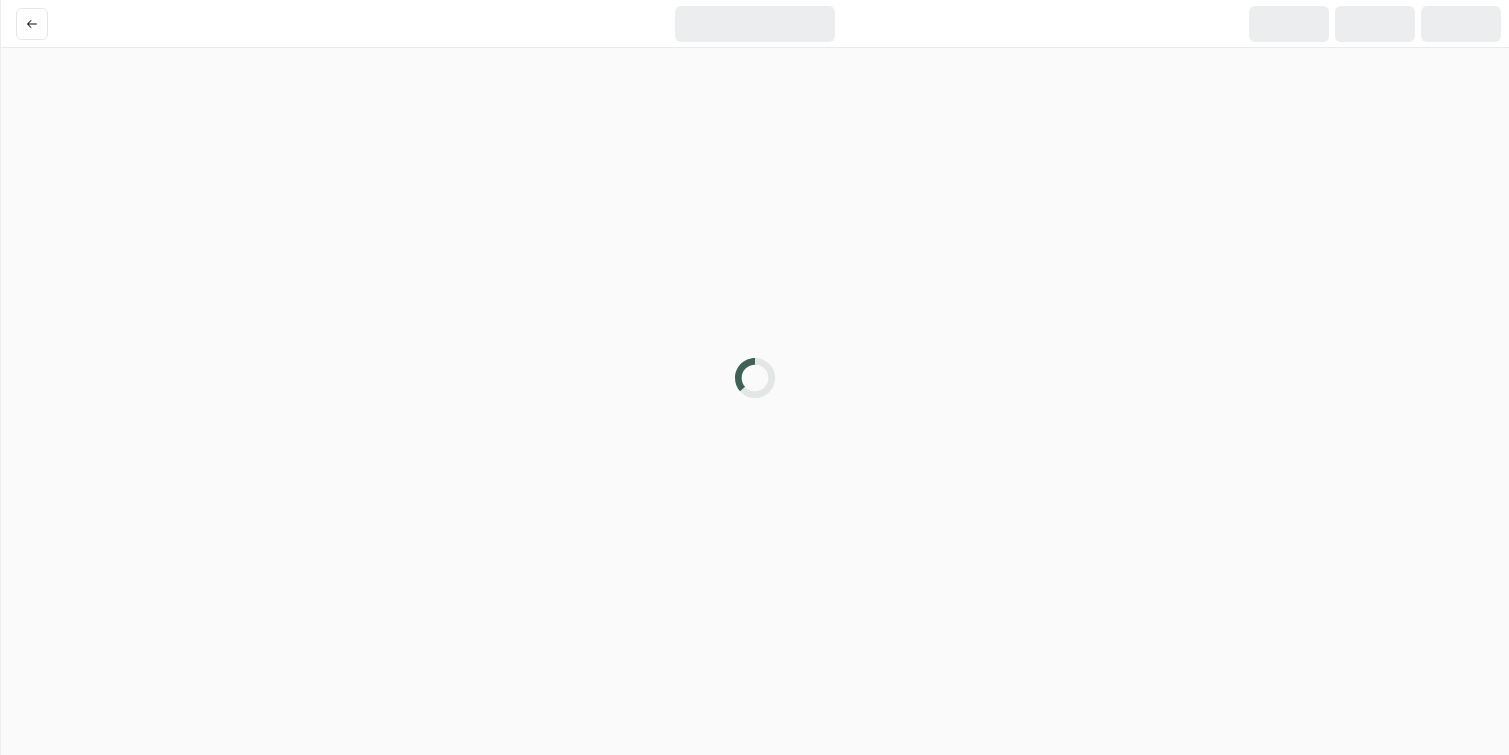 scroll, scrollTop: 0, scrollLeft: 0, axis: both 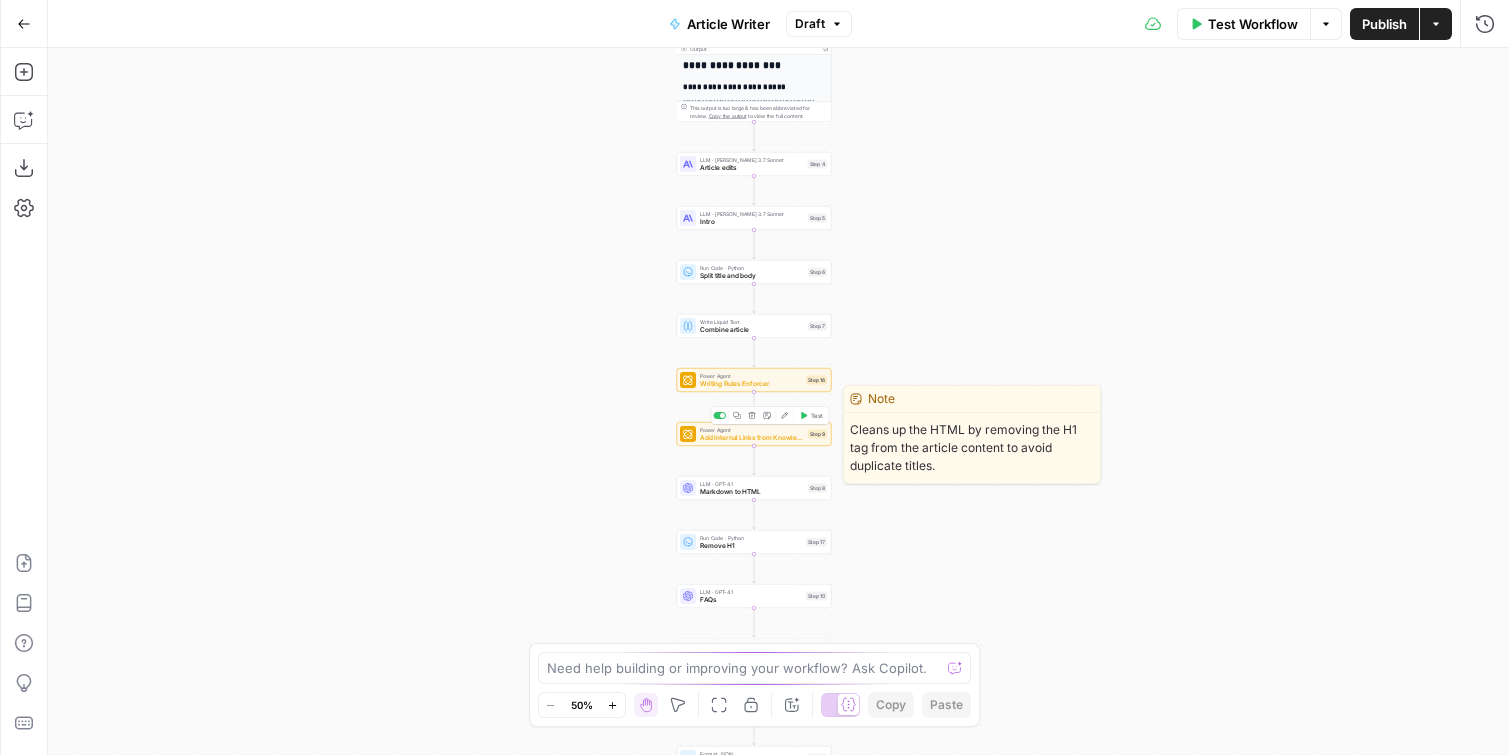 click on "Add Internal Links from Knowledge Base - Fork" at bounding box center [752, 438] 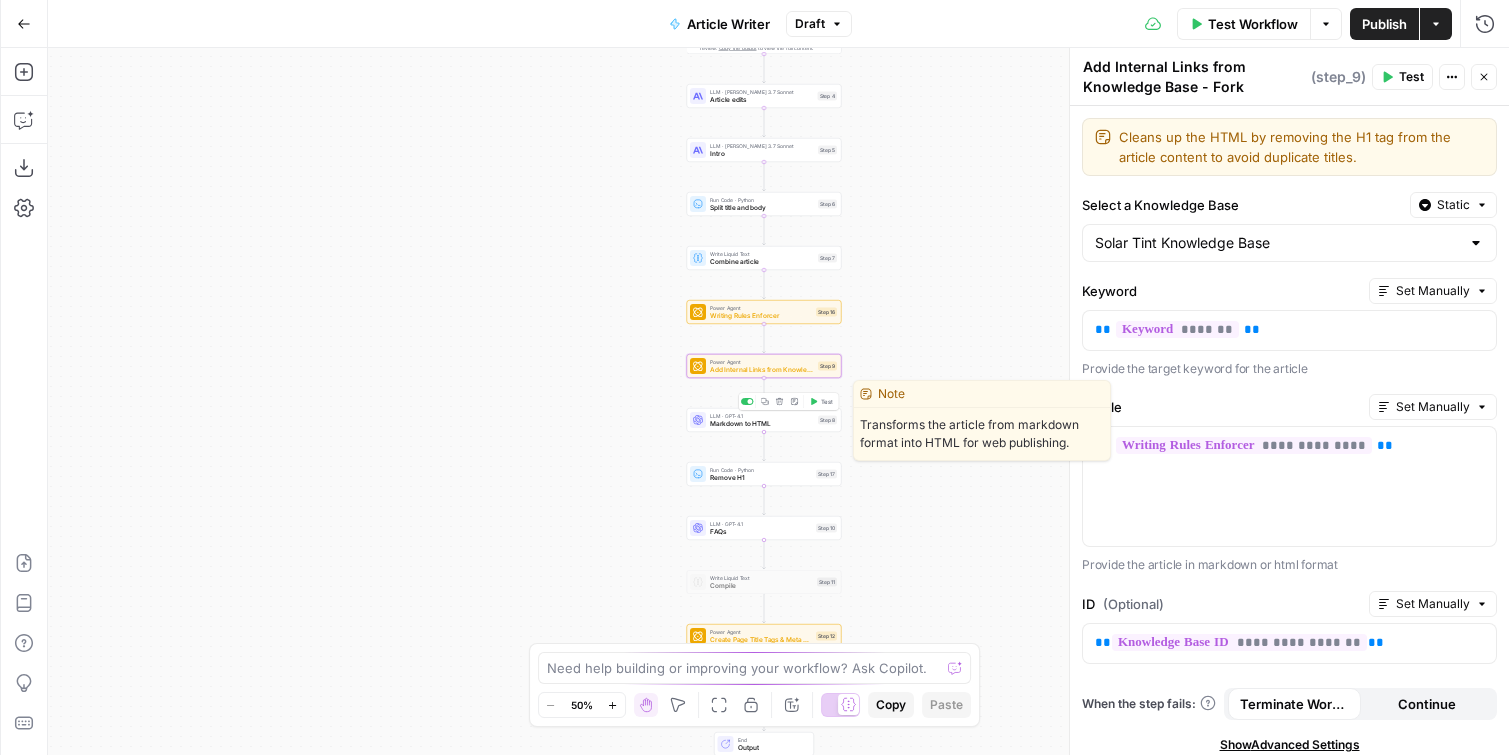 click on "Markdown to HTML" at bounding box center (762, 424) 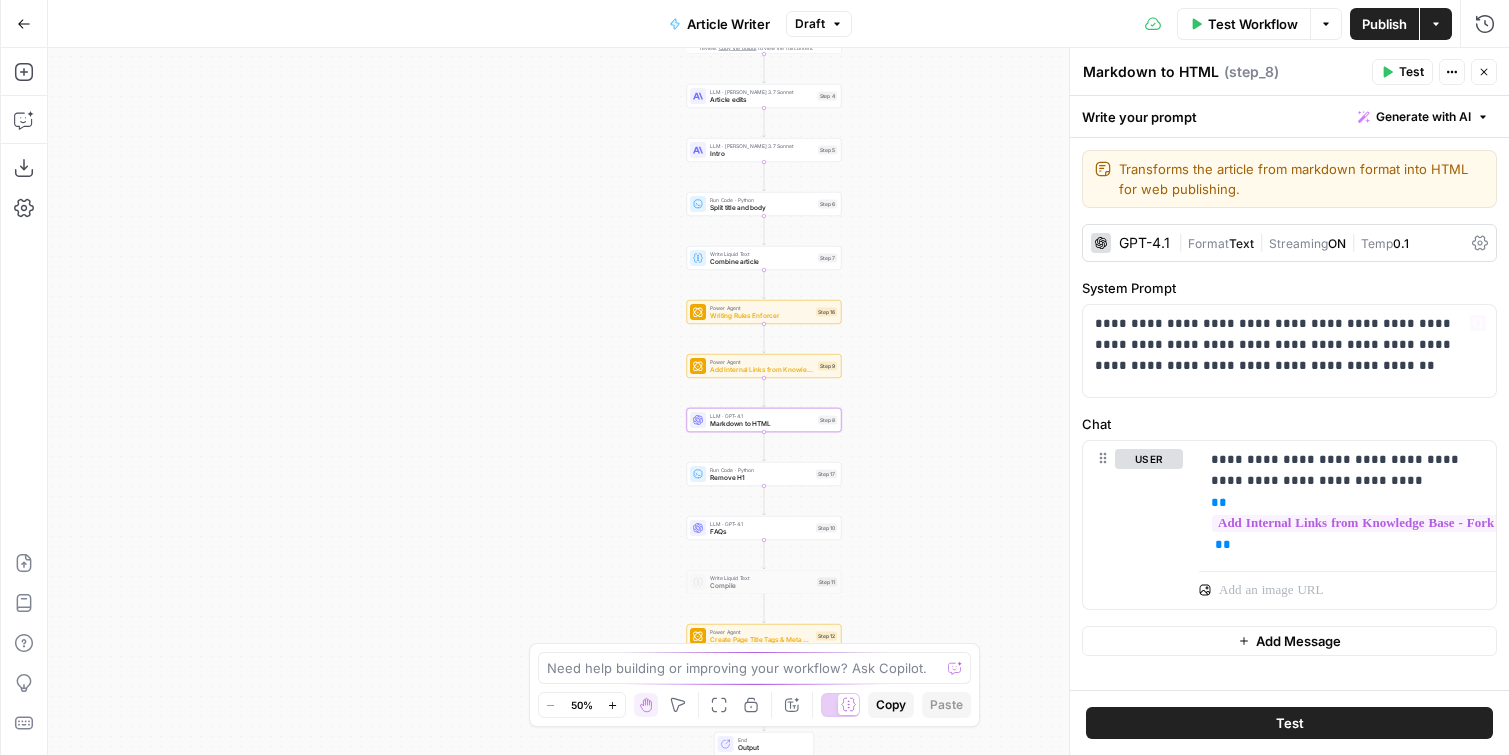scroll, scrollTop: 26, scrollLeft: 0, axis: vertical 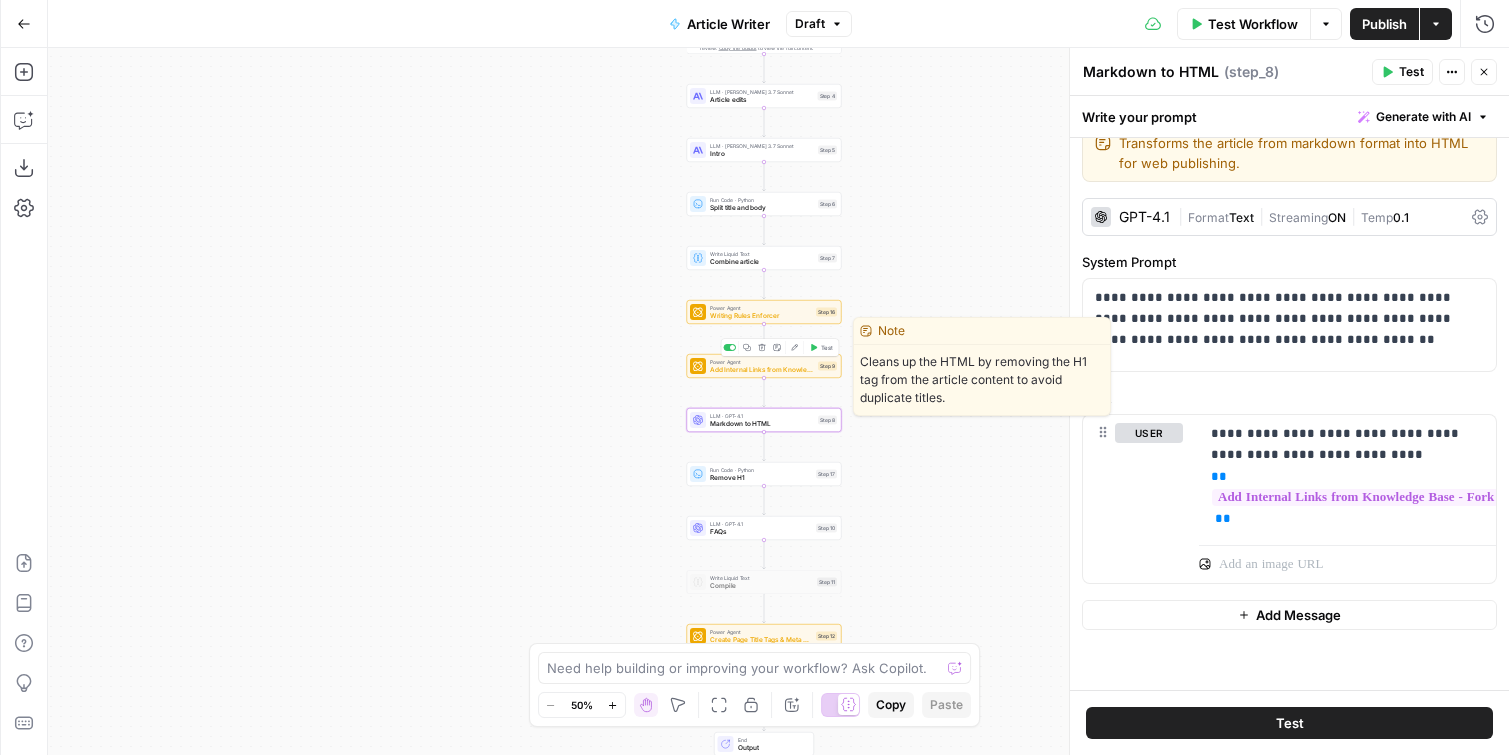 click on "Add Internal Links from Knowledge Base - Fork" at bounding box center [762, 370] 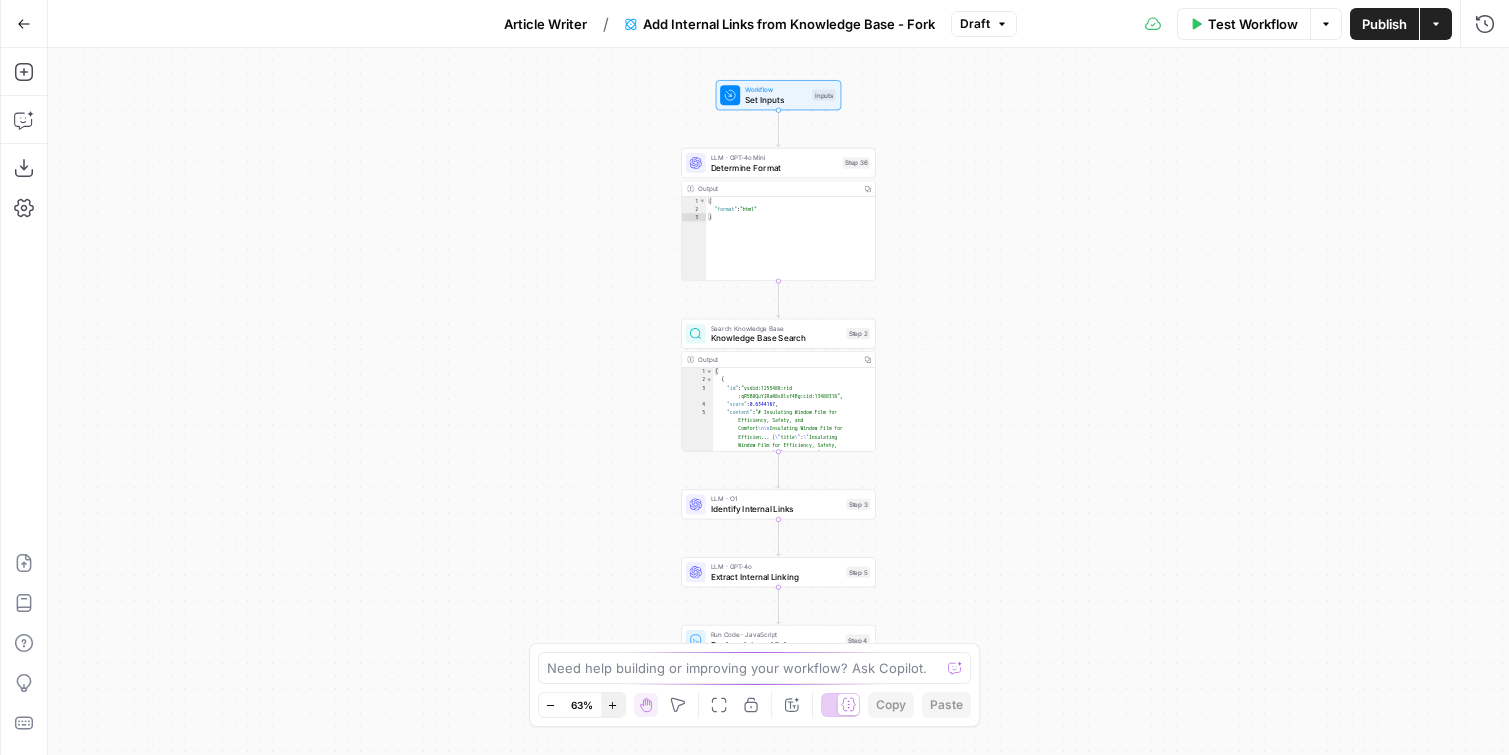 click 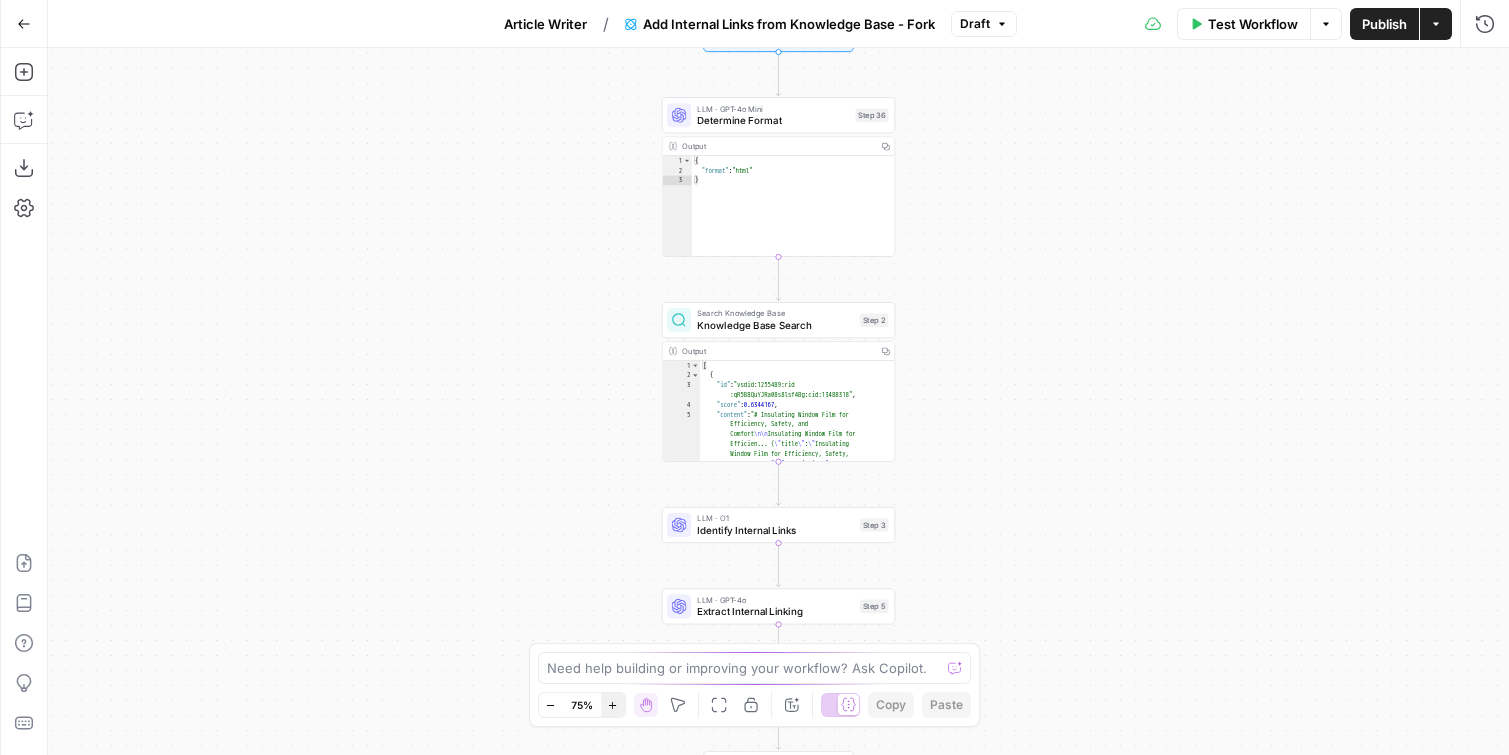 click 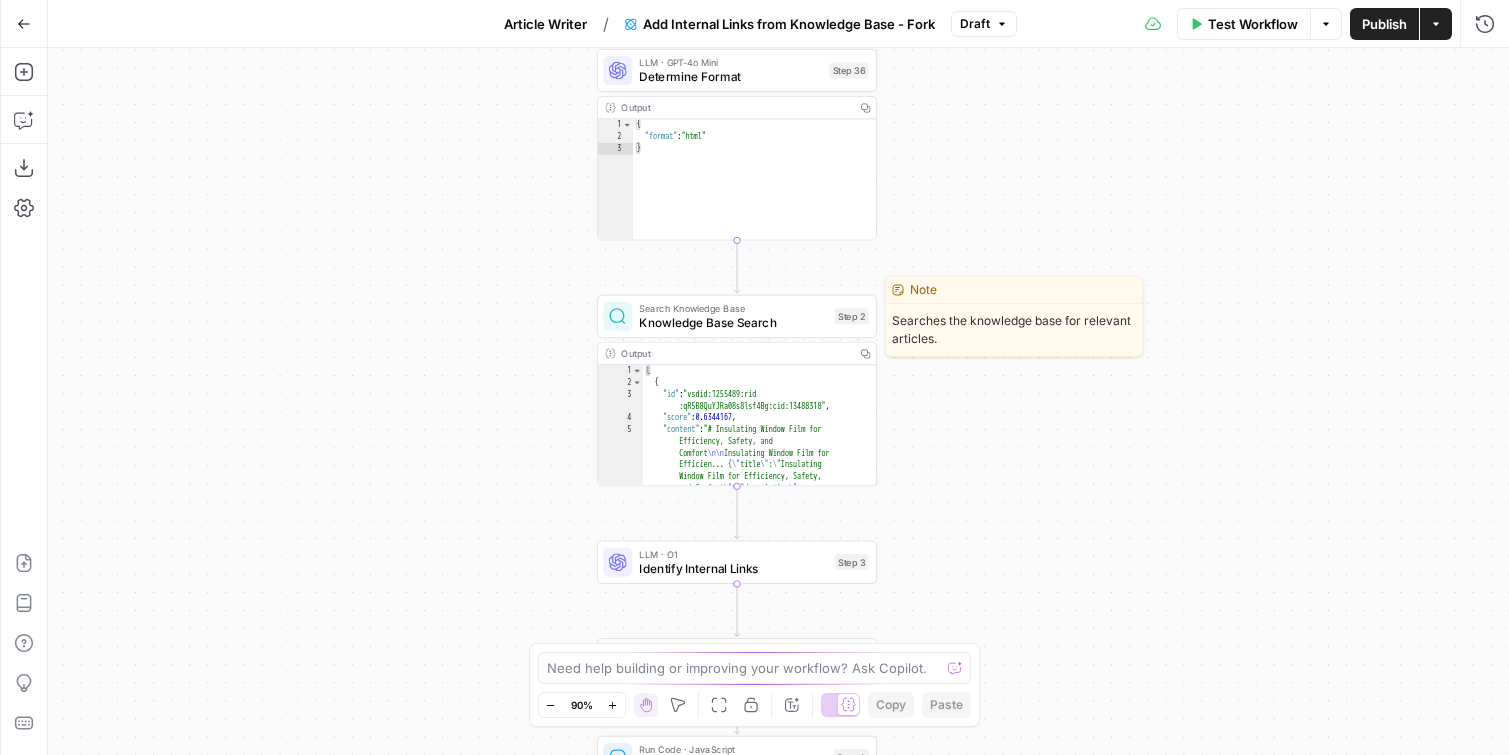 click on "Knowledge Base Search" at bounding box center (733, 323) 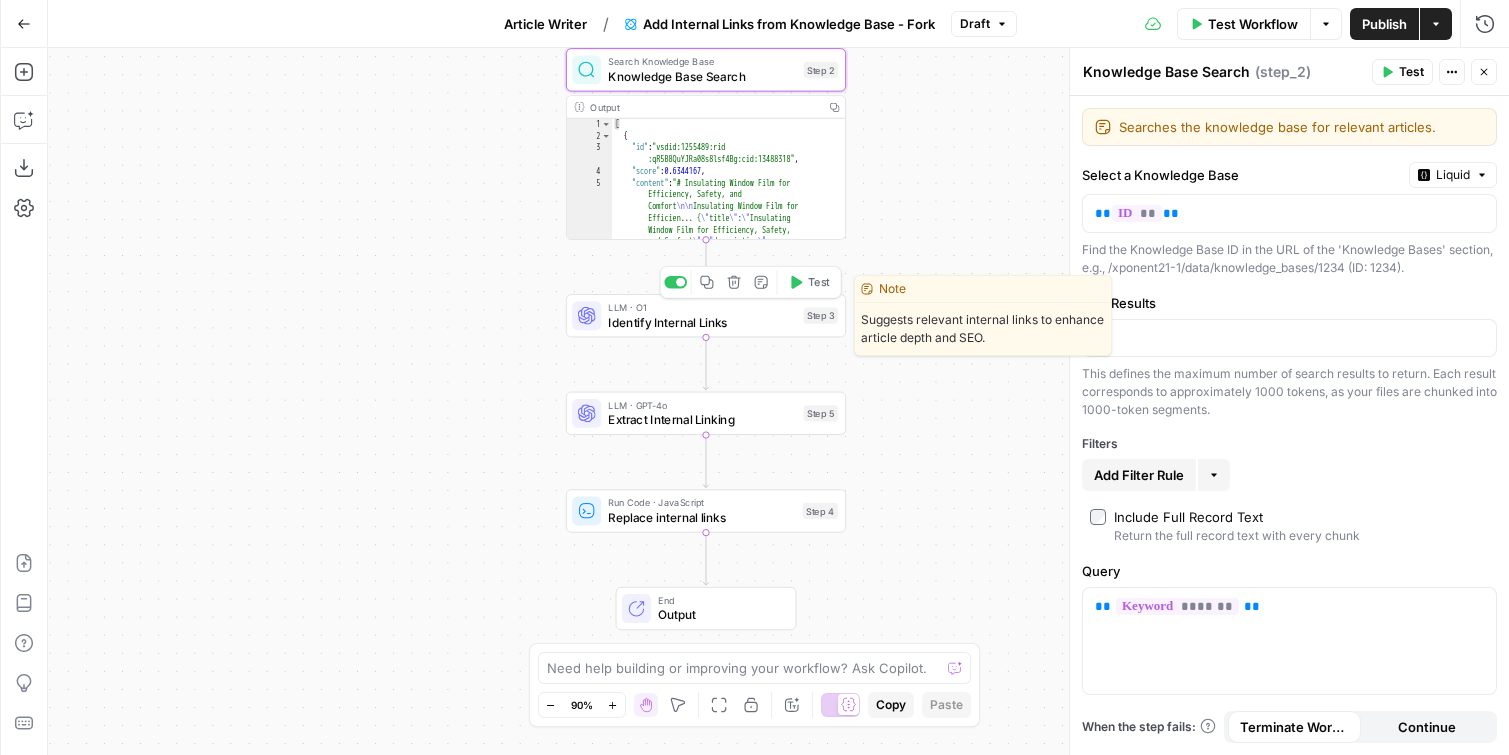 click on "LLM · O1" at bounding box center [702, 307] 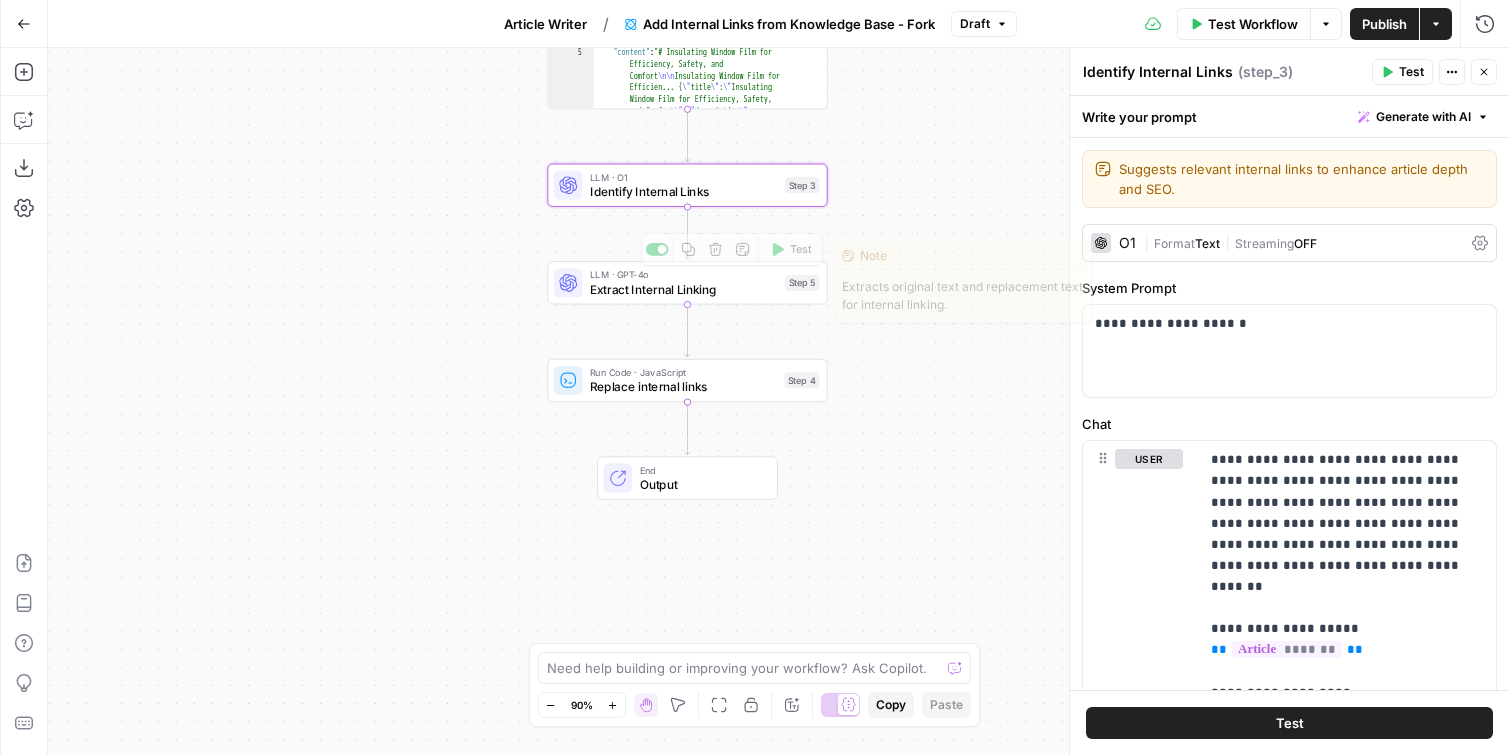 click on "Extract Internal Linking" at bounding box center [684, 289] 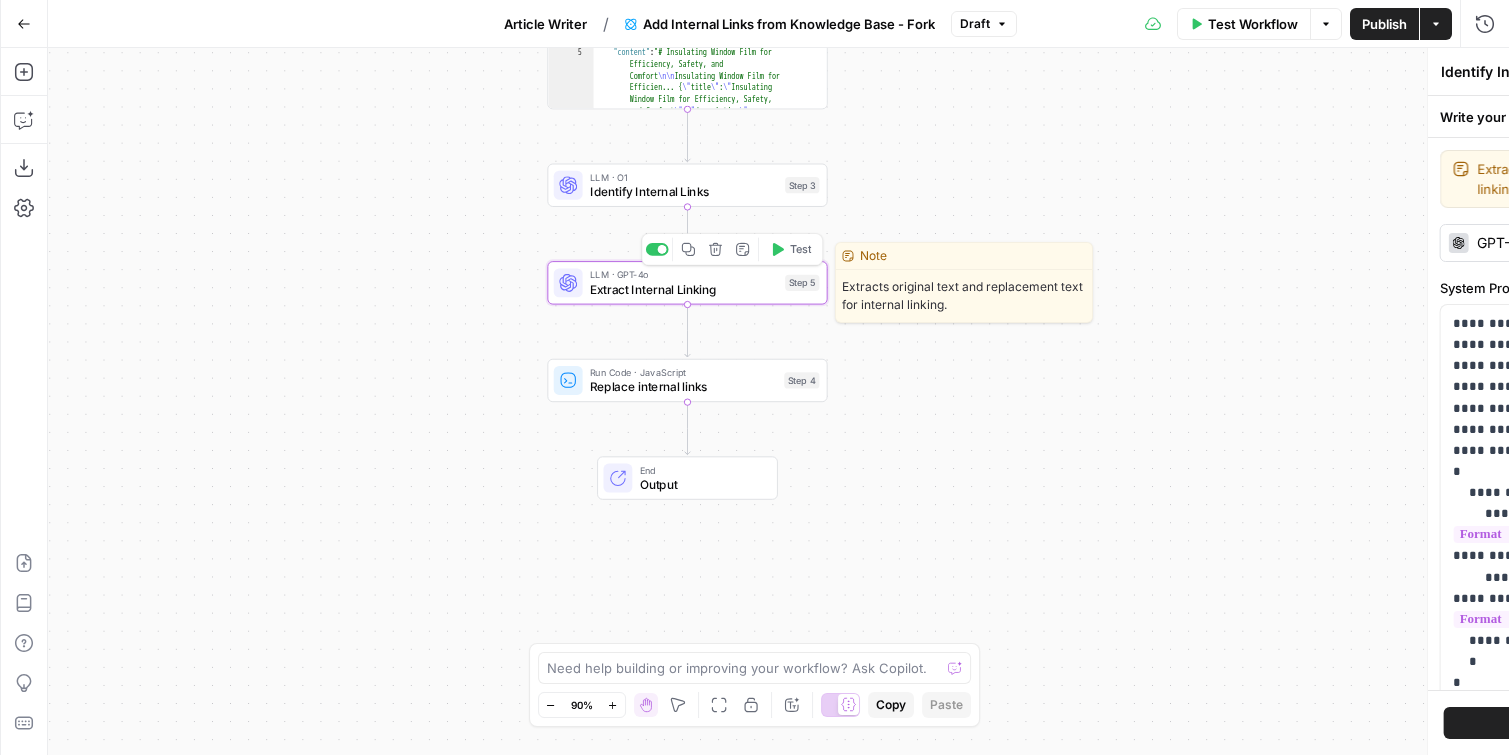 type on "Extract Internal Linking" 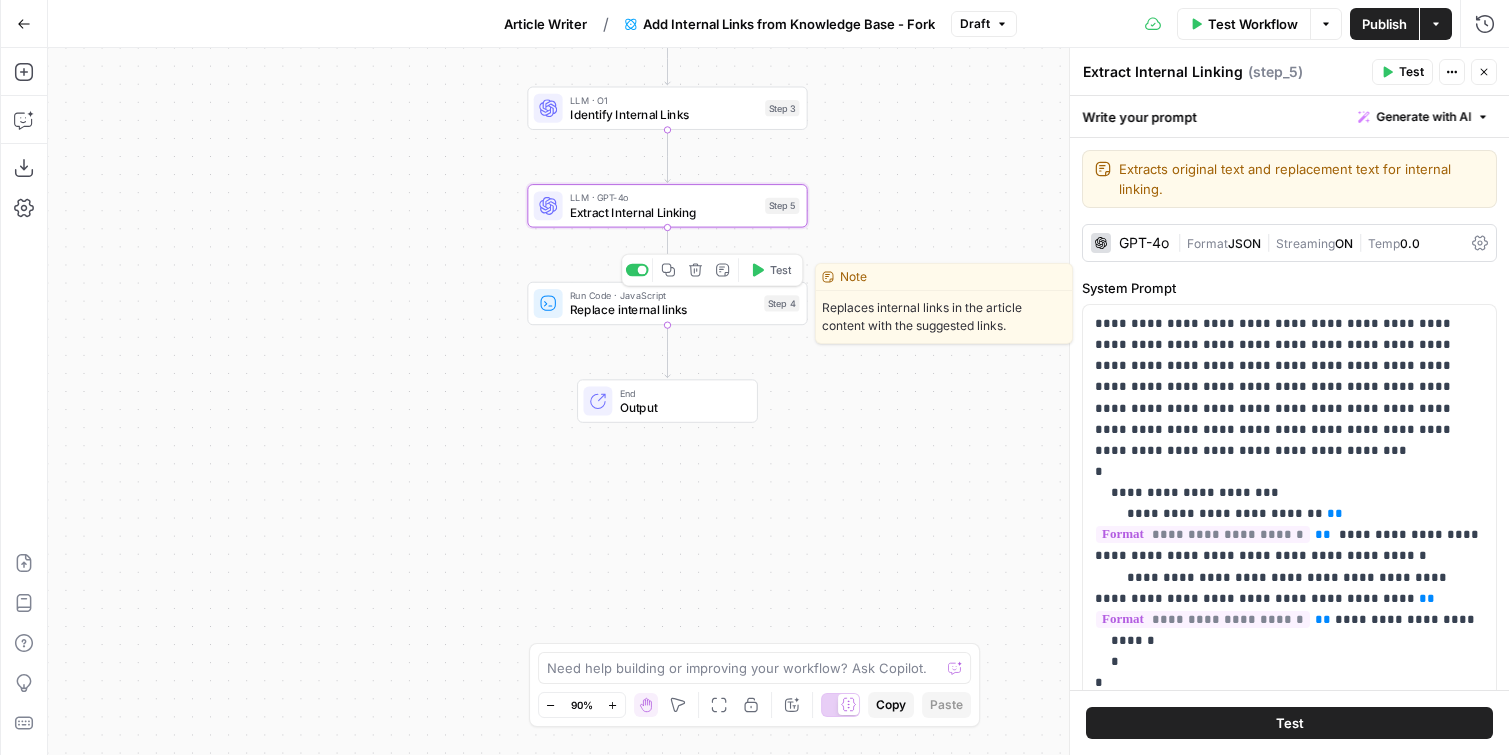 click on "Run Code · JavaScript" at bounding box center (663, 295) 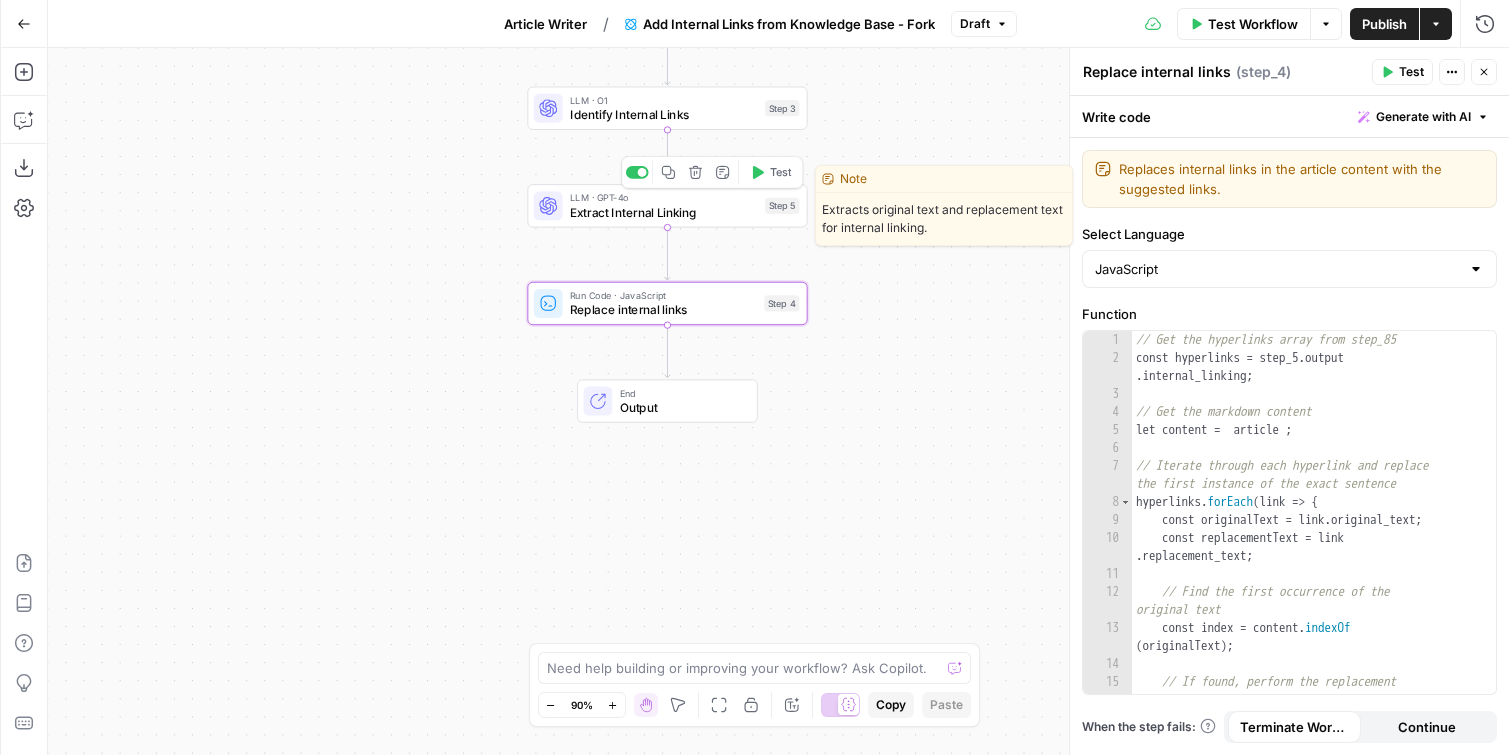 click on "Extract Internal Linking" at bounding box center (664, 212) 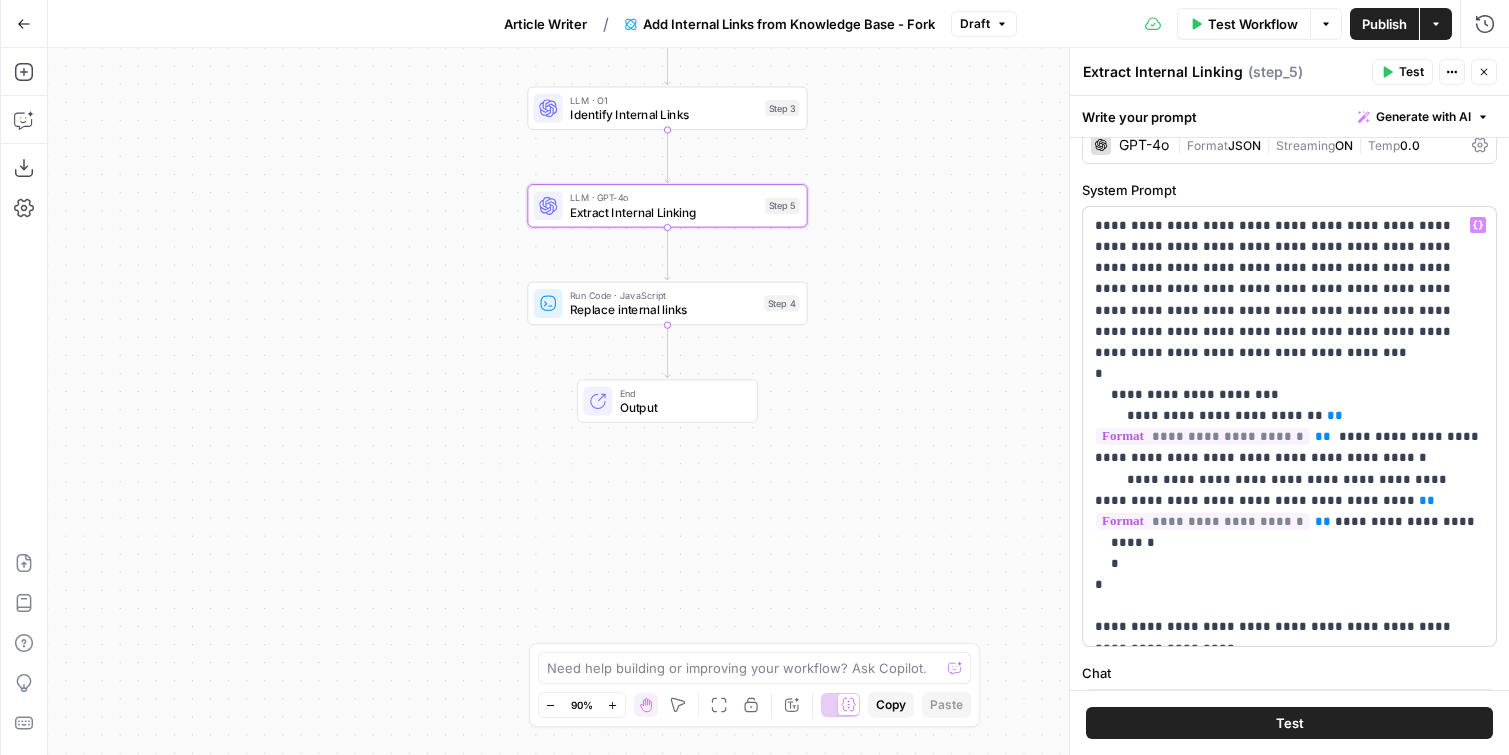 scroll, scrollTop: 94, scrollLeft: 0, axis: vertical 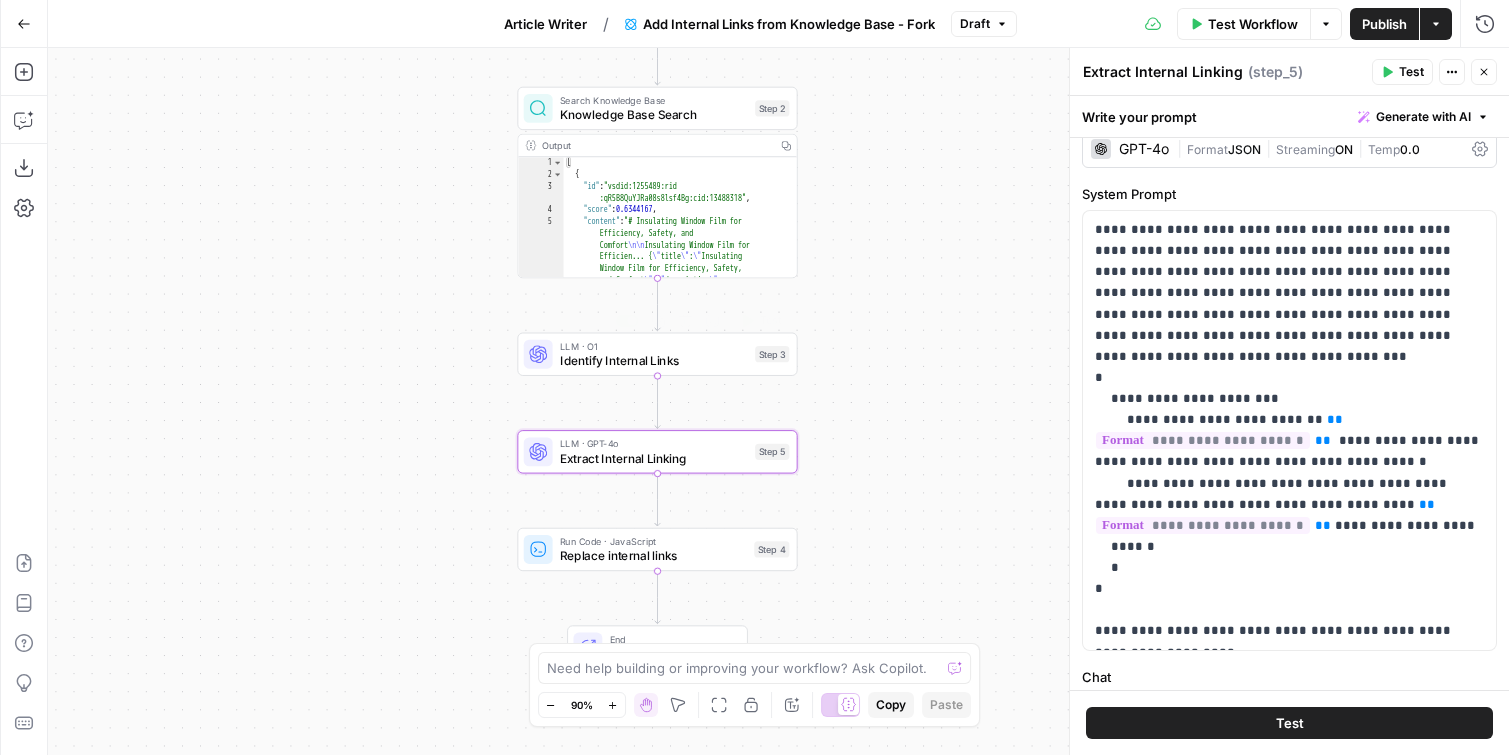 click on "Identify Internal Links" at bounding box center [654, 361] 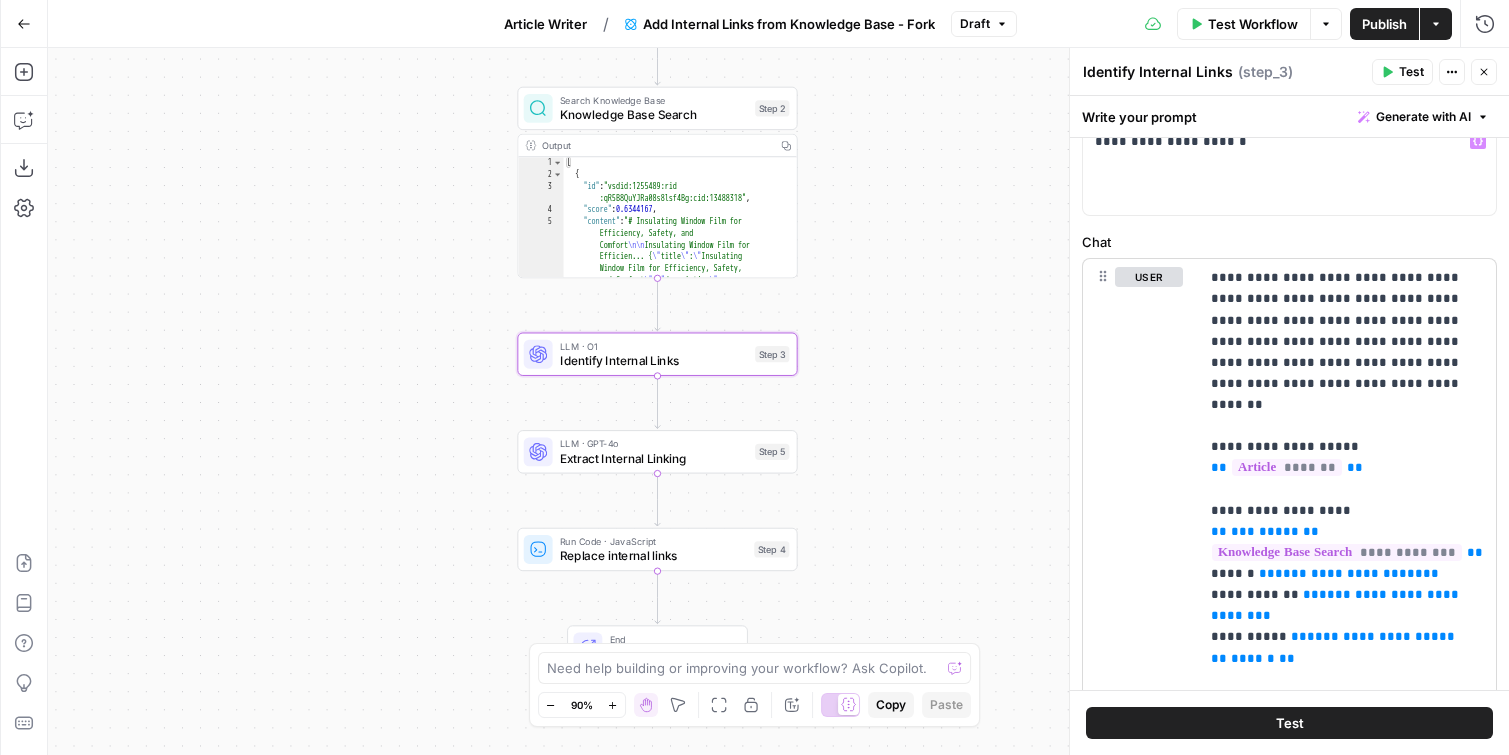 scroll, scrollTop: 183, scrollLeft: 0, axis: vertical 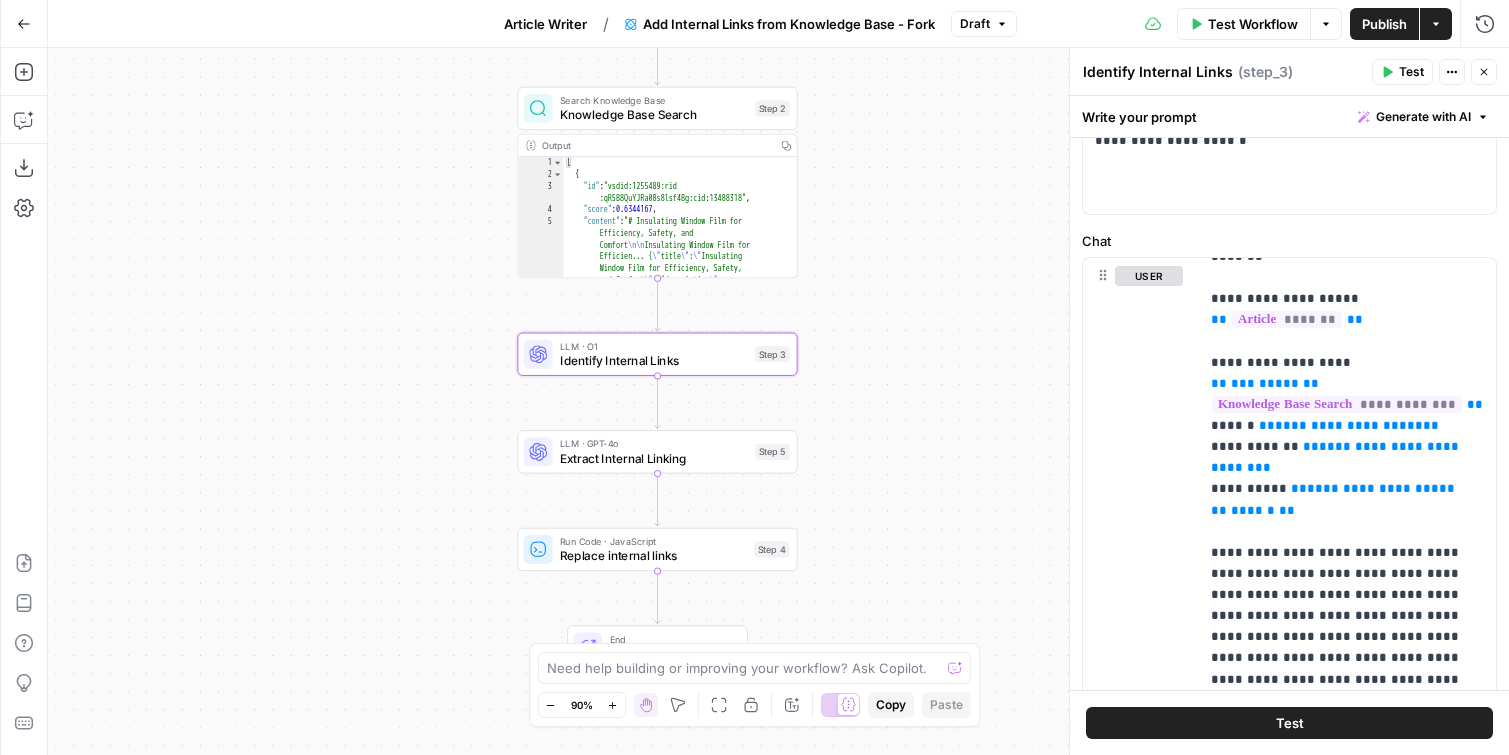 click on "Search Knowledge Base Knowledge Base Search Step 2 Copy step Delete step Edit Note Test" at bounding box center [657, 108] 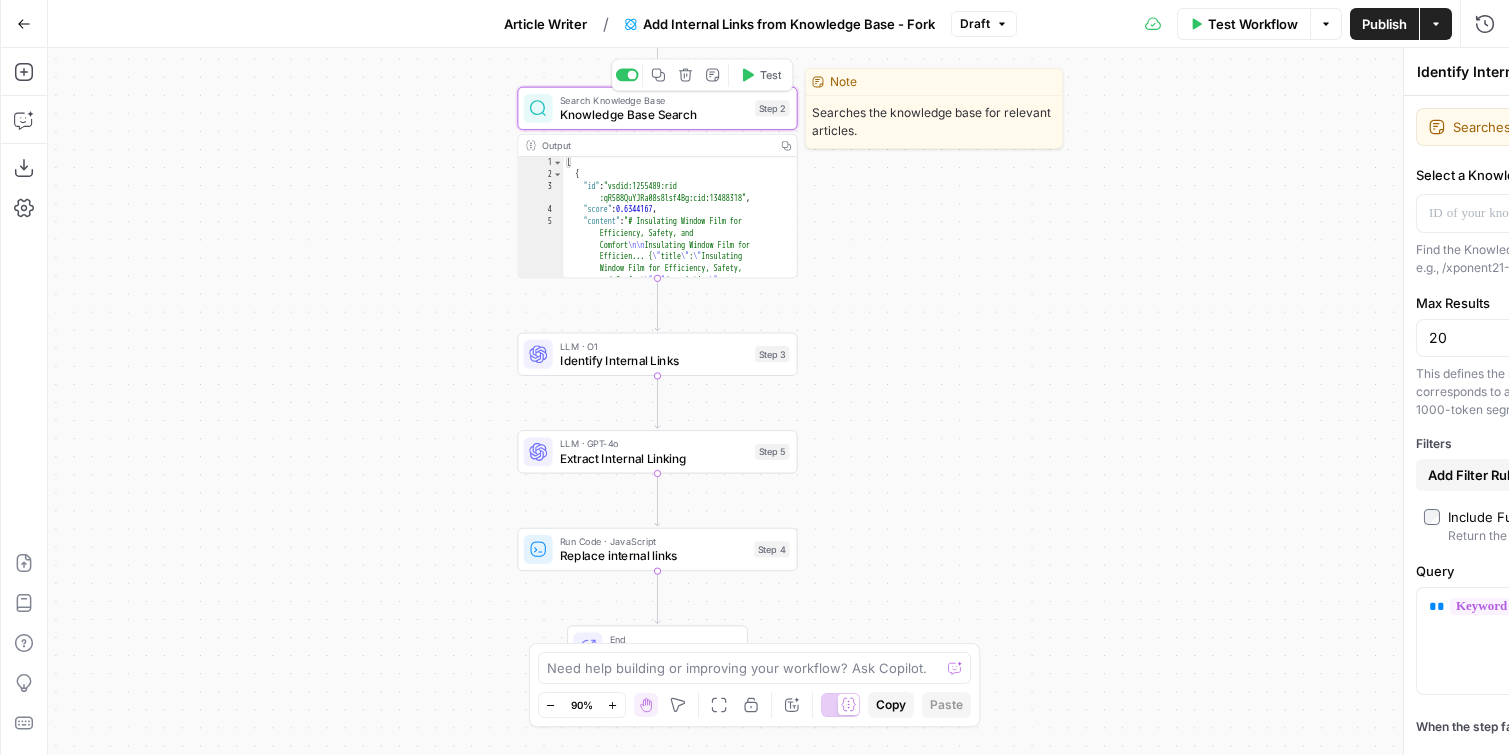 type on "Knowledge Base Search" 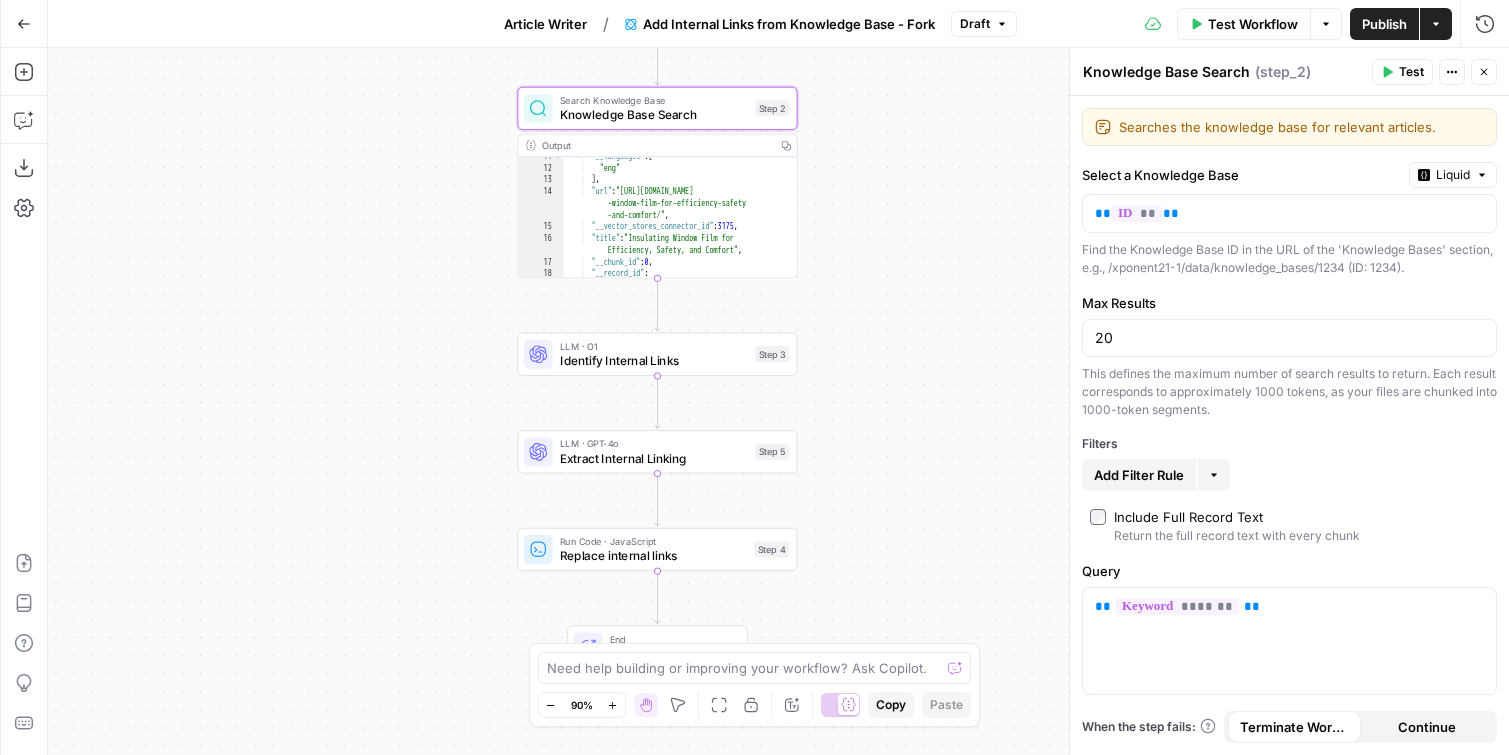 scroll, scrollTop: 423, scrollLeft: 0, axis: vertical 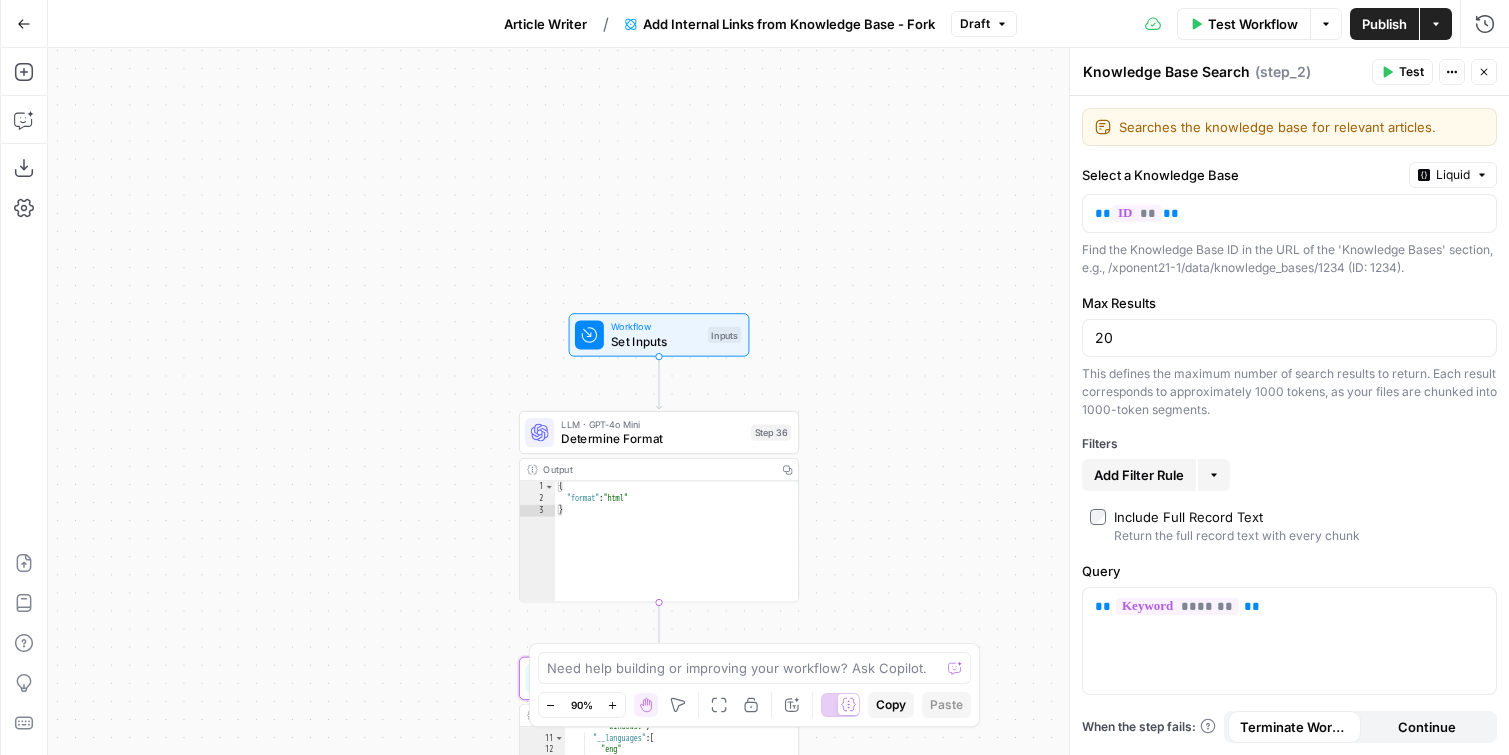 click on "Set Inputs" at bounding box center [655, 341] 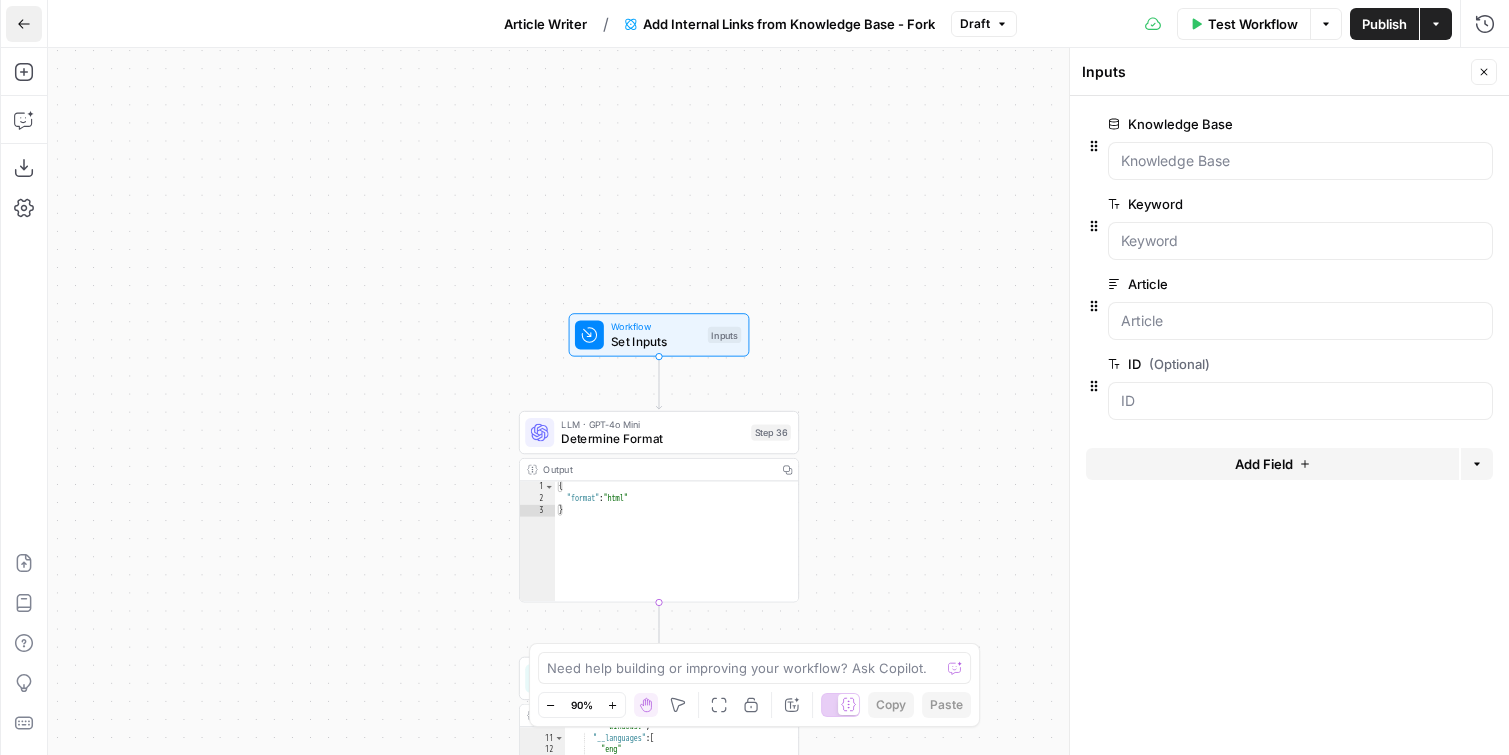 click on "Go Back" at bounding box center [24, 24] 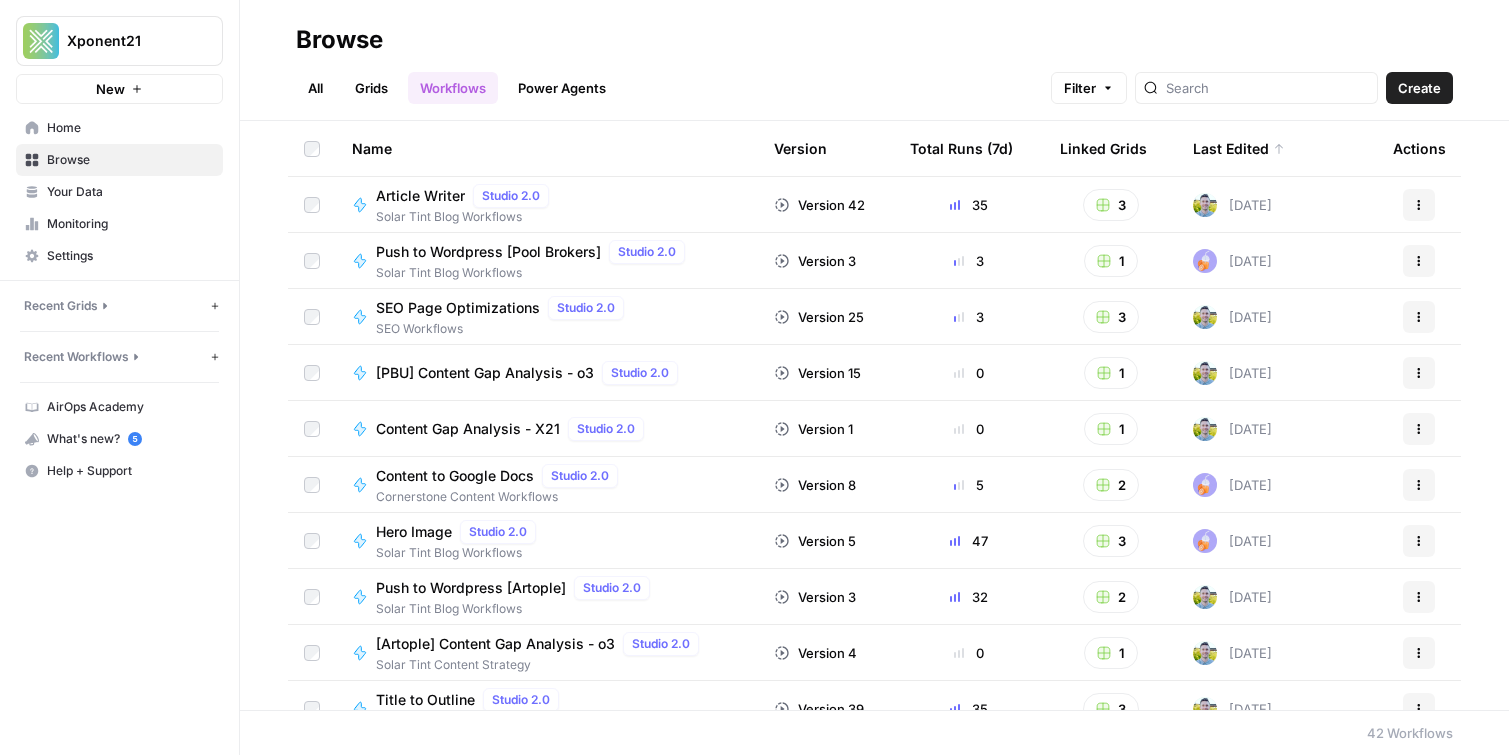 click on "Article Writer Studio 2.0 Solar Tint Blog Workflows" at bounding box center [547, 205] 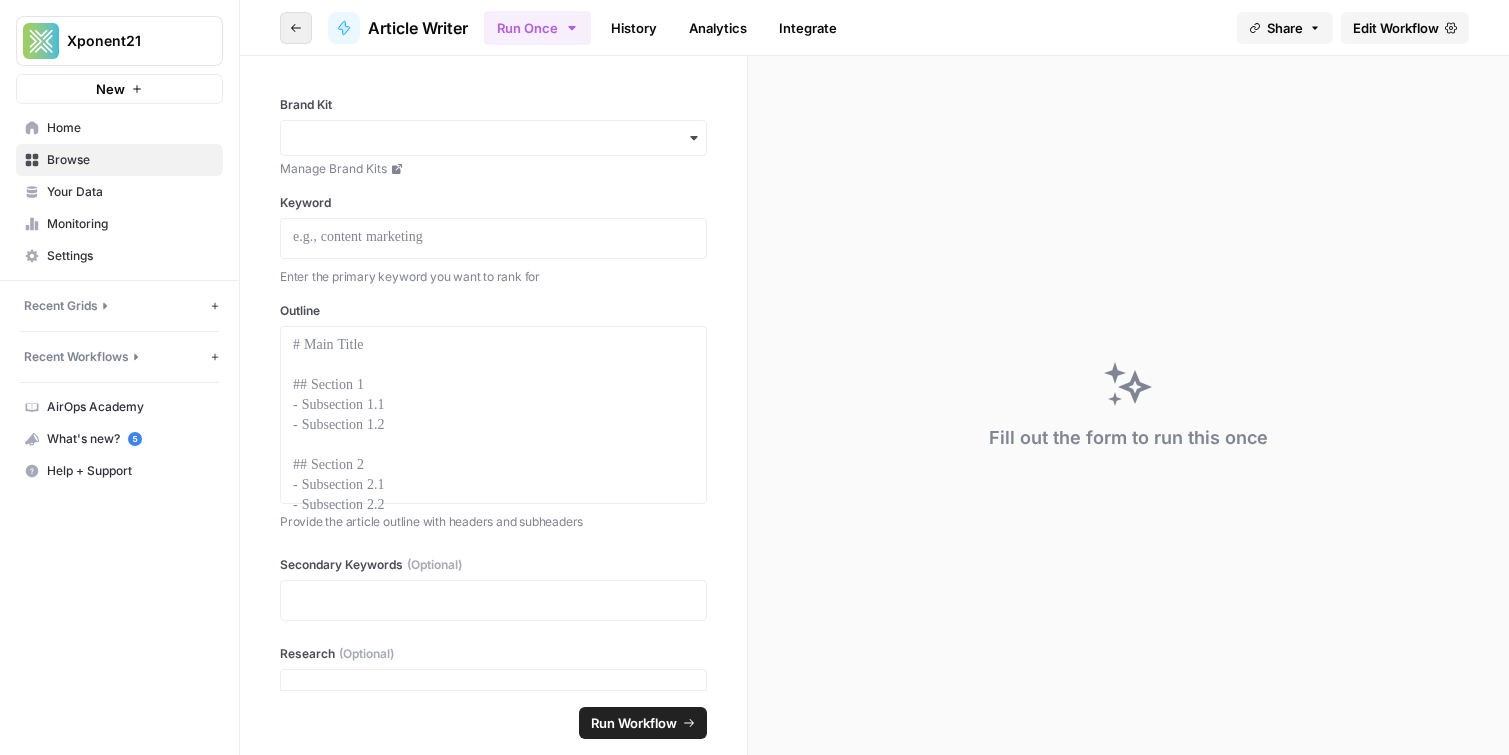 click 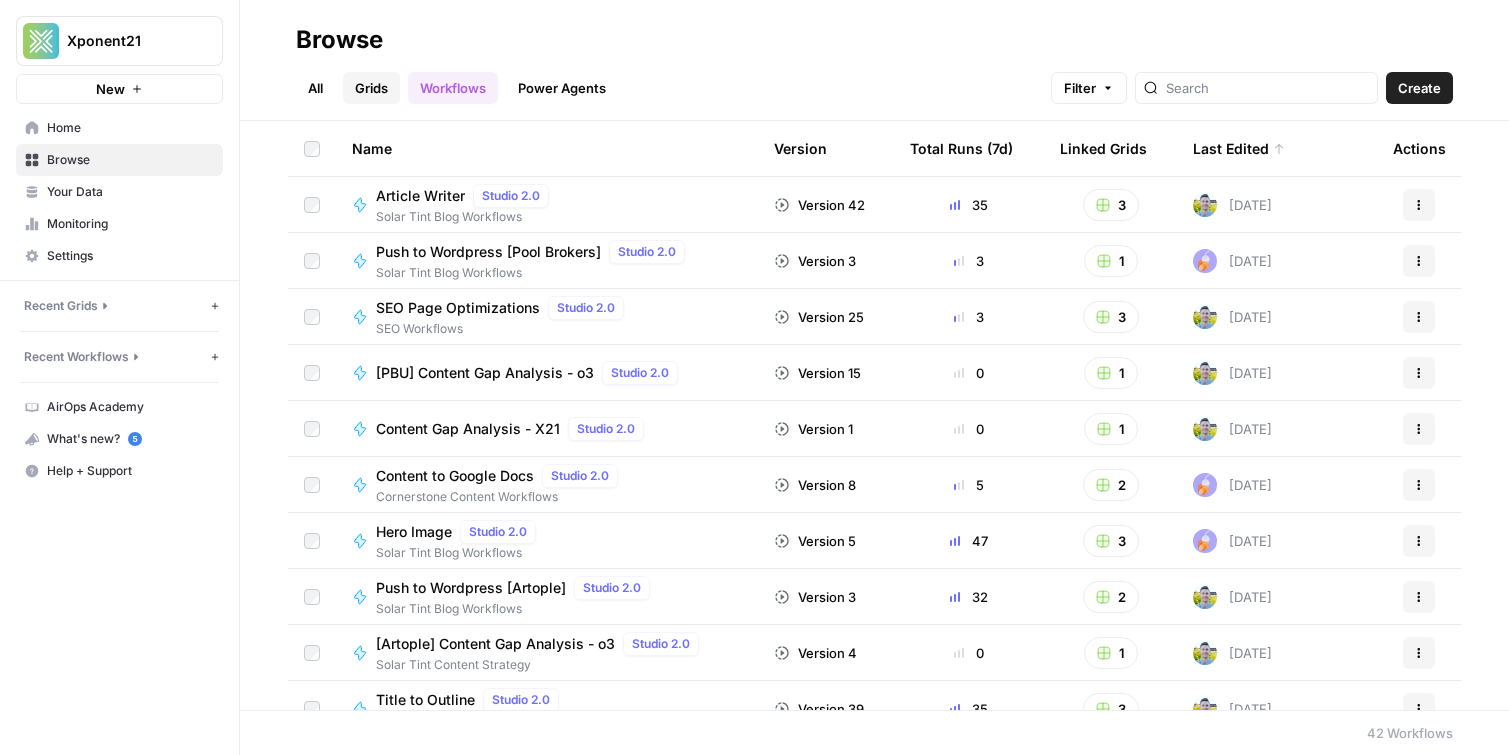 click on "Grids" at bounding box center [371, 88] 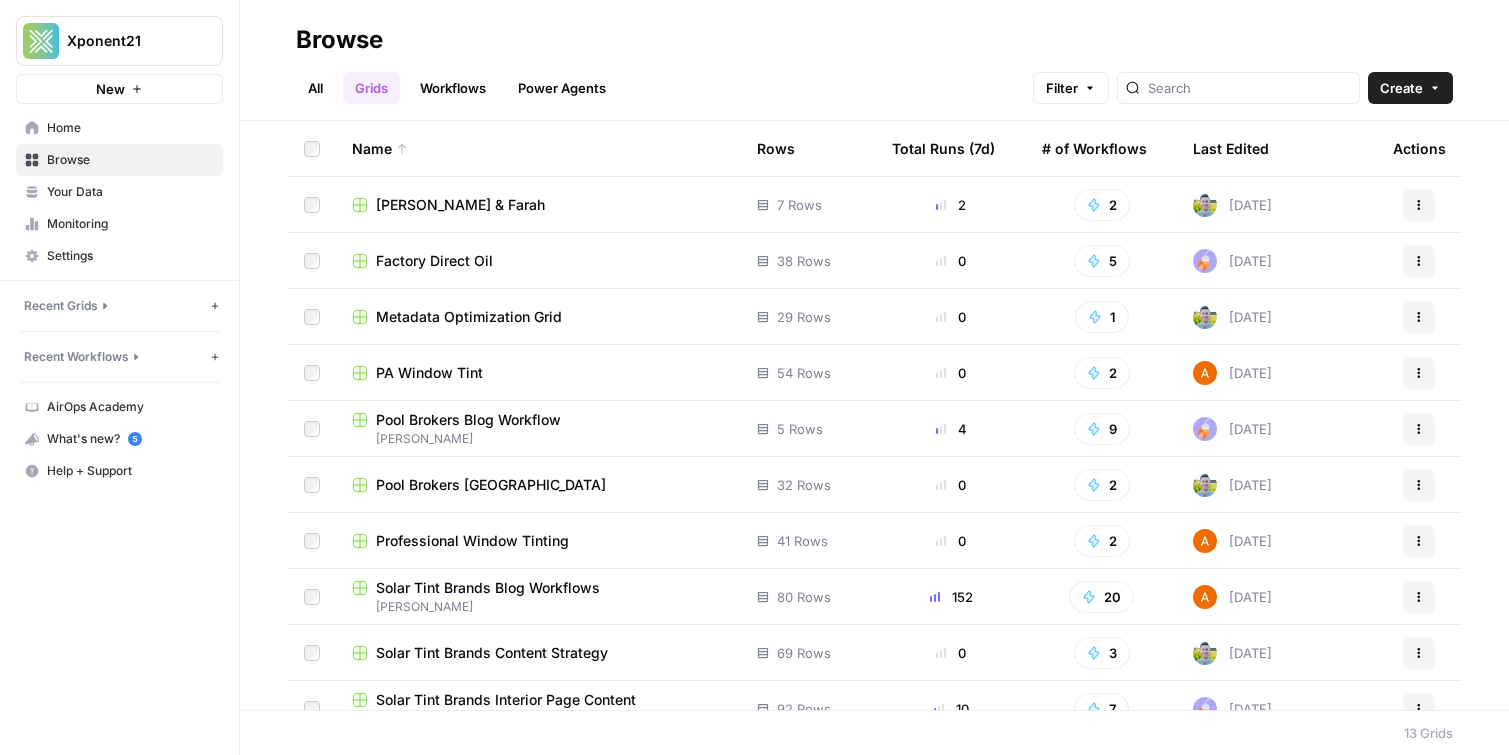 click on "Solar Tint Brands Blog Workflows" at bounding box center [488, 588] 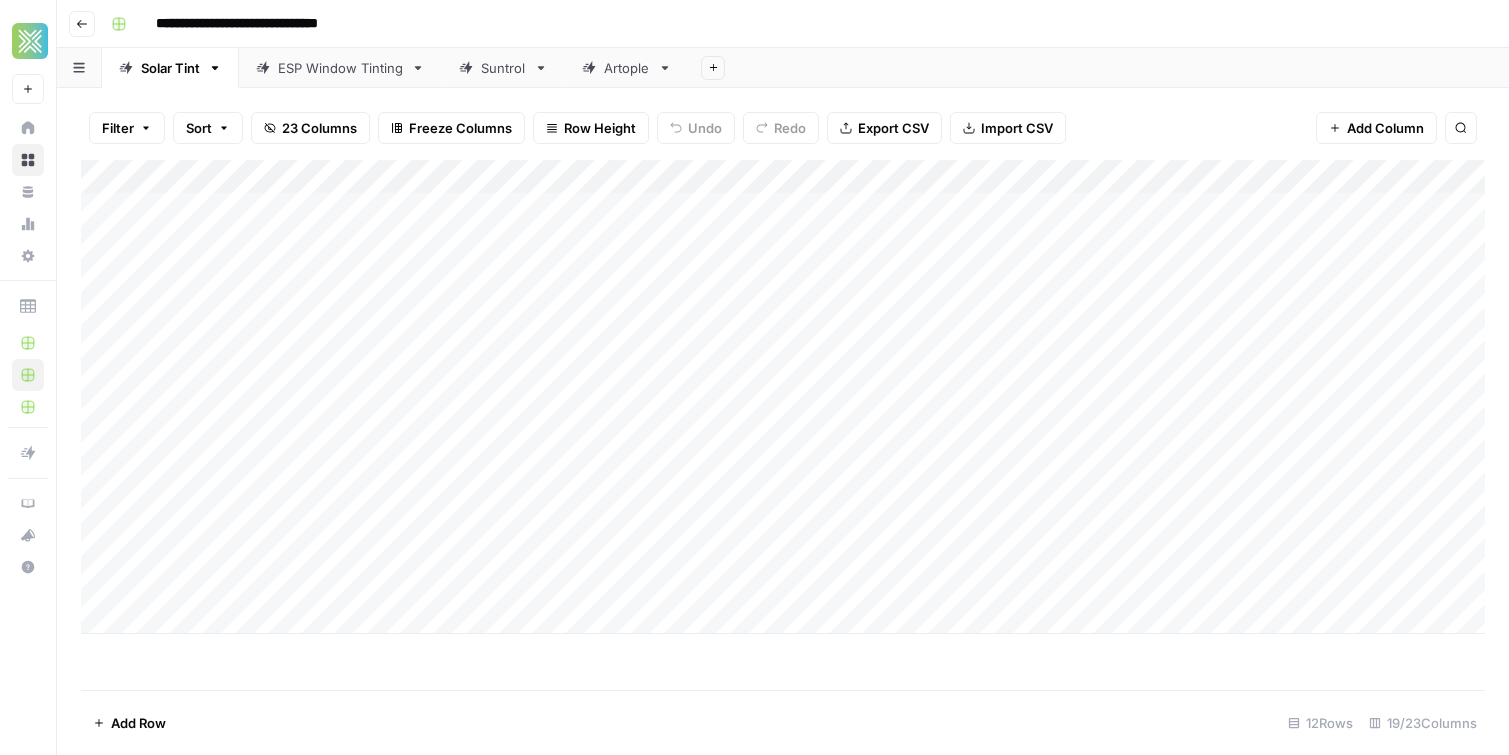 click on "Artople" at bounding box center [616, 68] 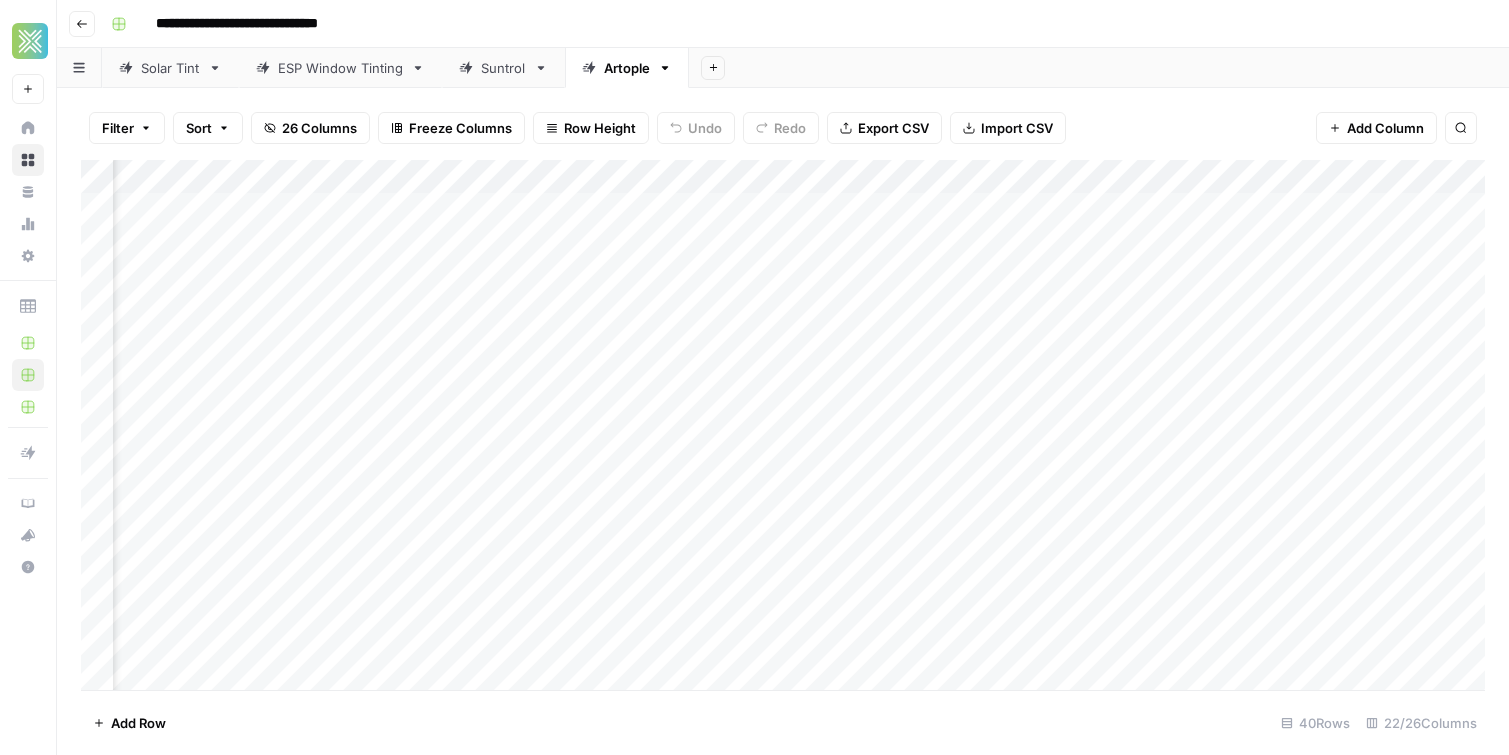 scroll, scrollTop: 0, scrollLeft: 2420, axis: horizontal 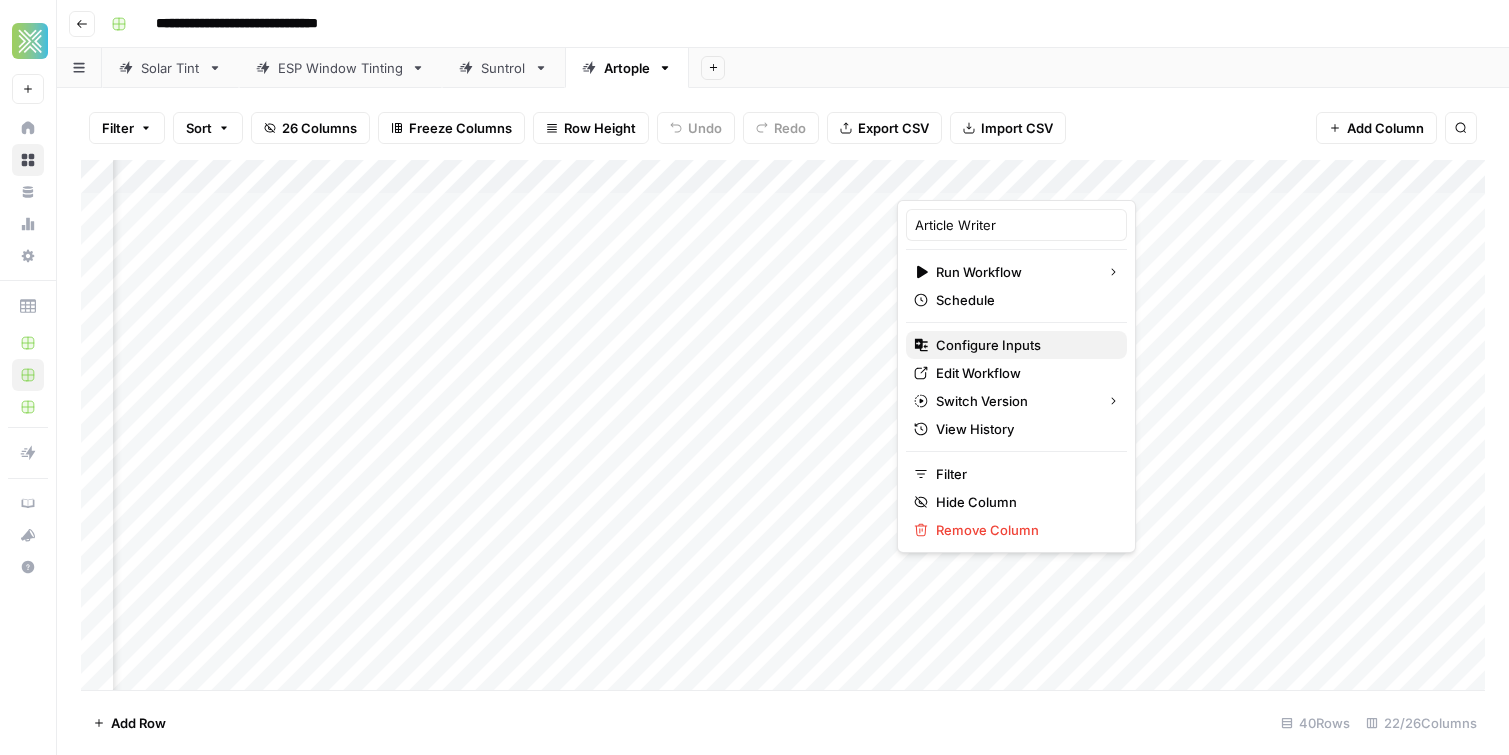 click on "Configure Inputs" at bounding box center (988, 345) 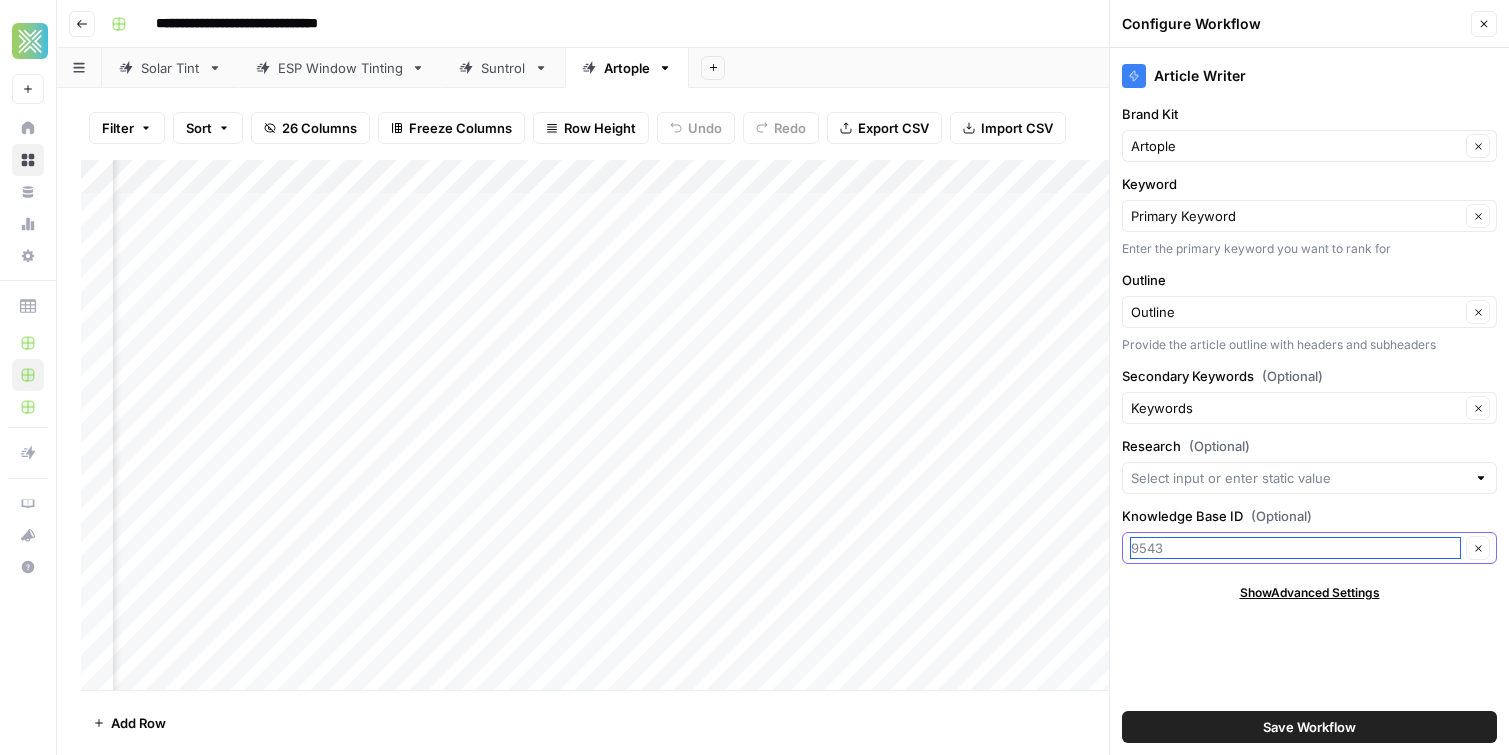 click on "Knowledge Base ID   (Optional)" at bounding box center [1295, 548] 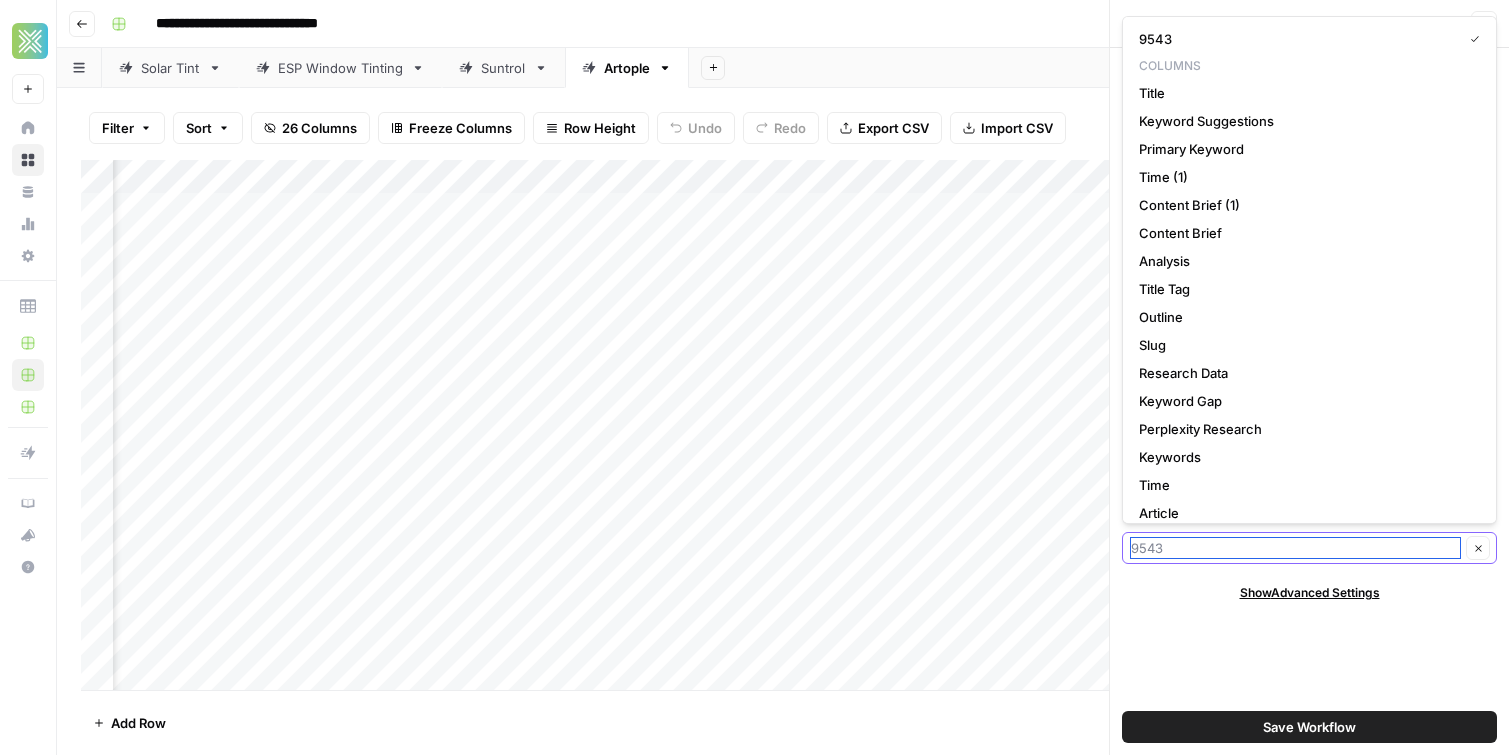 click on "Knowledge Base ID   (Optional)" at bounding box center (1295, 548) 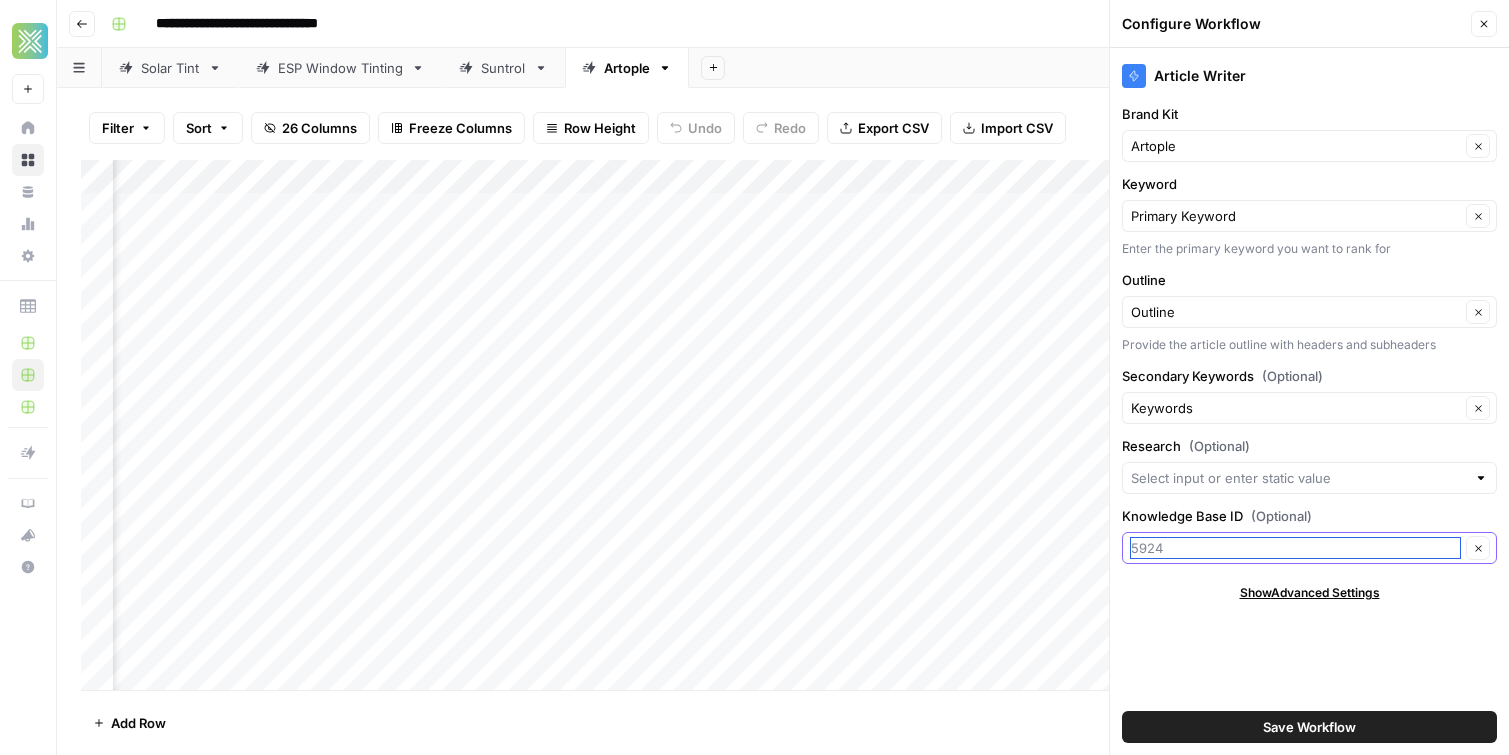 paste on "5924" 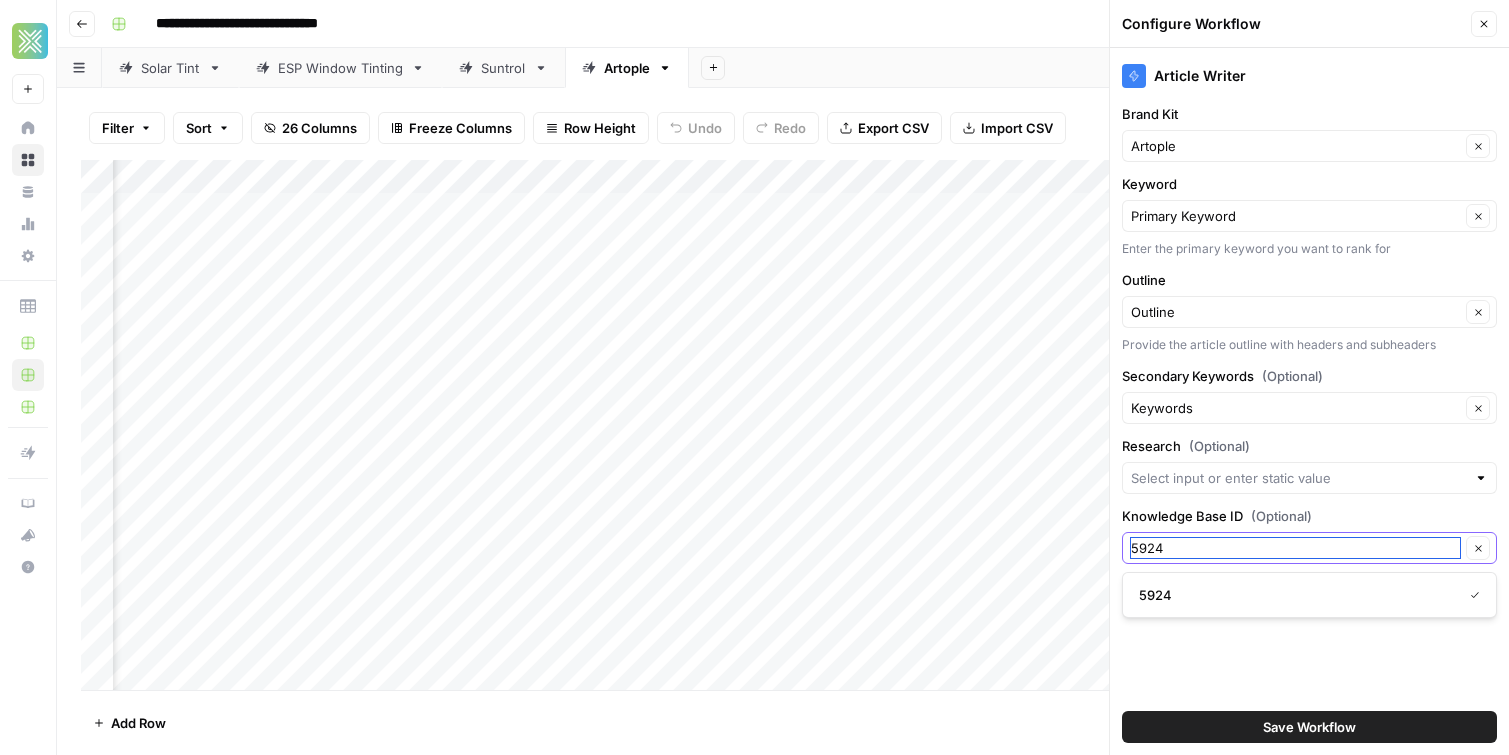 type on "5924" 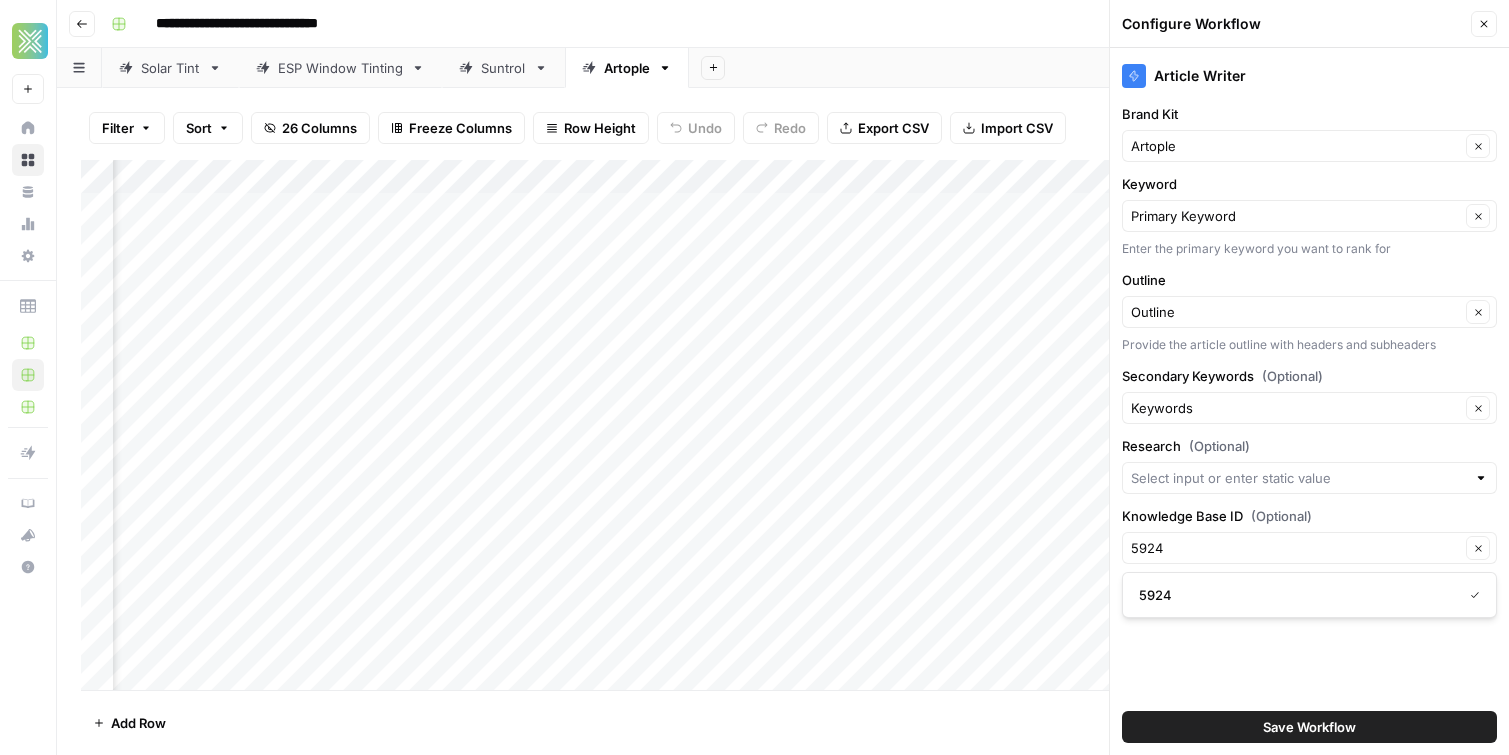 click on "Article Writer Brand Kit Artople Clear Keyword Primary Keyword Clear Enter the primary keyword you want to rank for Outline Outline Clear Provide the article outline with headers and subheaders Secondary Keywords   (Optional) Keywords Clear Research   (Optional) Knowledge Base ID   (Optional) 5924 Clear Show  Advanced Settings Save Workflow" at bounding box center (1309, 401) 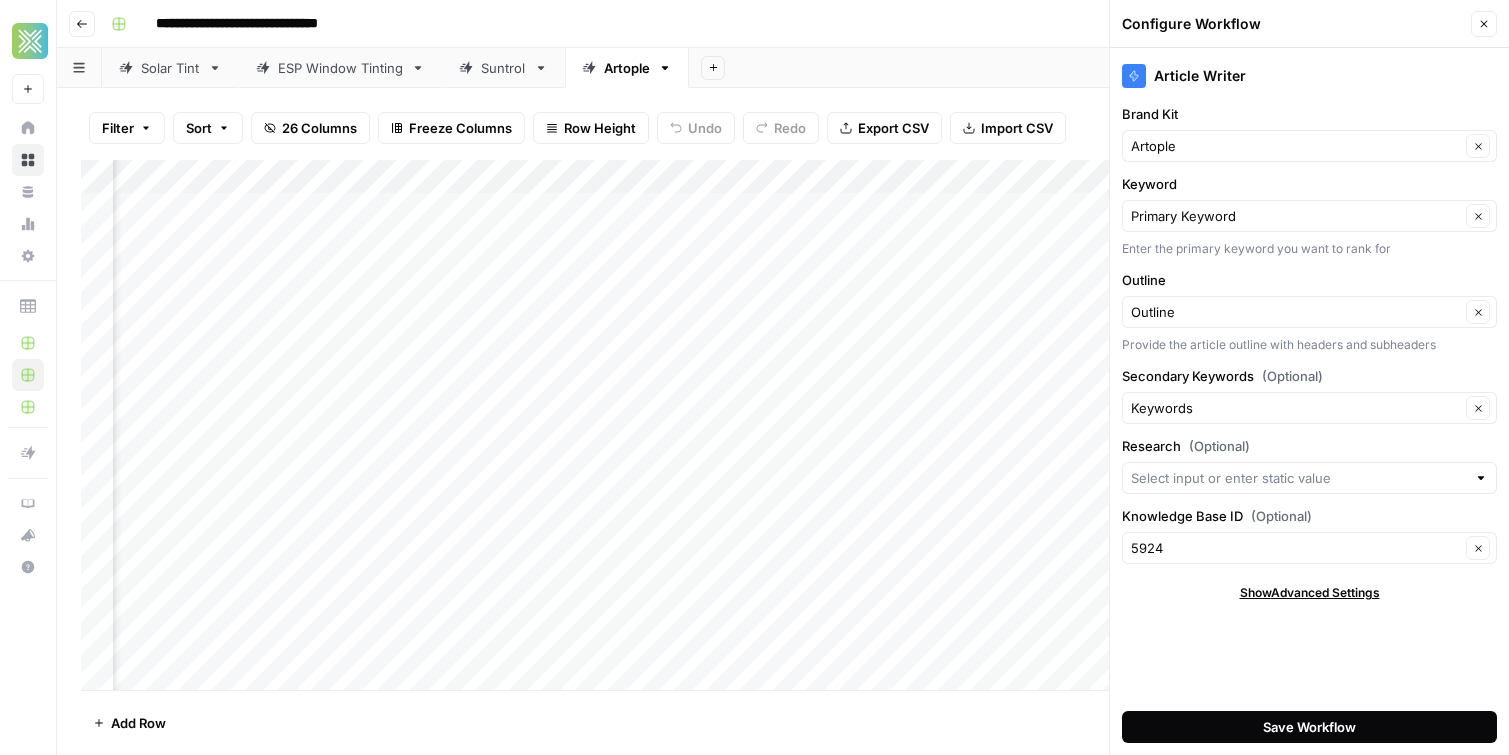 click on "Save Workflow" at bounding box center [1309, 727] 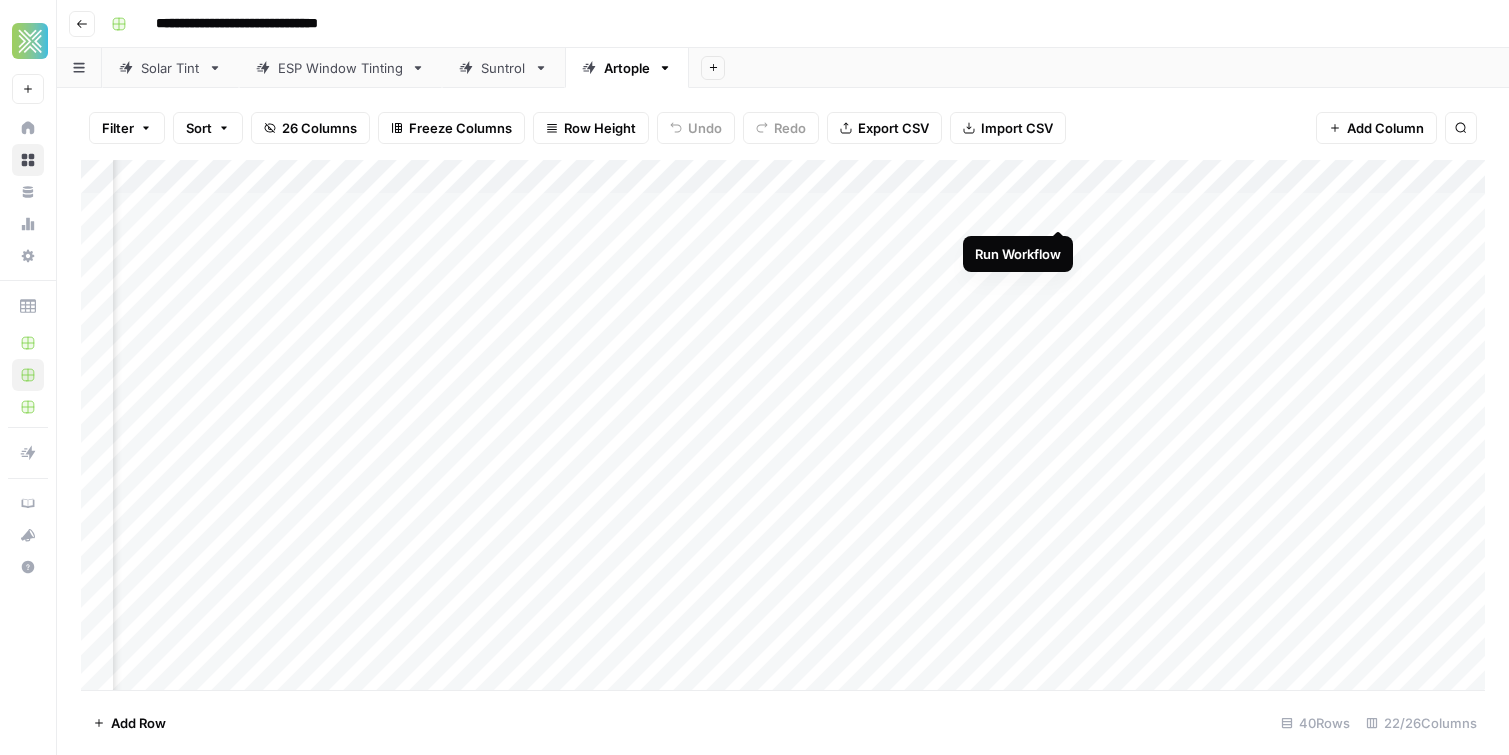 click on "Add Column" at bounding box center [783, 425] 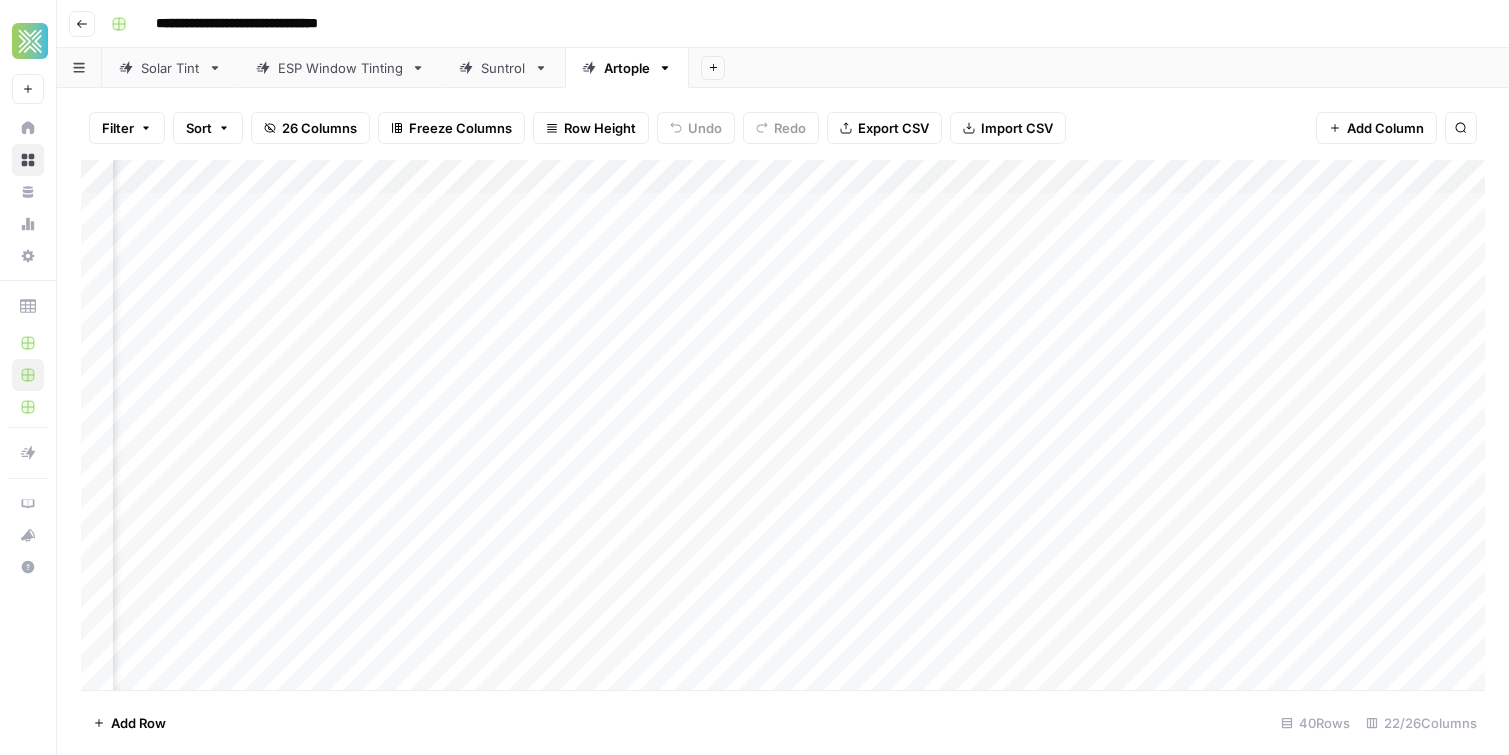 scroll, scrollTop: 0, scrollLeft: 3119, axis: horizontal 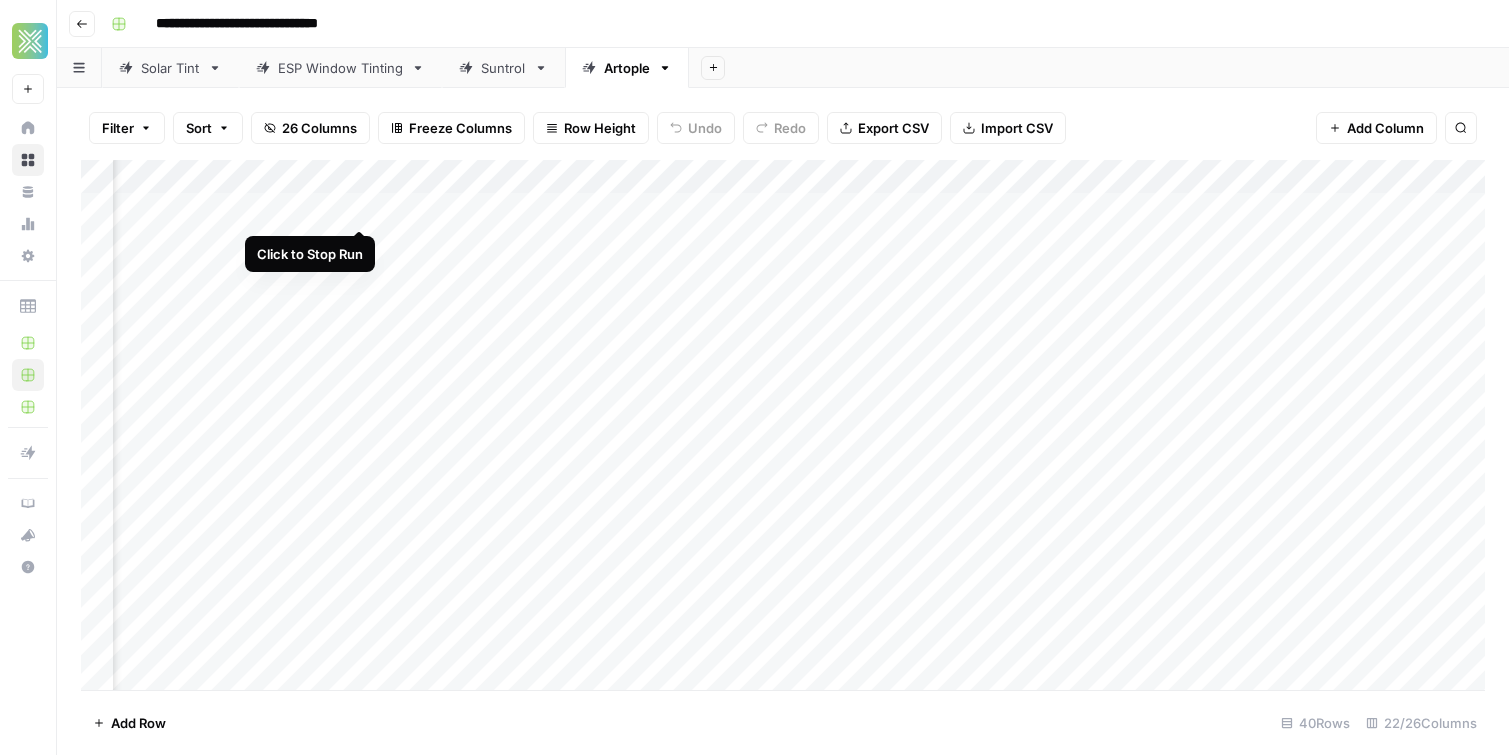 click on "Add Column" at bounding box center (783, 425) 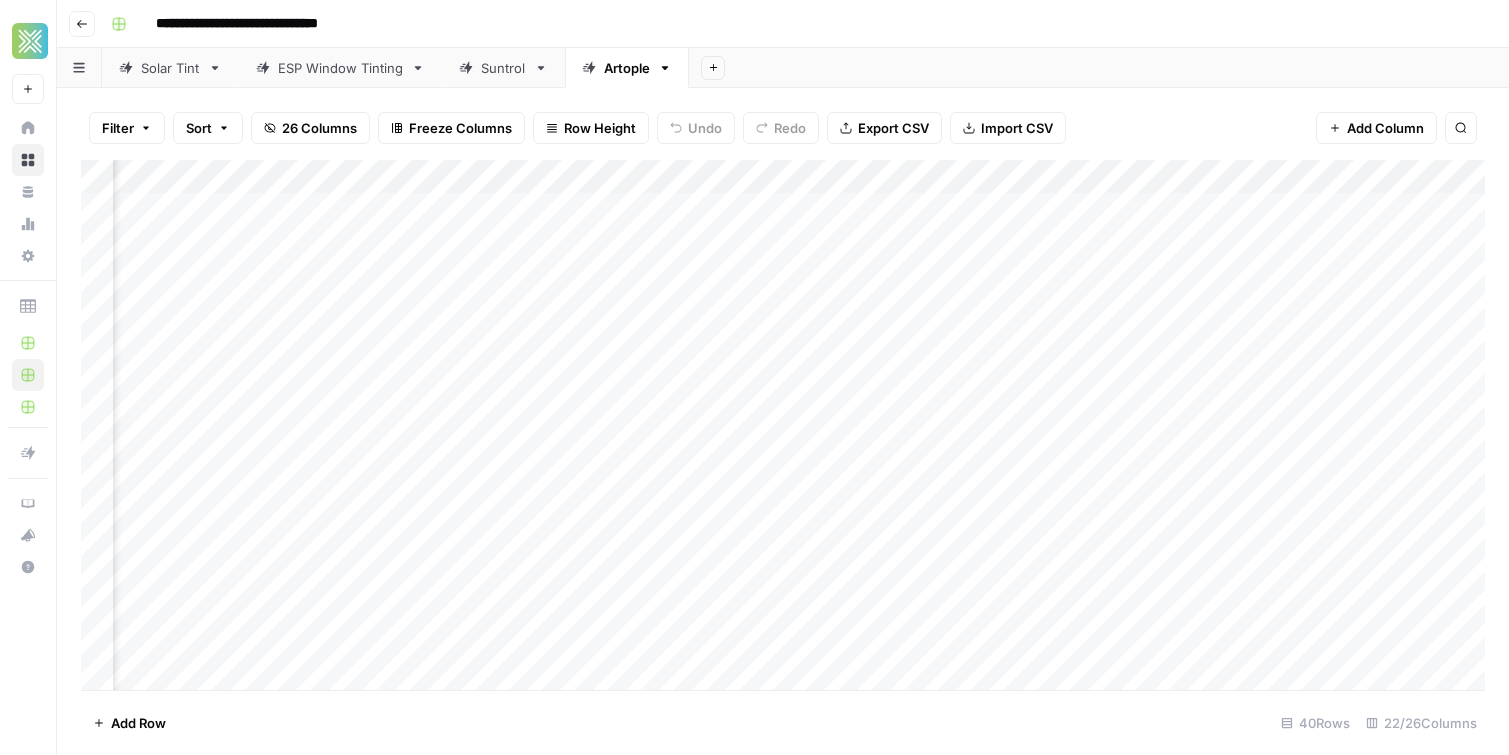 click on "Add Column" at bounding box center (783, 425) 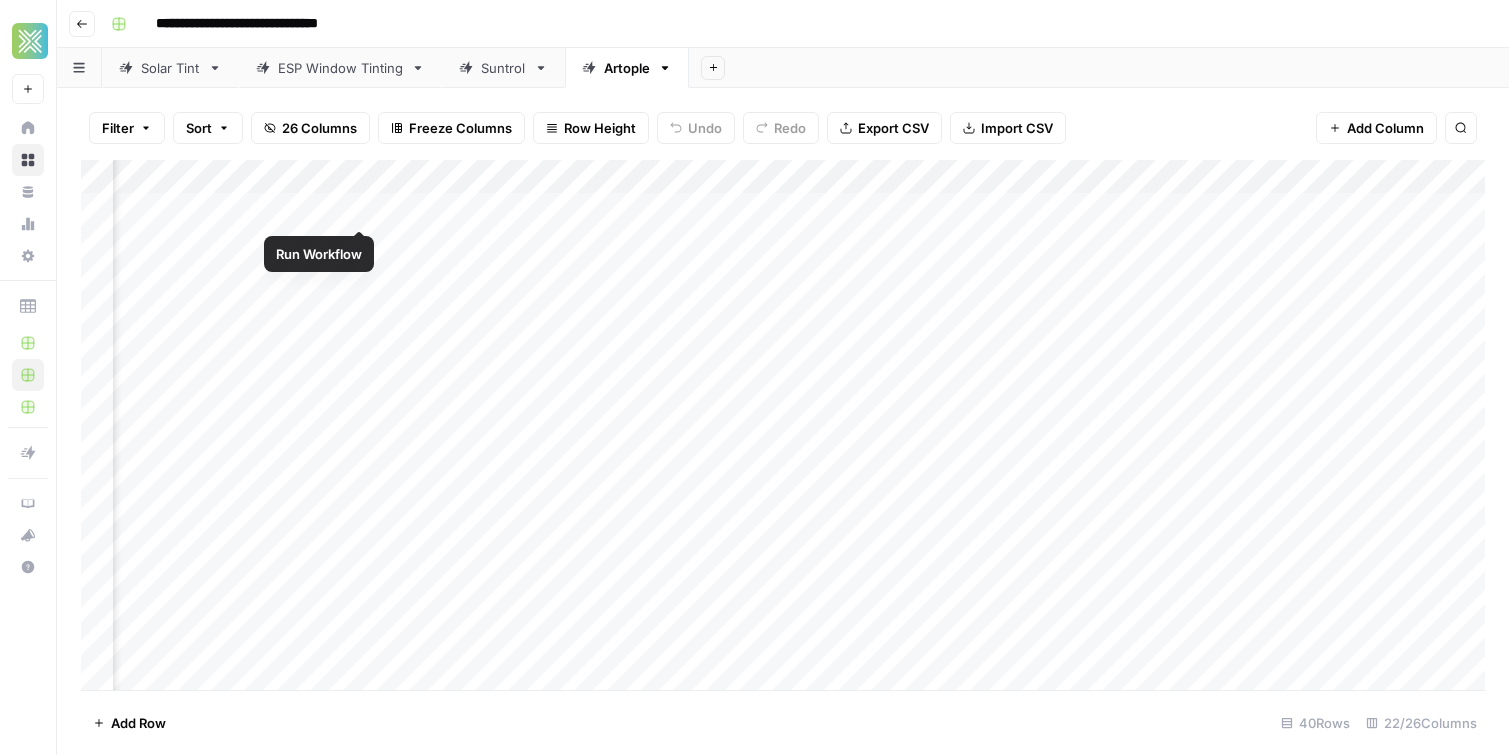 click on "Add Column" at bounding box center [783, 425] 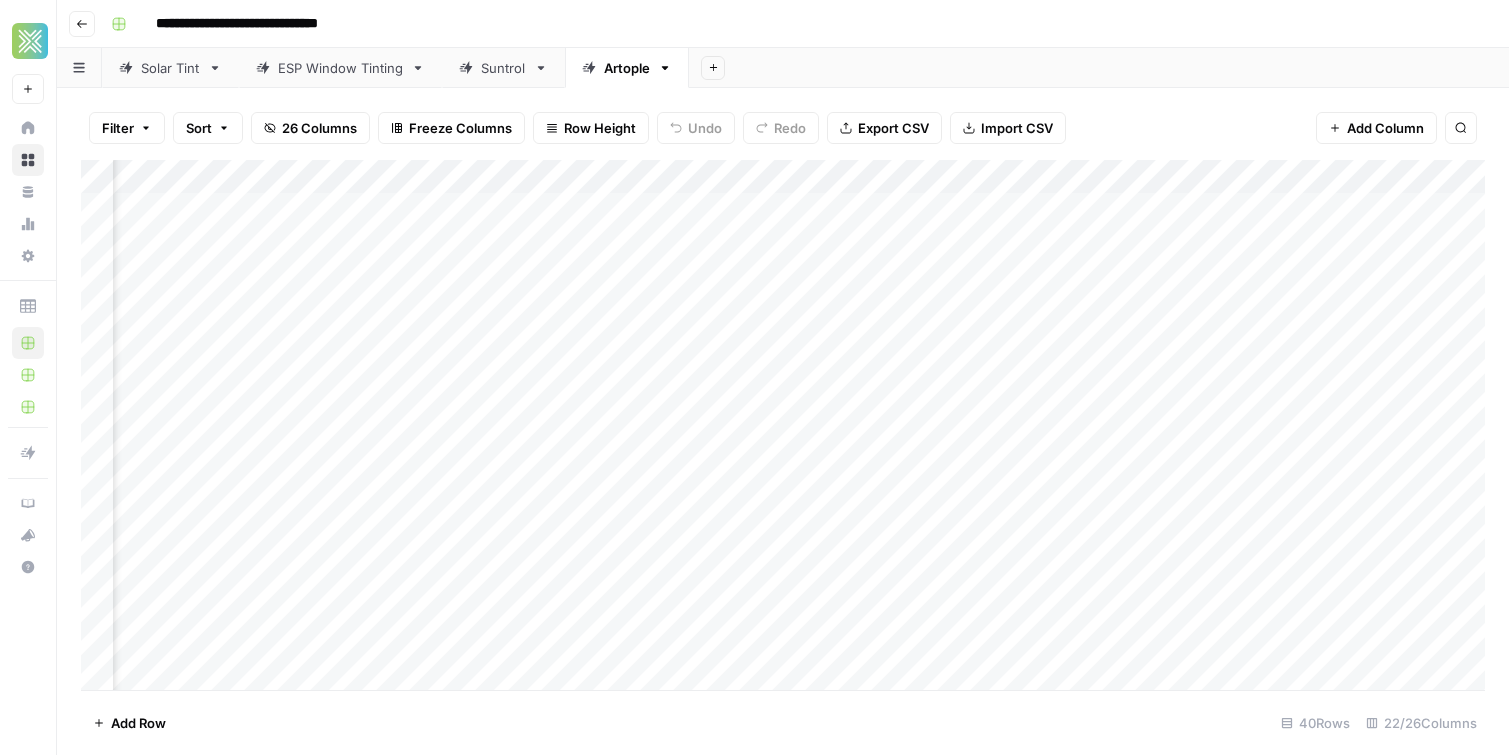 scroll, scrollTop: 0, scrollLeft: 2981, axis: horizontal 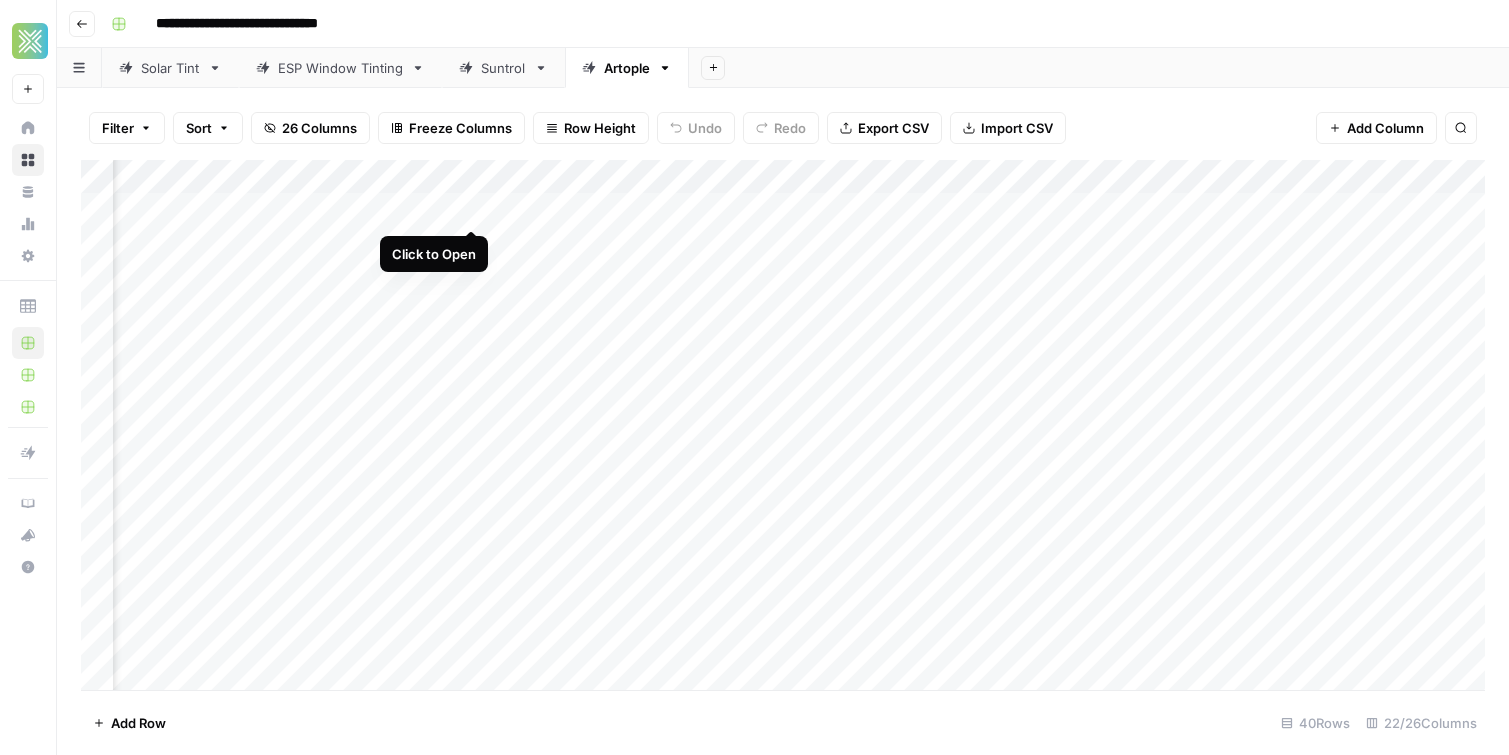 click on "Add Column" at bounding box center (783, 425) 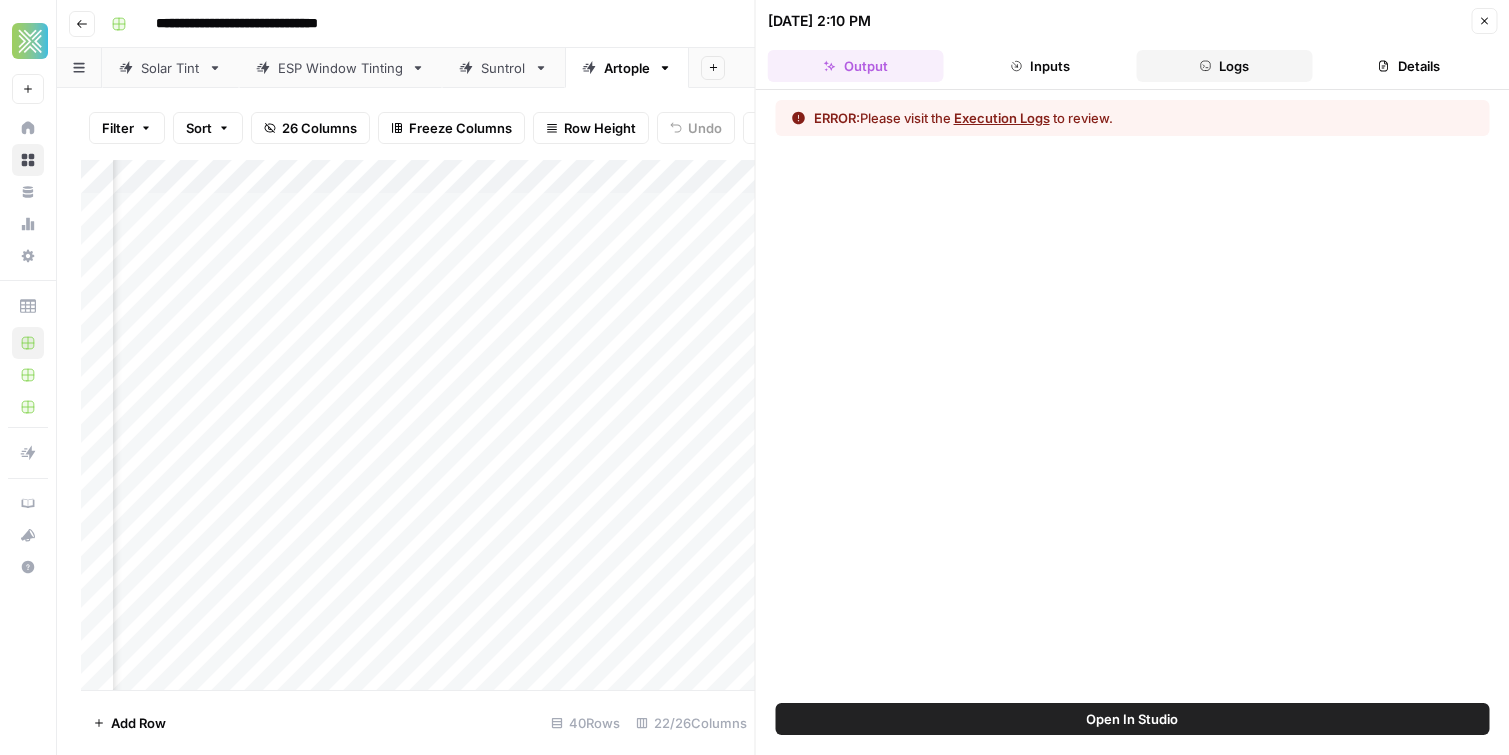 click on "Logs" at bounding box center [1224, 66] 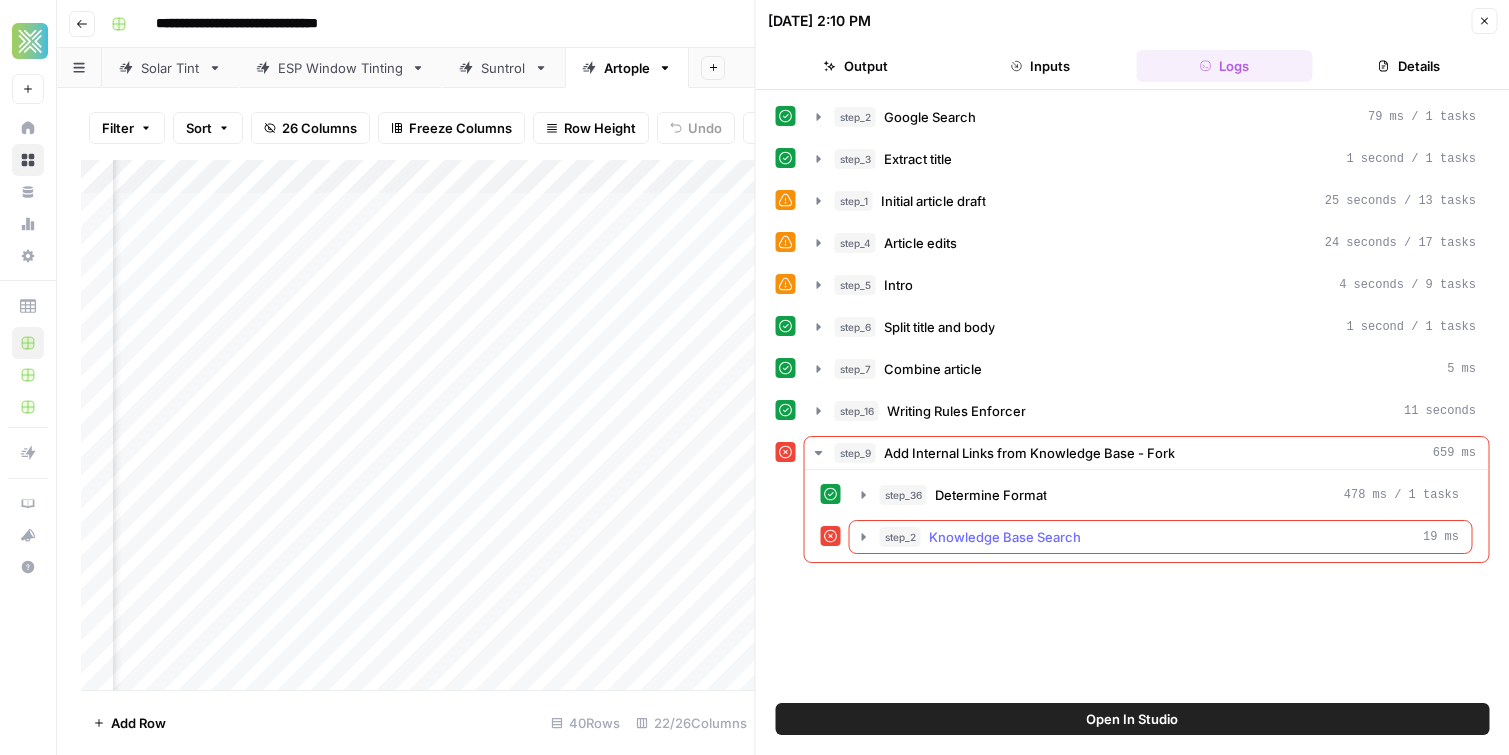 click 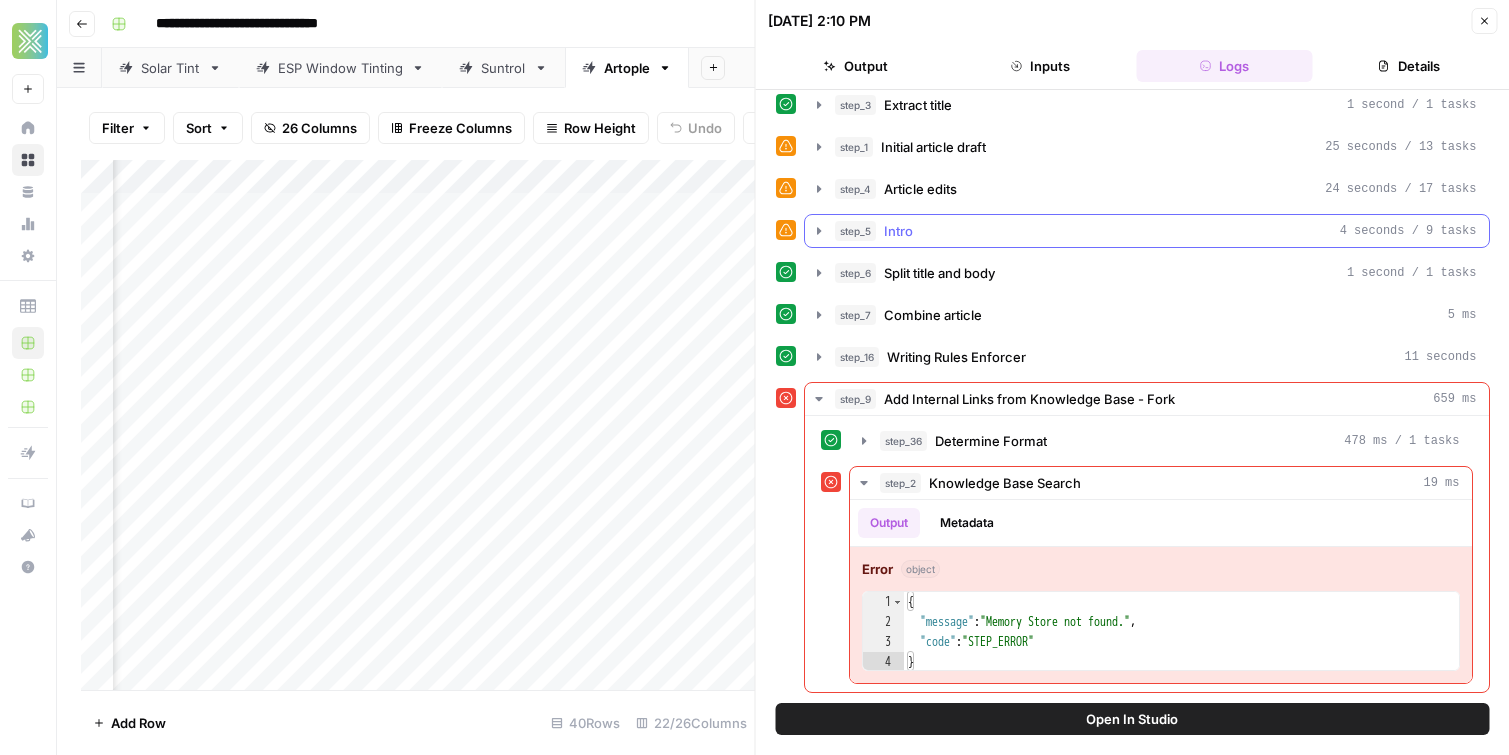 scroll, scrollTop: 0, scrollLeft: 0, axis: both 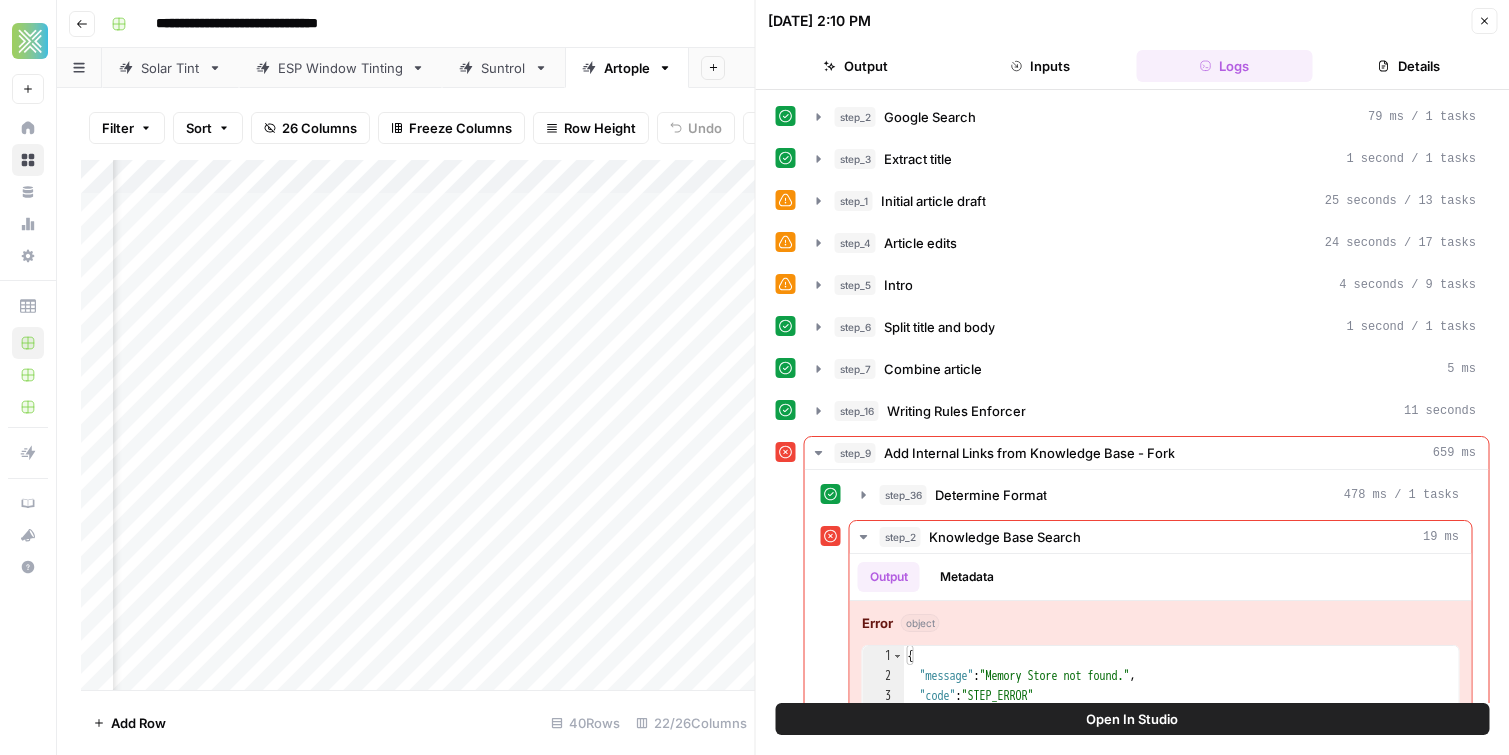 click on "**********" at bounding box center [796, 24] 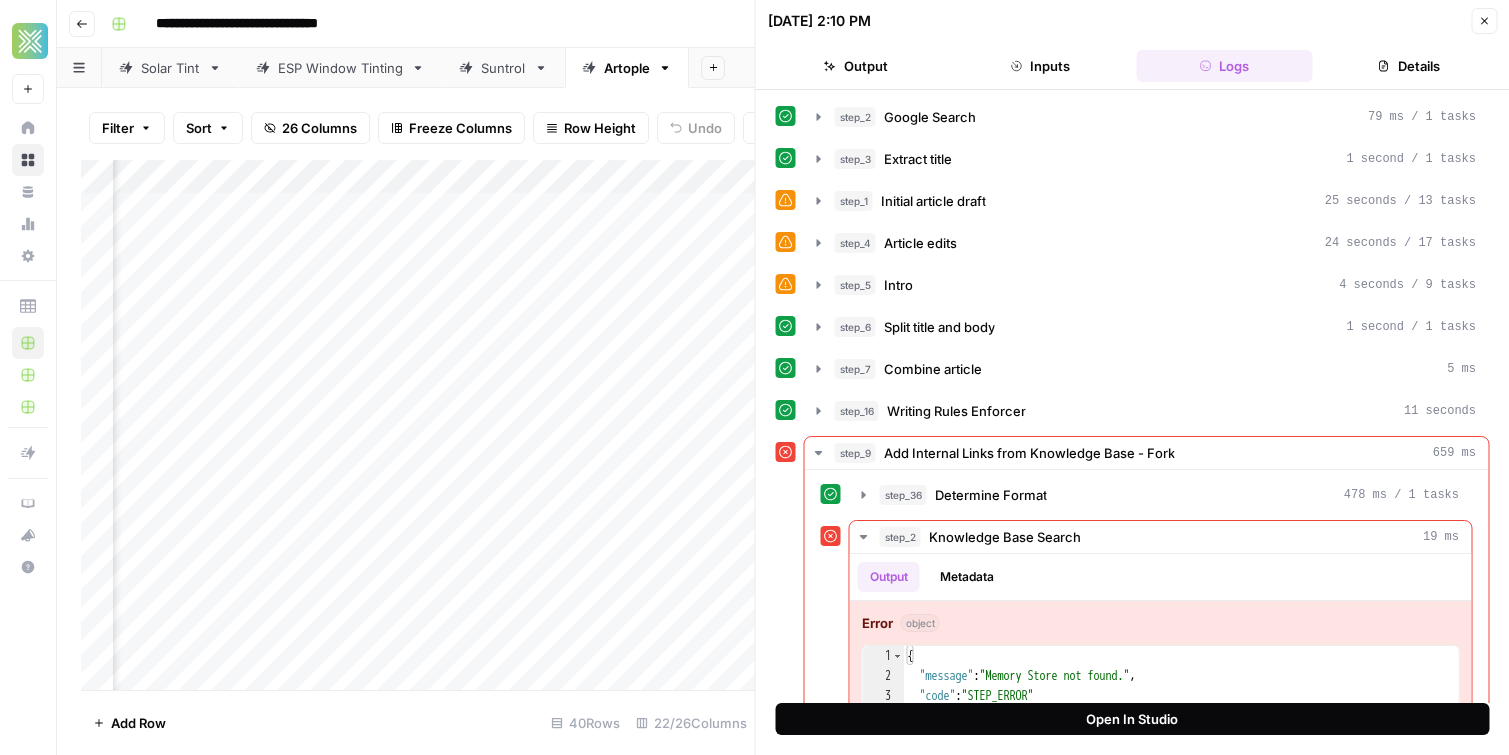 click on "Open In Studio" at bounding box center [1133, 719] 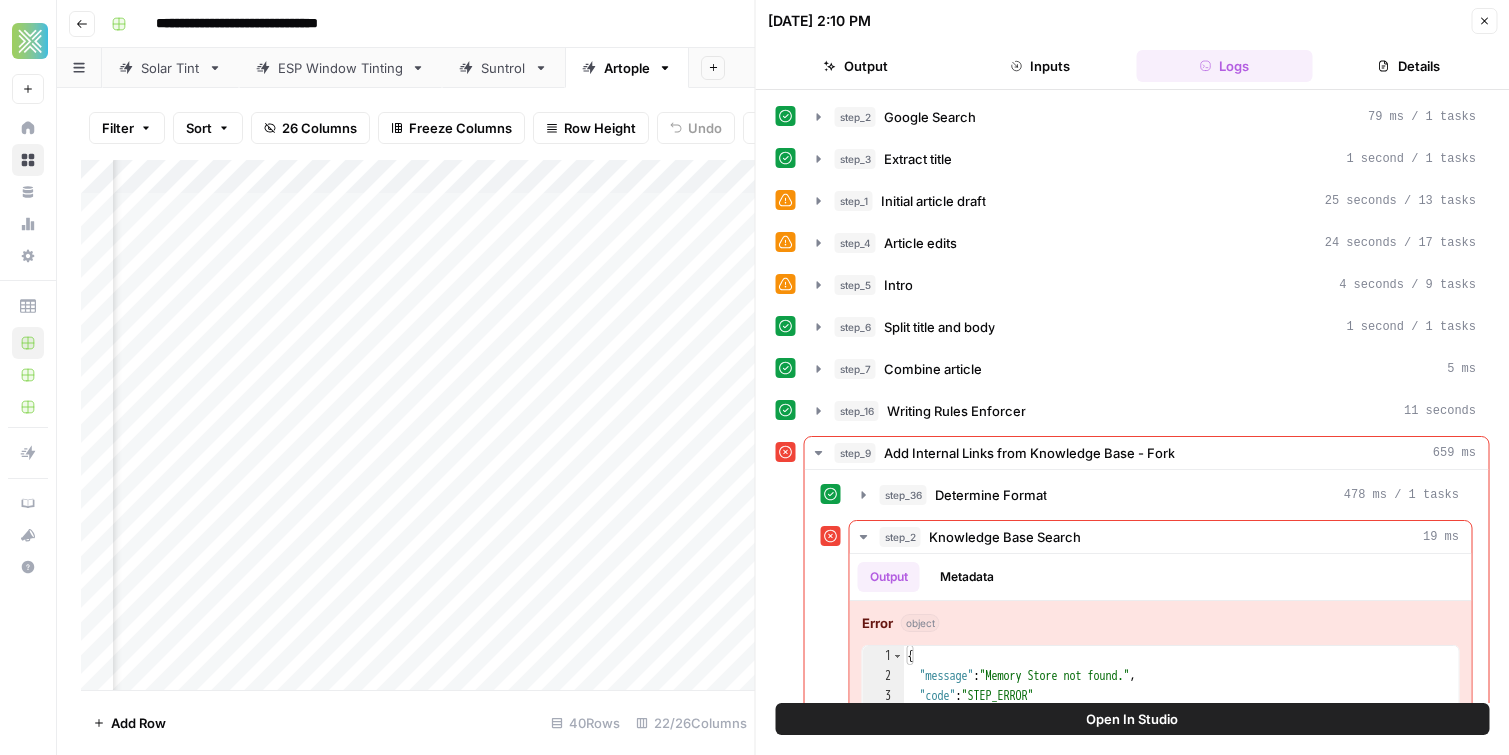 scroll, scrollTop: 1, scrollLeft: 3019, axis: both 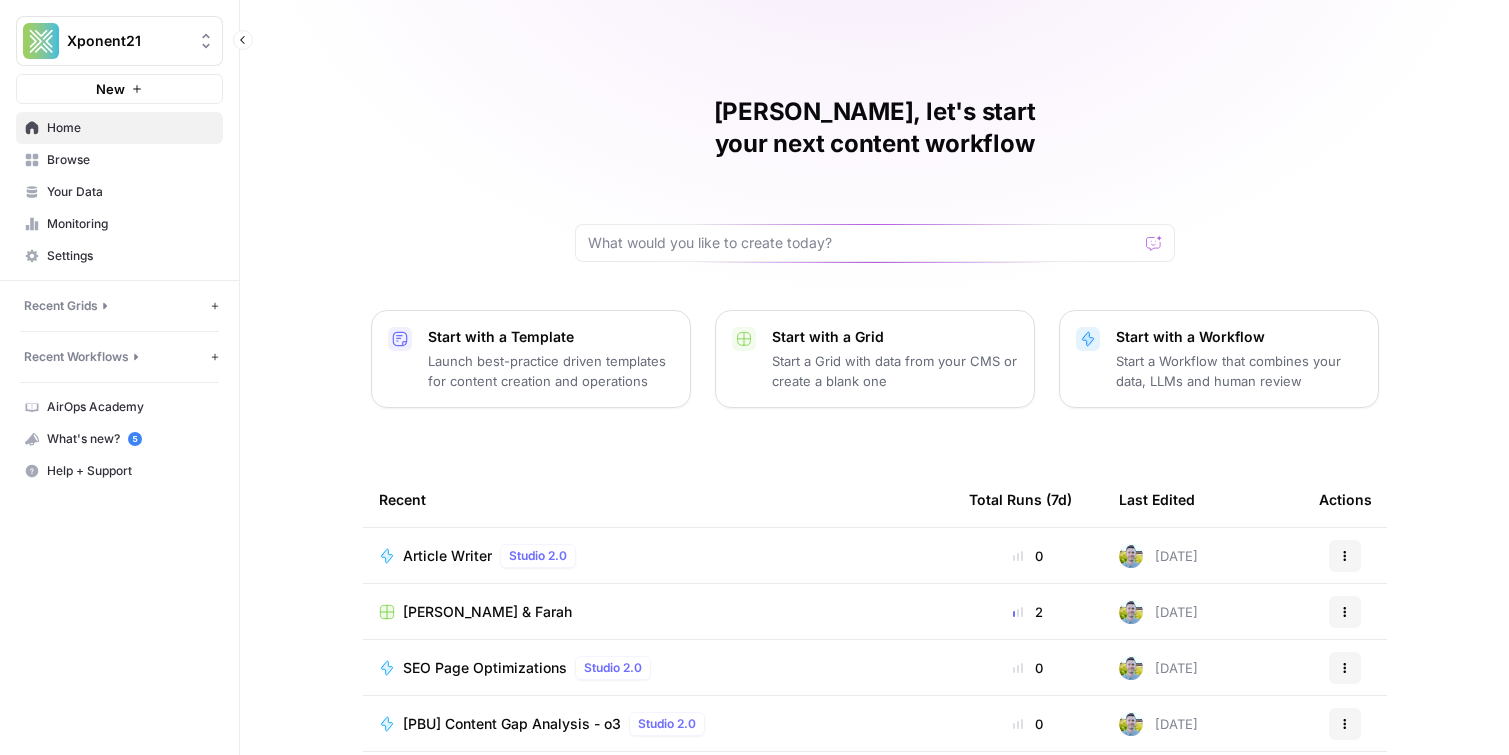 click on "Recent Grids" at bounding box center (115, 306) 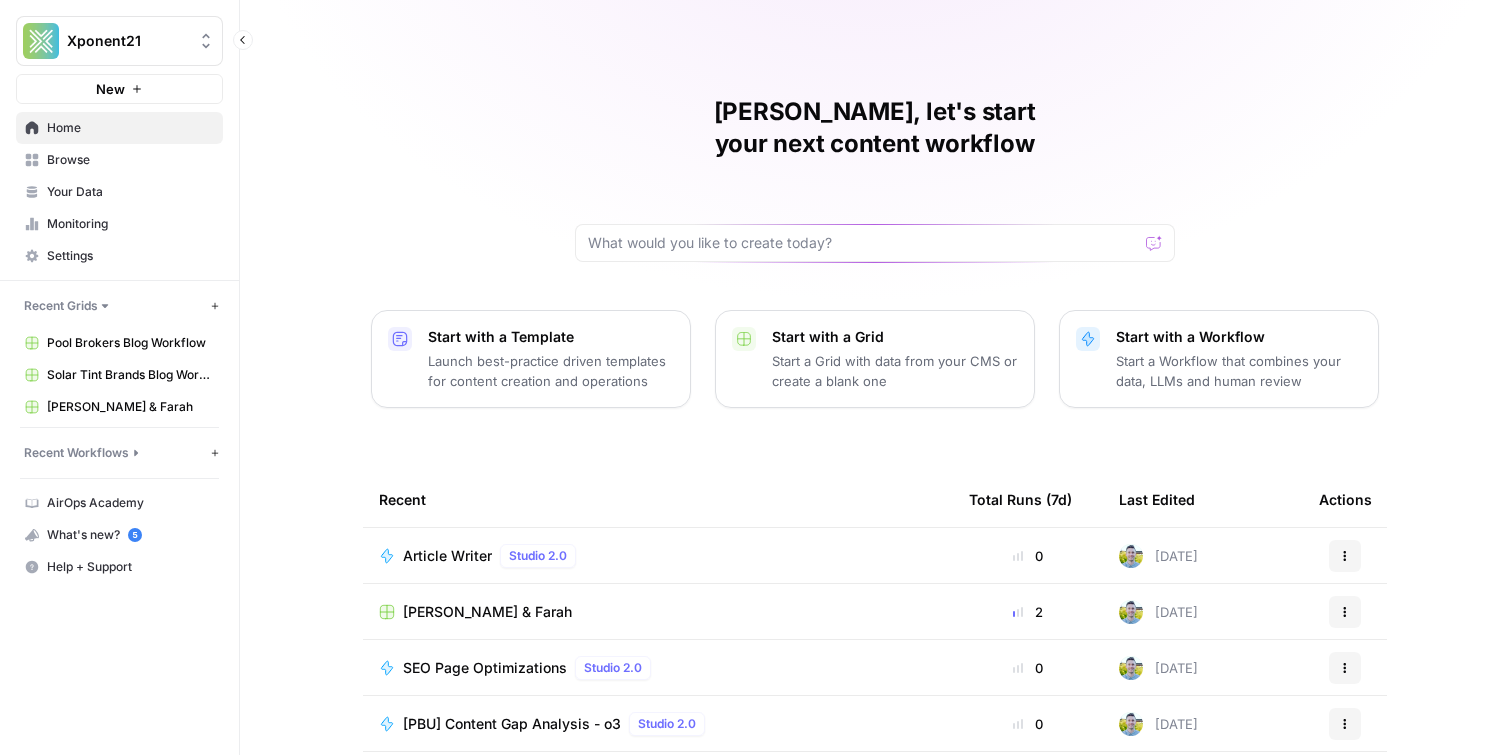 click on "Recent Grids" at bounding box center [115, 306] 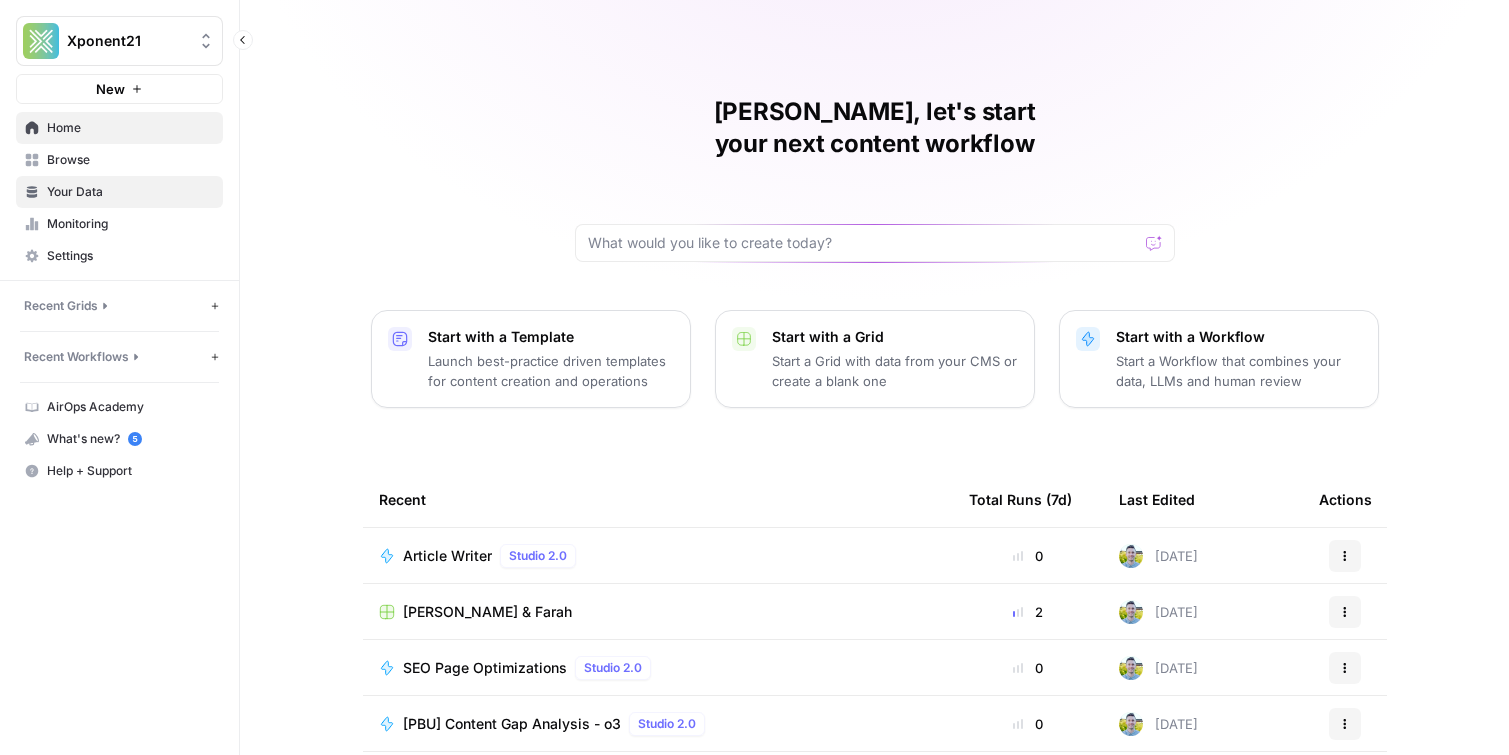 click on "Your Data" at bounding box center [130, 192] 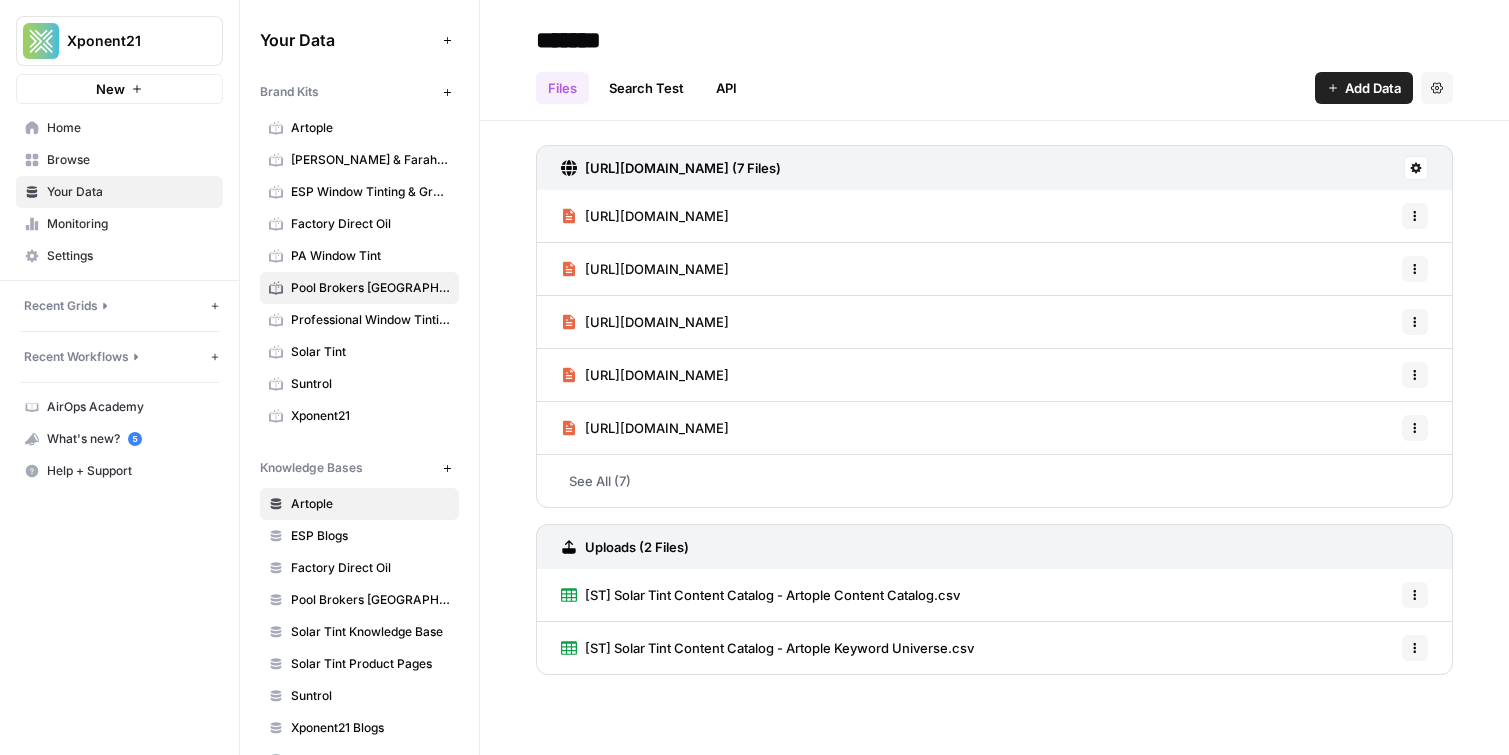 scroll, scrollTop: 141, scrollLeft: 0, axis: vertical 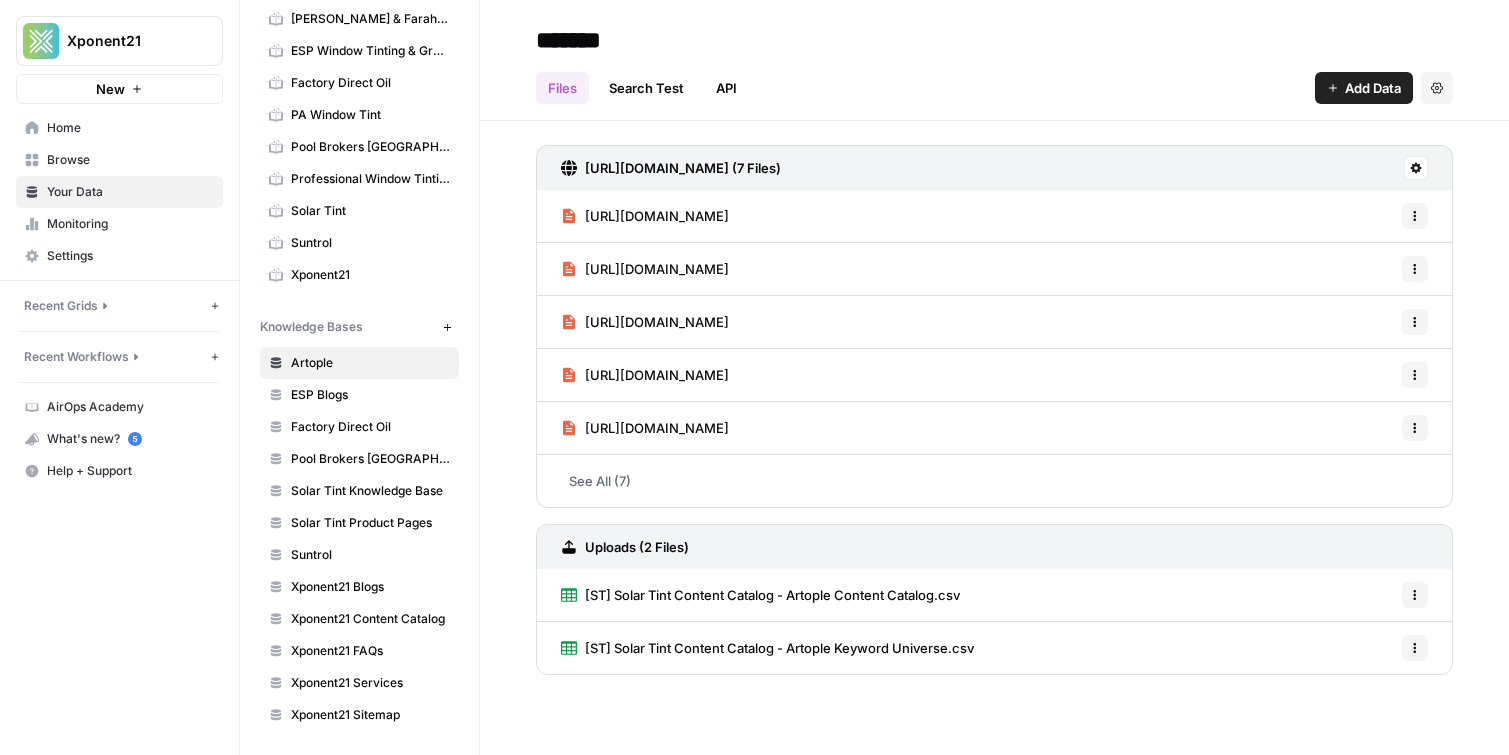 click on "https://artople.com/post-sitemap.xml (7 Files)" at bounding box center (683, 168) 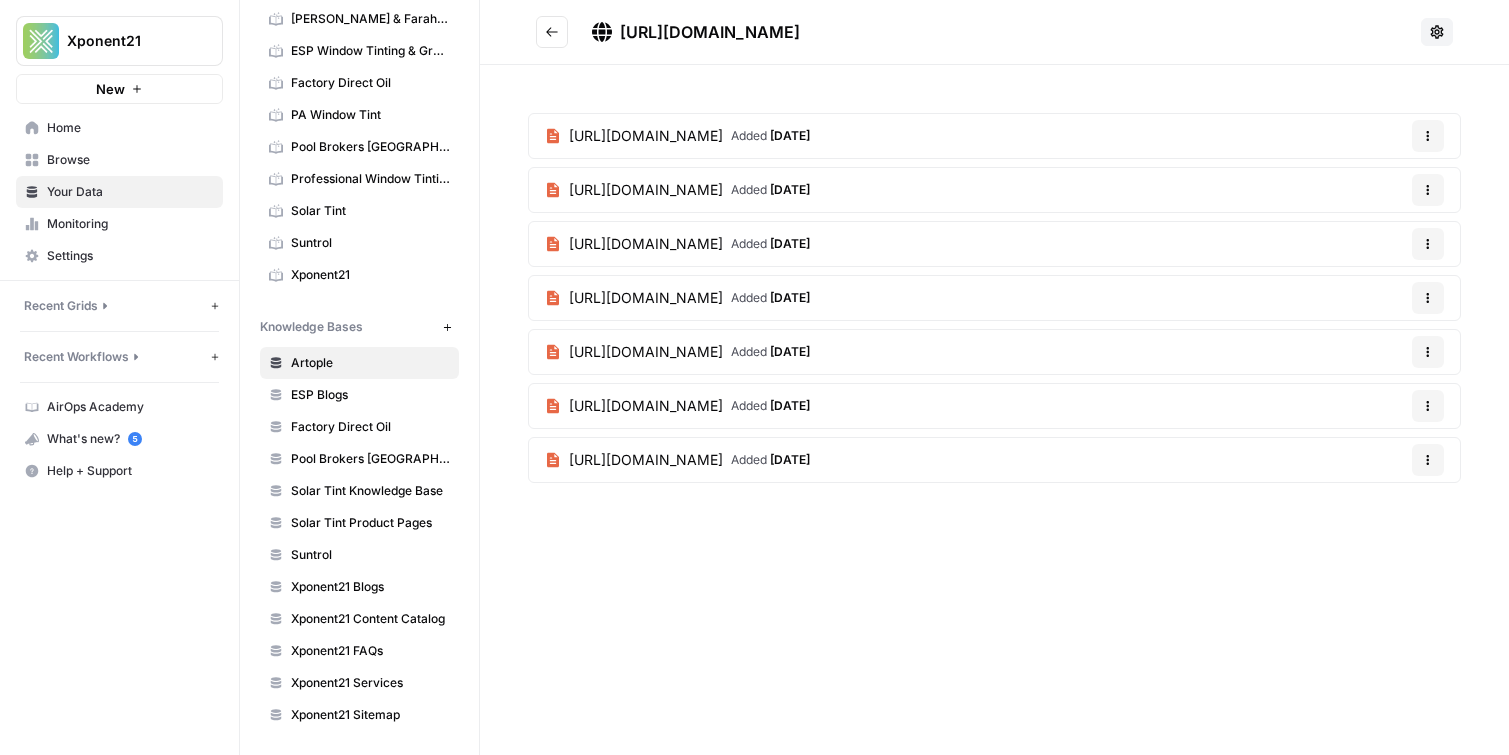 click 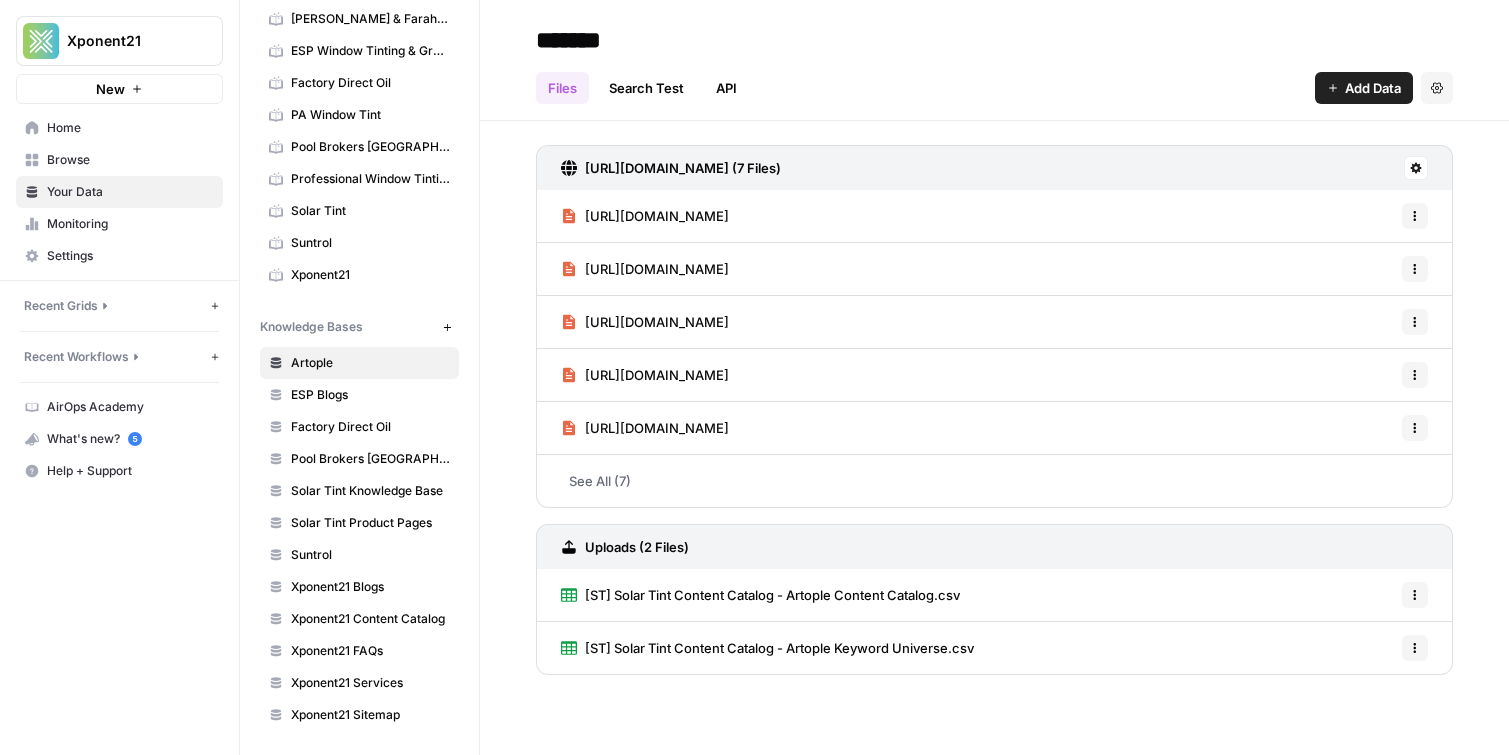click on "https://artople.com/post-sitemap.xml (7 Files)" at bounding box center [683, 168] 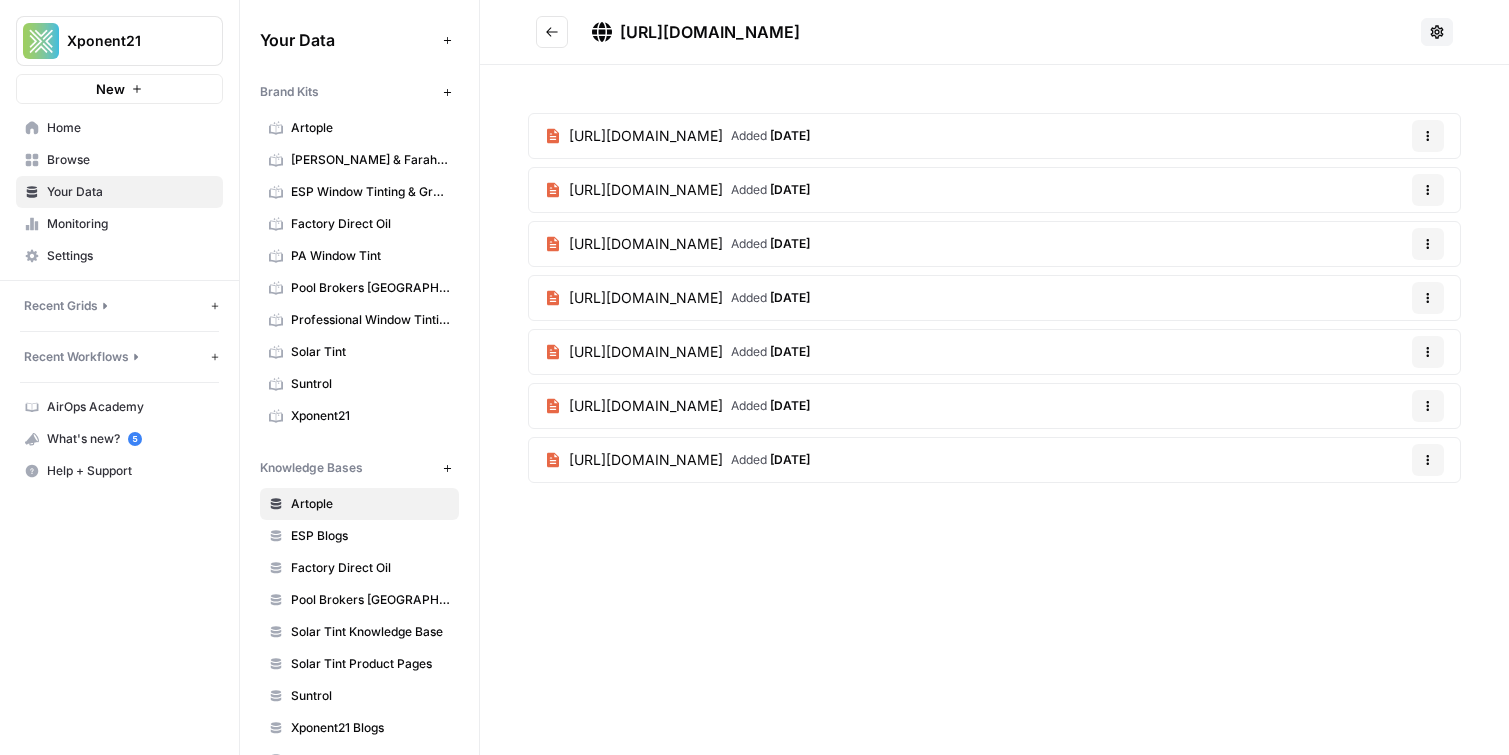 scroll, scrollTop: 0, scrollLeft: 0, axis: both 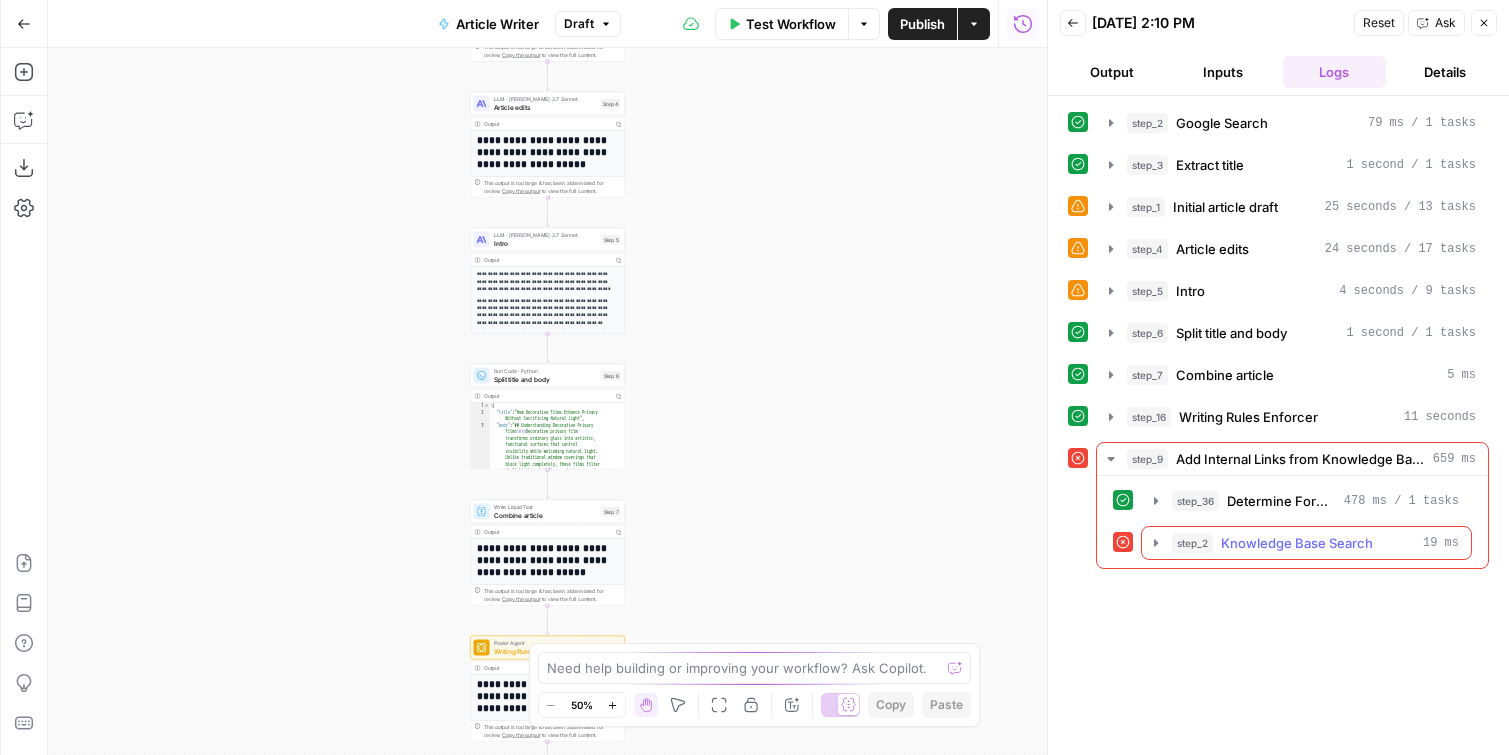 click 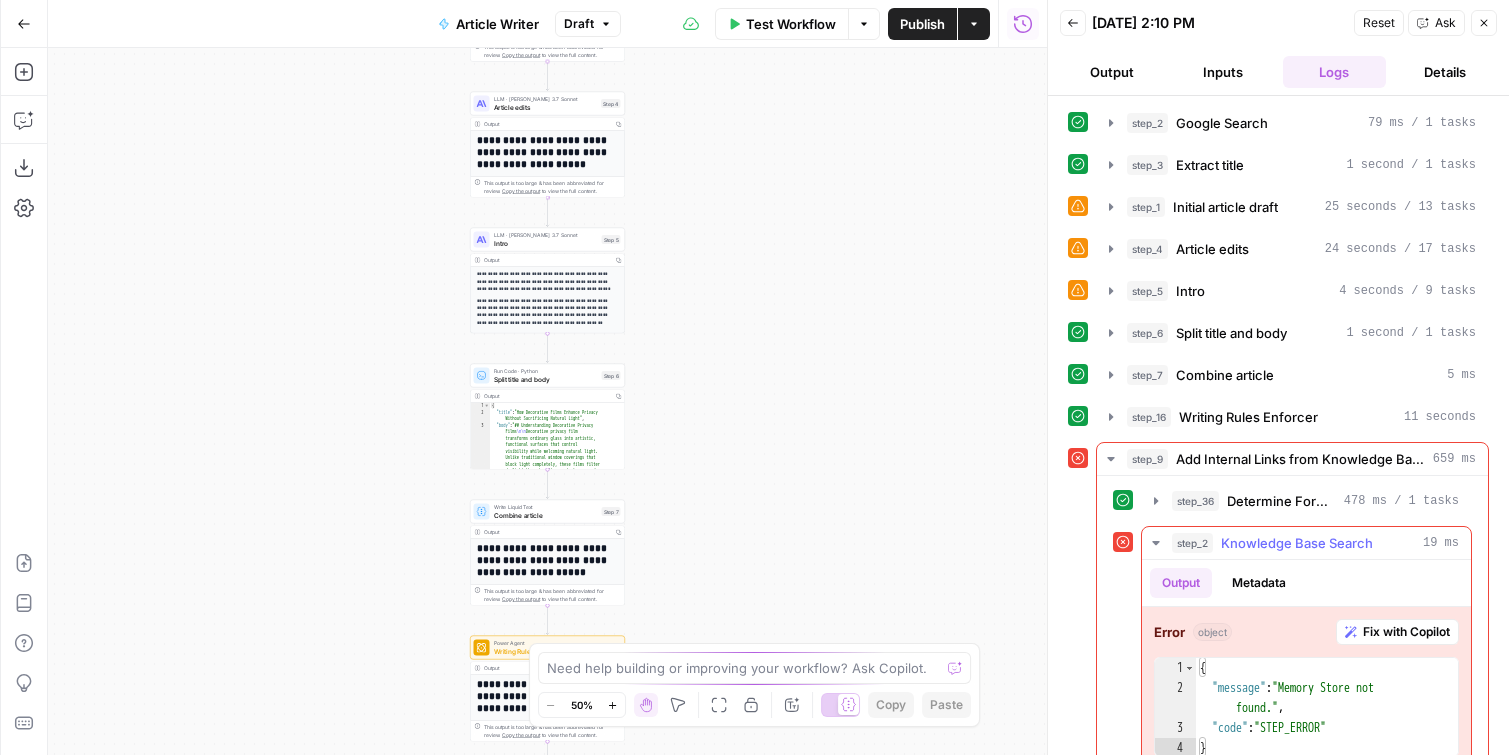 scroll, scrollTop: 34, scrollLeft: 0, axis: vertical 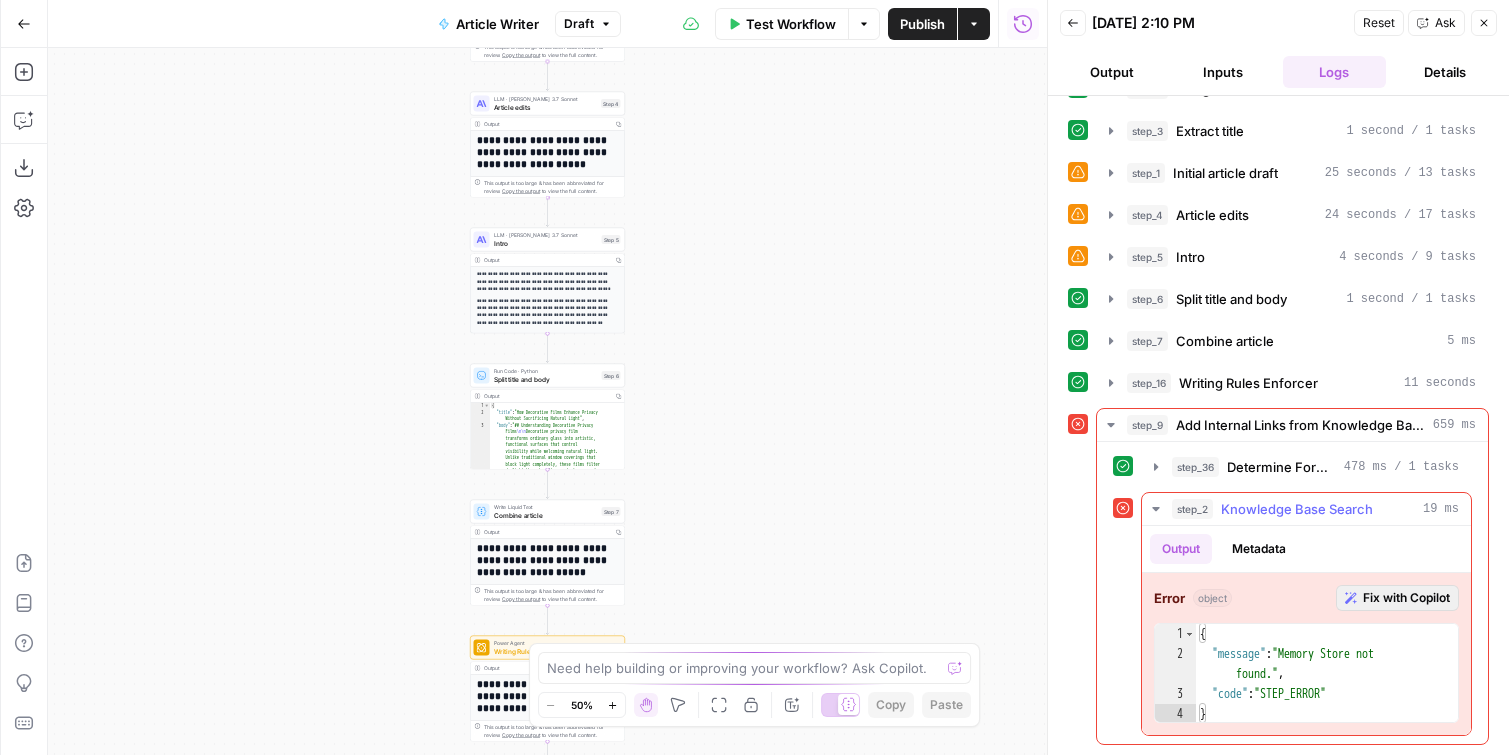 click on "Fix with Copilot" at bounding box center [1406, 598] 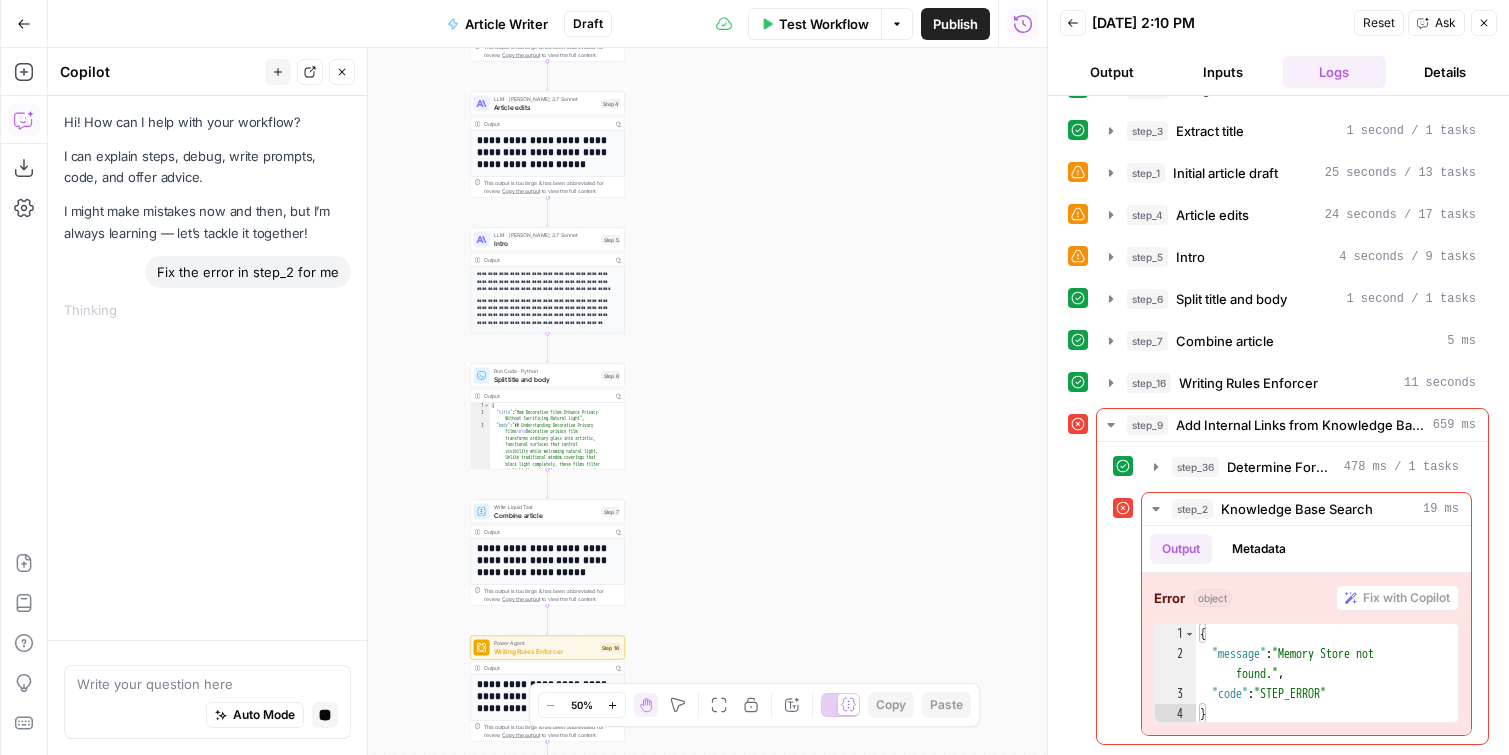click on "Hi! How can I help with your workflow?
I can explain steps, debug, write prompts, code, and offer advice.
I might make mistakes now and then, but I’m always learning — let’s tackle it together! Fix the error in step_2 for me Thinking ..." at bounding box center [207, 368] 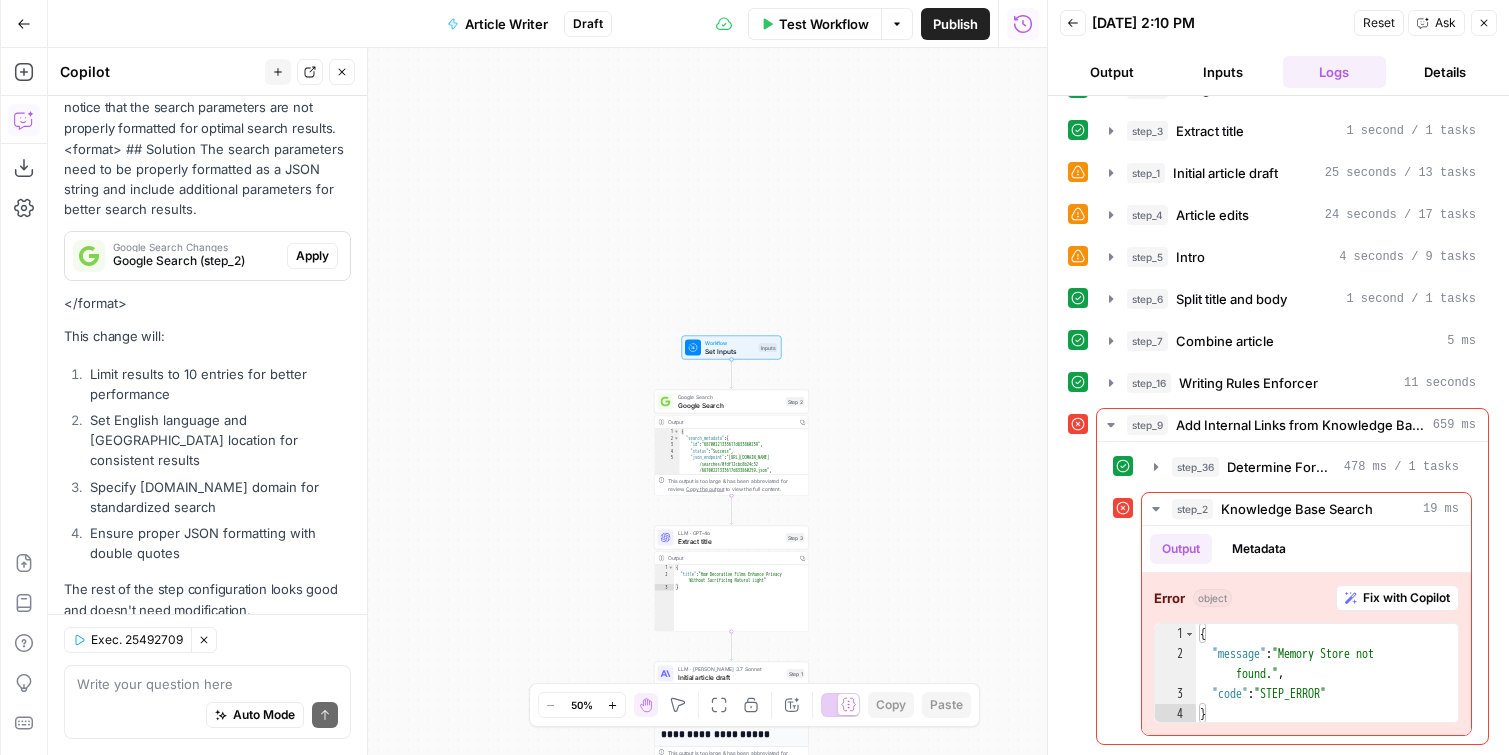 scroll, scrollTop: 280, scrollLeft: 0, axis: vertical 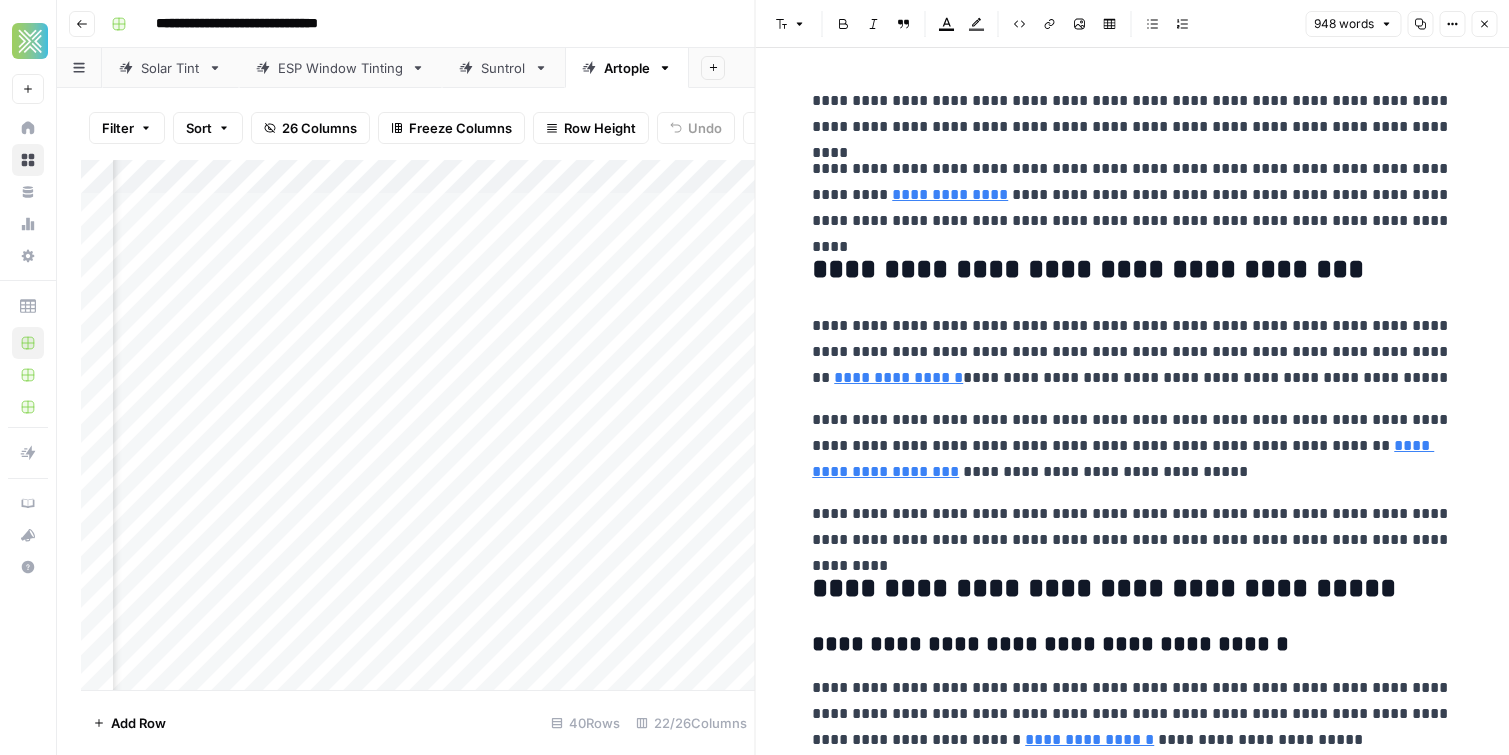 click on "**********" at bounding box center [1132, 2006] 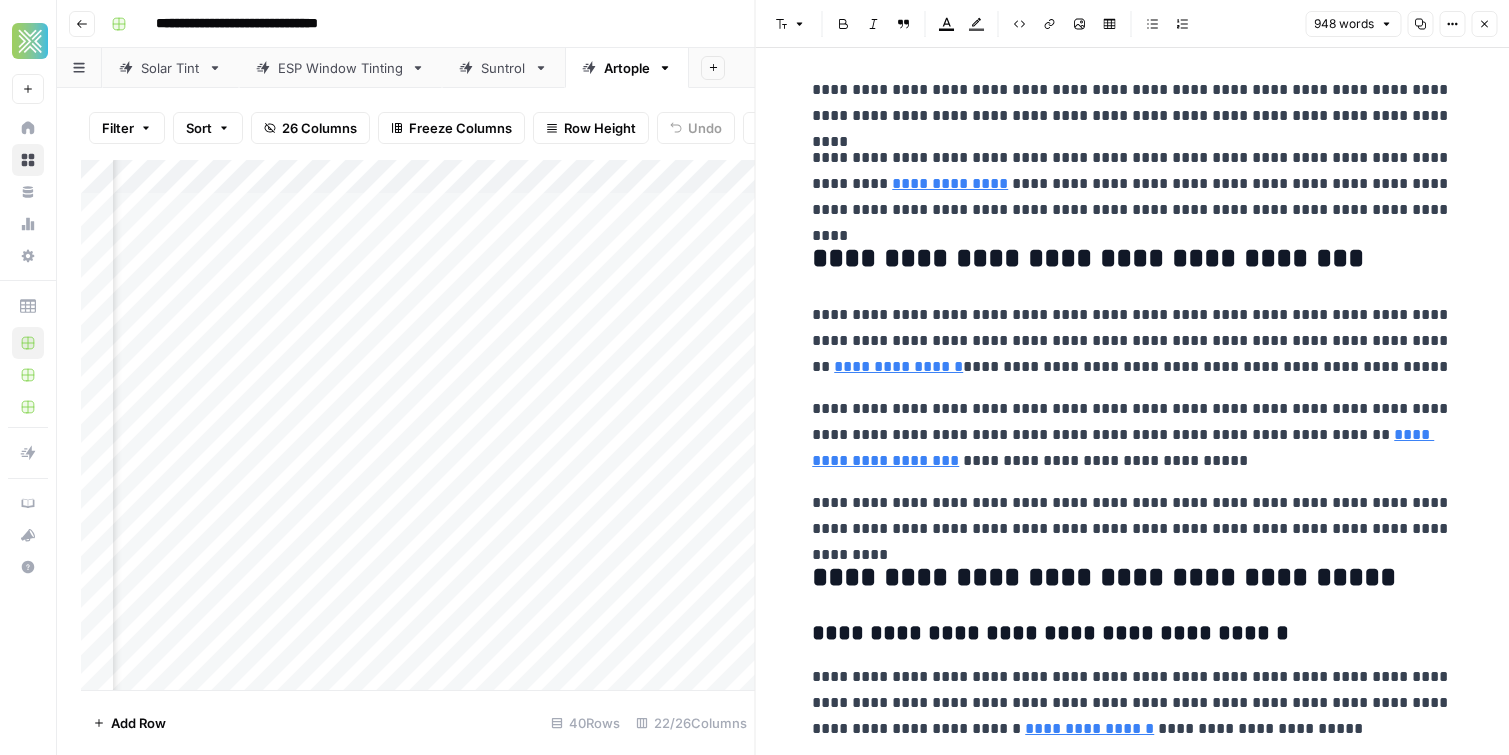 scroll, scrollTop: 0, scrollLeft: 0, axis: both 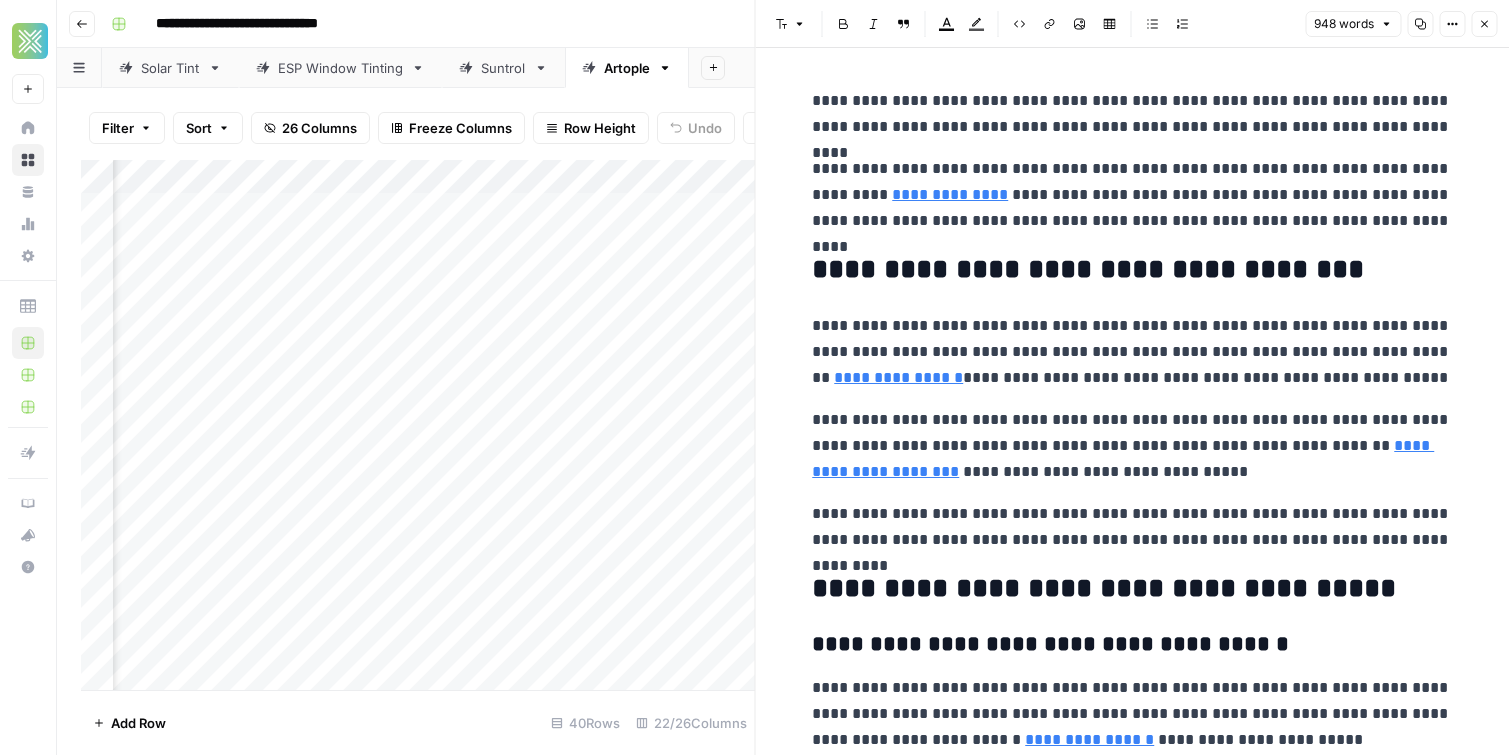 click on "**********" at bounding box center (1132, 114) 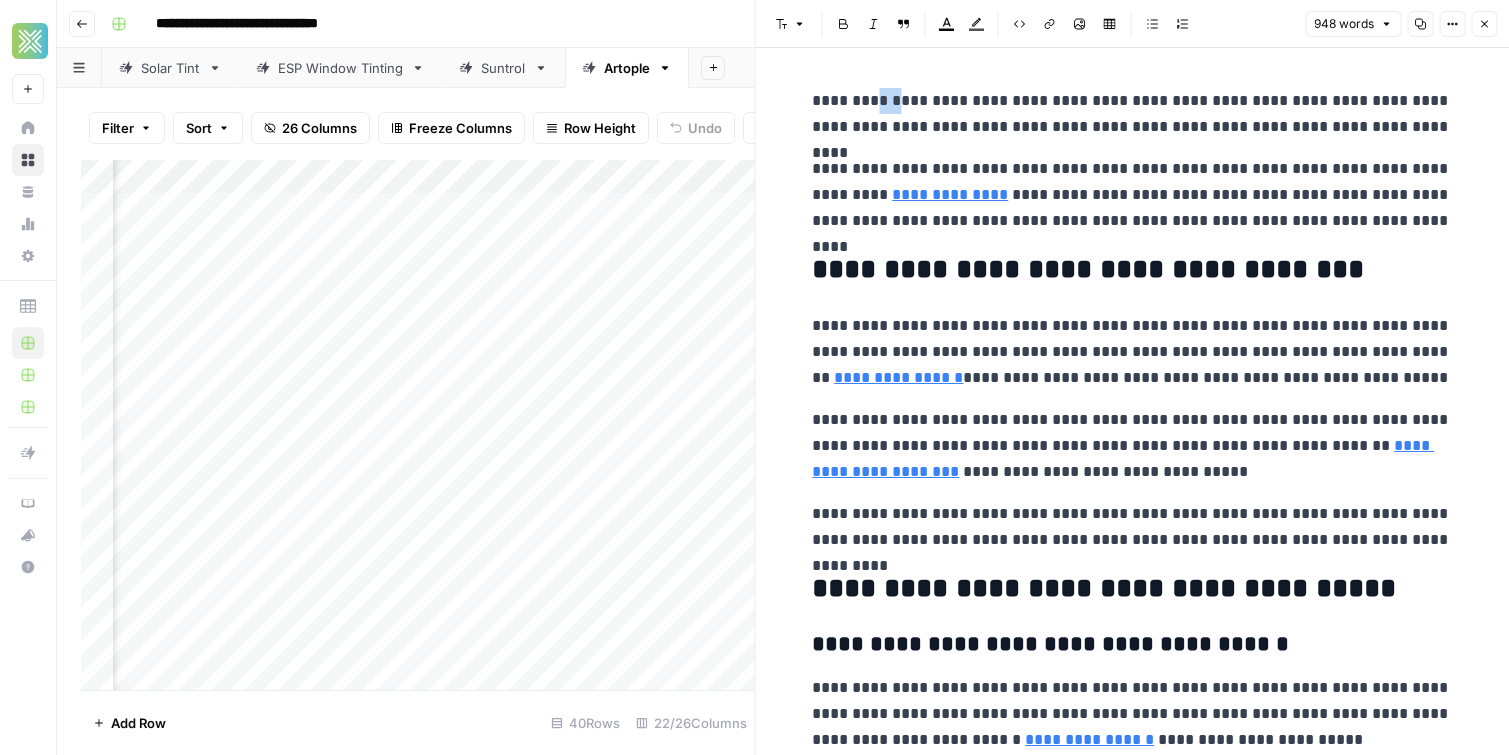 click on "**********" at bounding box center [1132, 114] 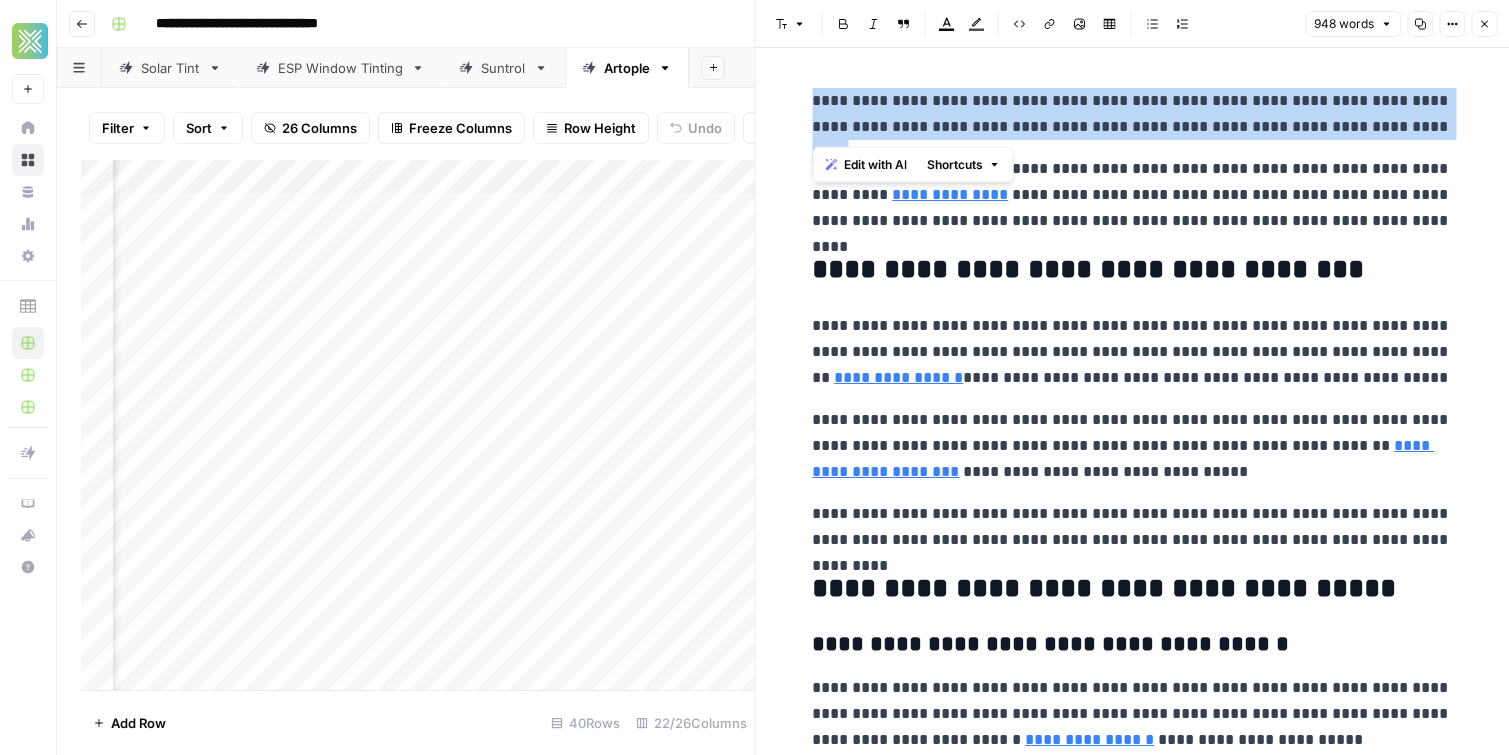 click on "**********" at bounding box center [1132, 114] 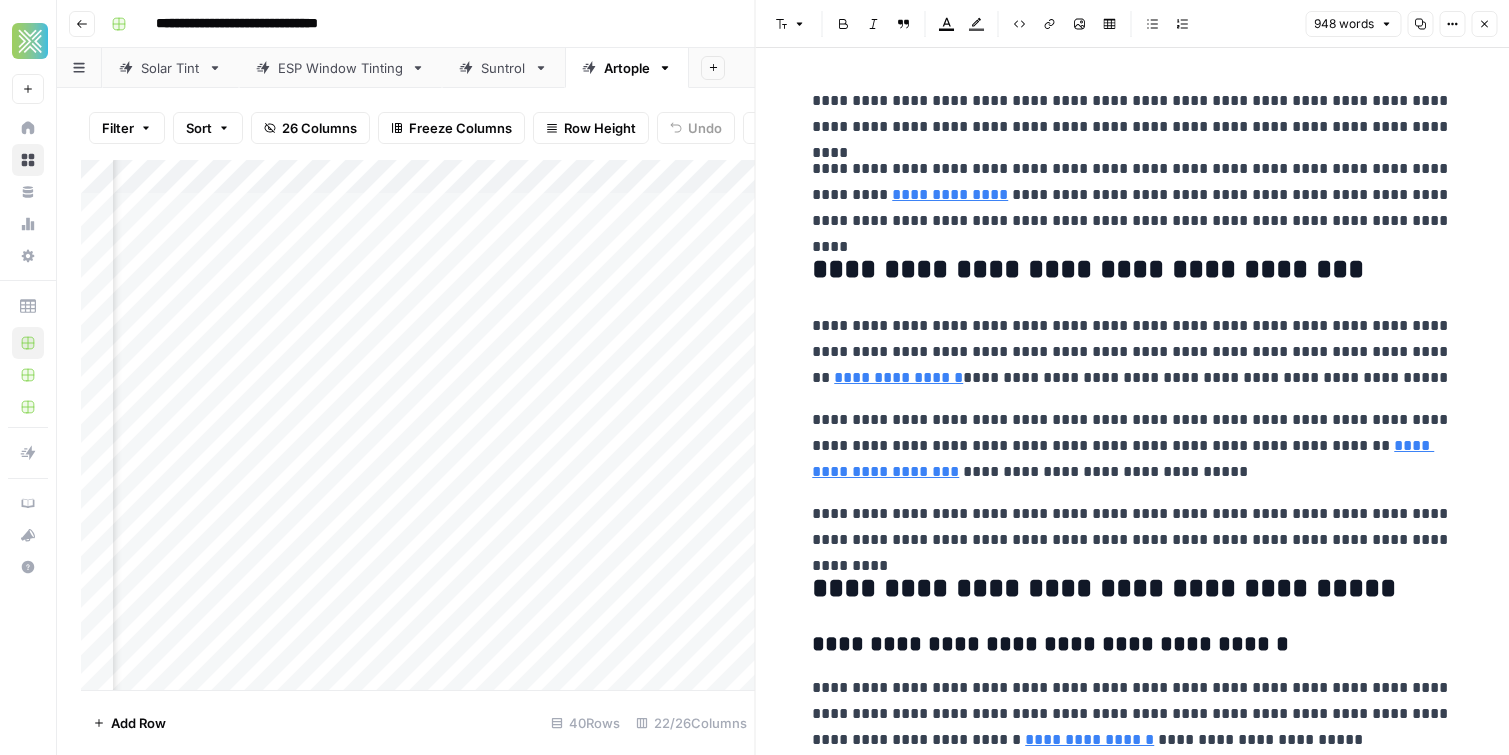 click on "**********" at bounding box center (1132, 114) 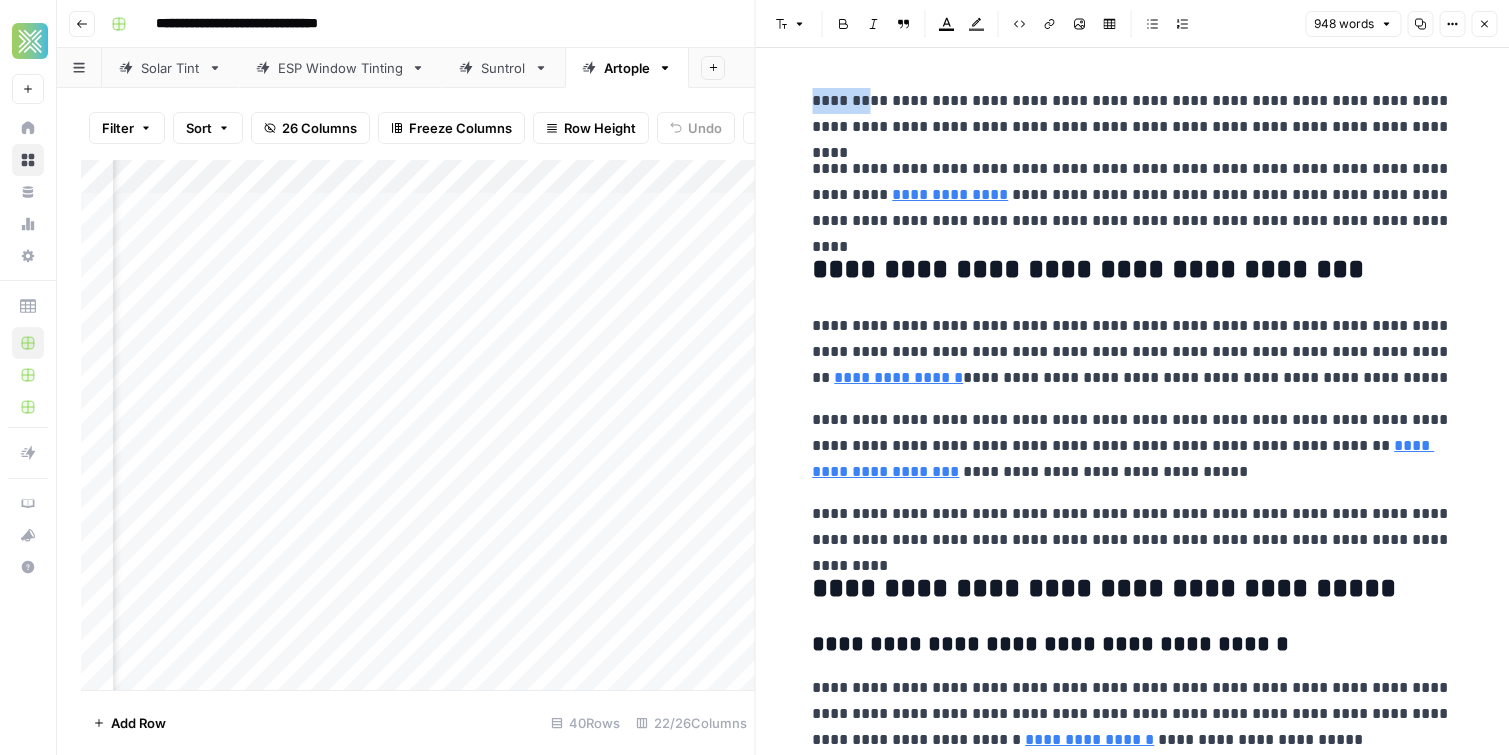 drag, startPoint x: 863, startPoint y: 102, endPoint x: 806, endPoint y: 102, distance: 57 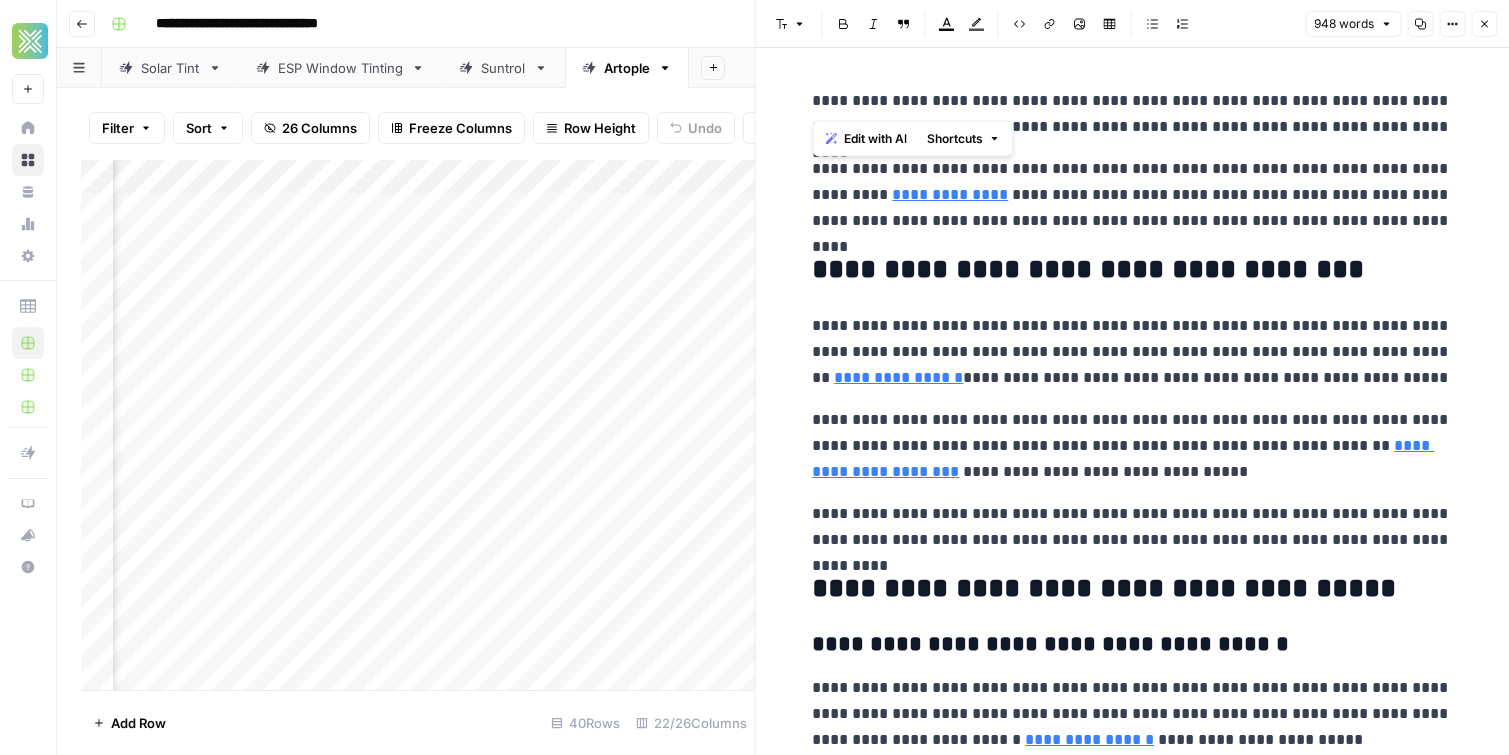 click on "**********" at bounding box center [1132, 114] 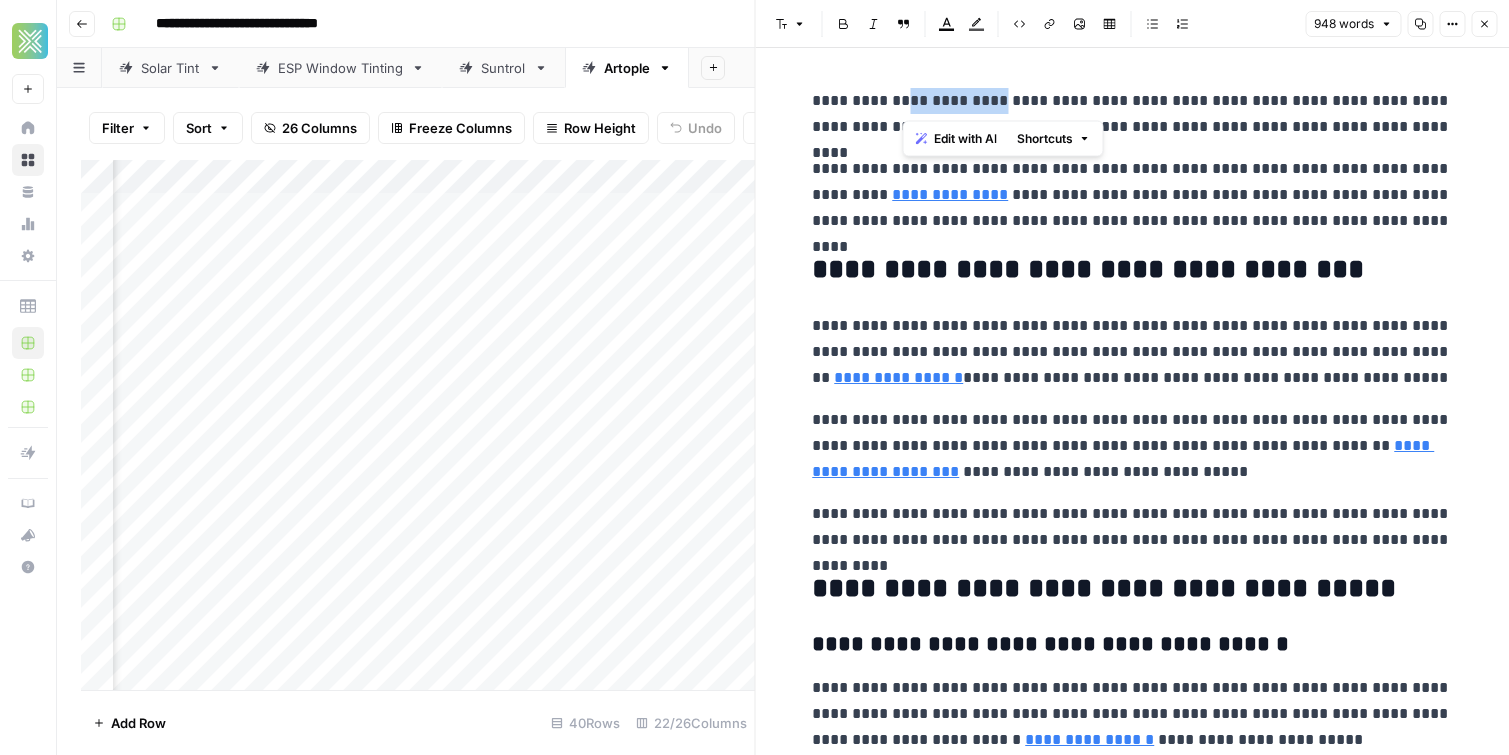 drag, startPoint x: 903, startPoint y: 100, endPoint x: 985, endPoint y: 106, distance: 82.219215 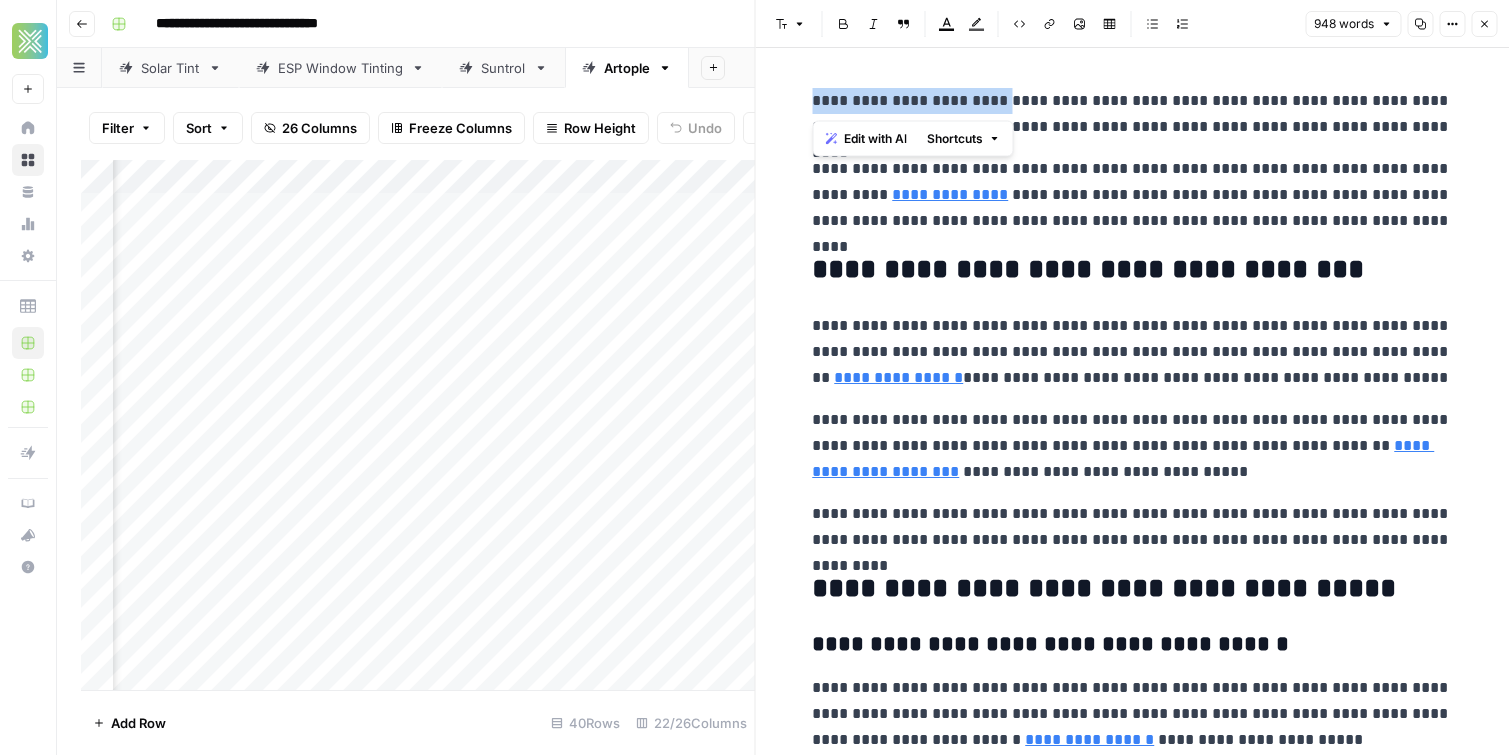drag, startPoint x: 987, startPoint y: 106, endPoint x: 781, endPoint y: 100, distance: 206.08736 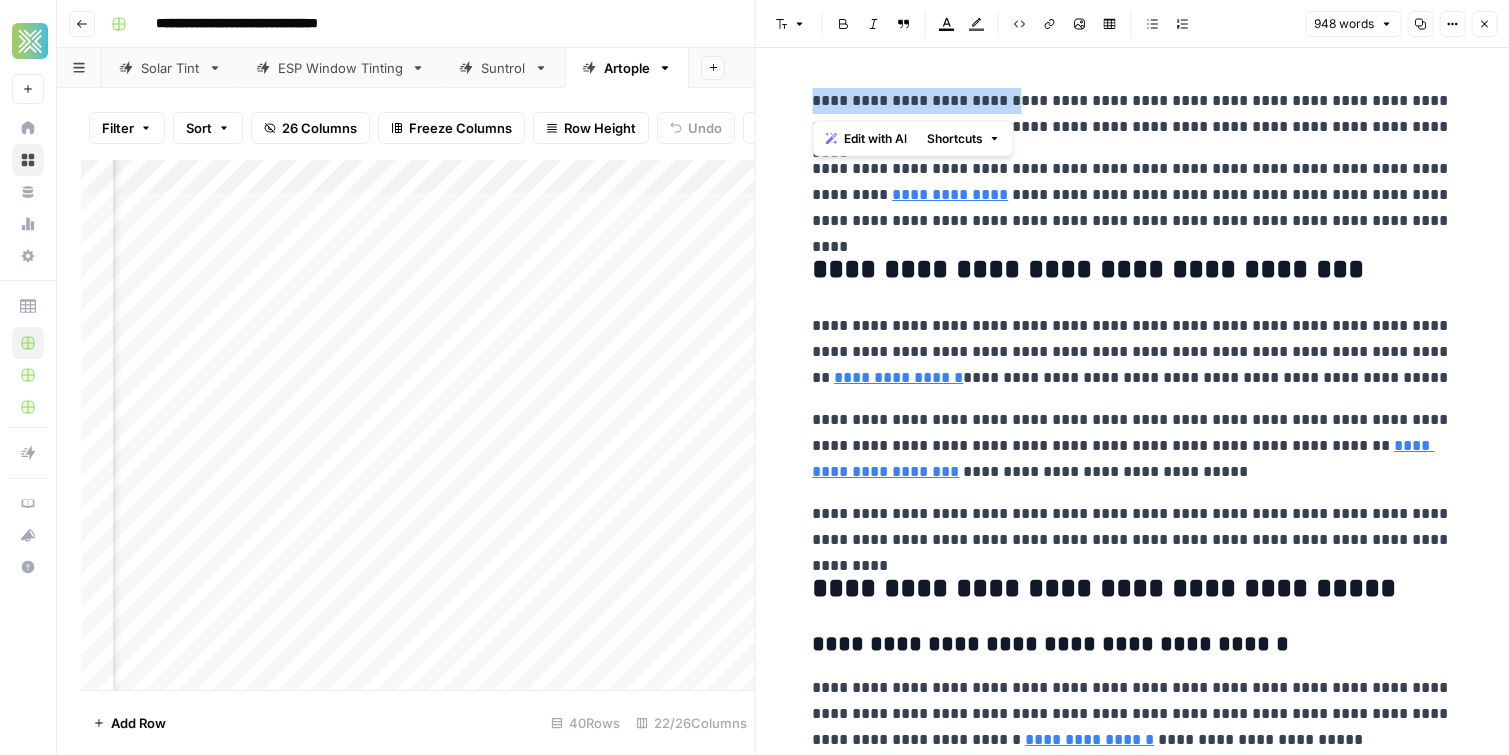 drag, startPoint x: 806, startPoint y: 95, endPoint x: 987, endPoint y: 100, distance: 181.06905 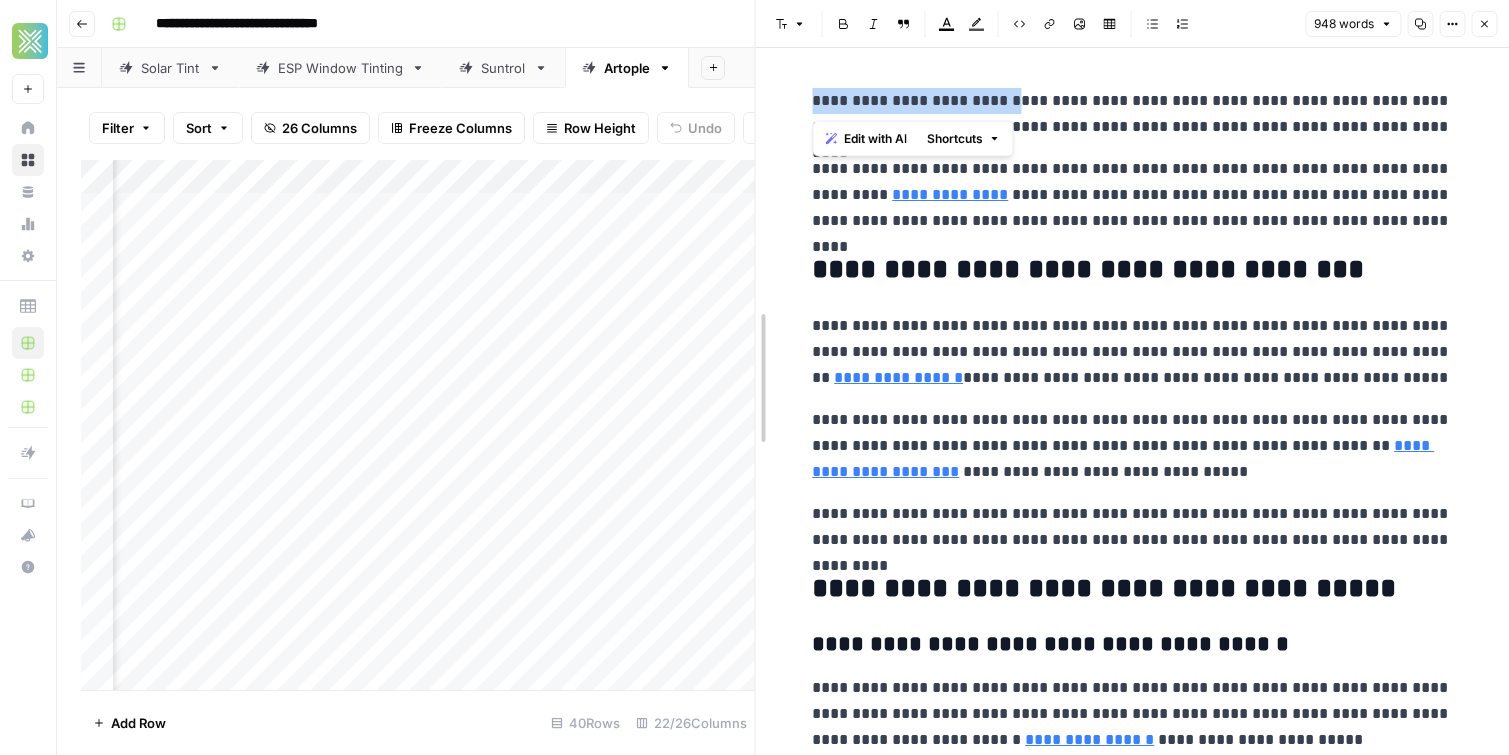 drag, startPoint x: 987, startPoint y: 100, endPoint x: 763, endPoint y: 100, distance: 224 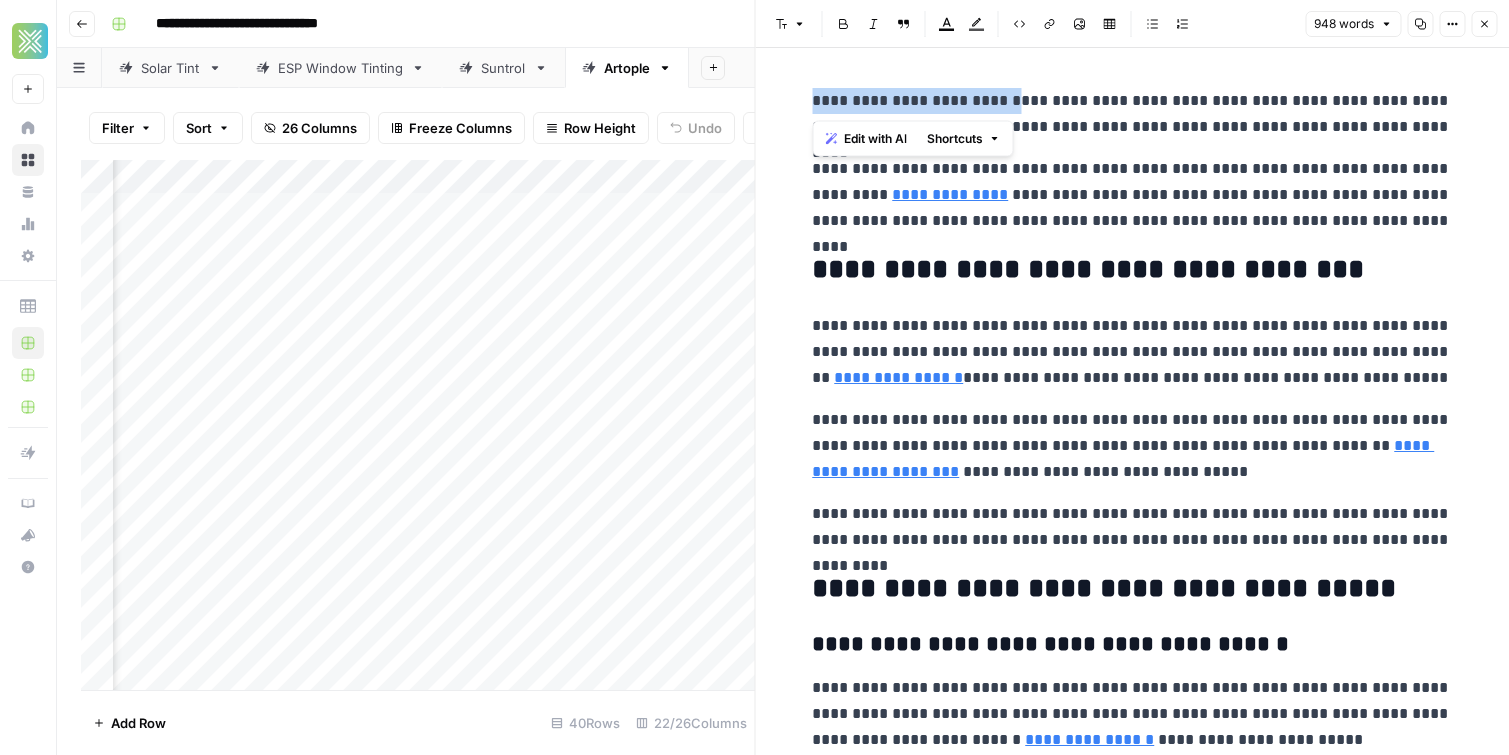 click on "**********" at bounding box center (1132, 114) 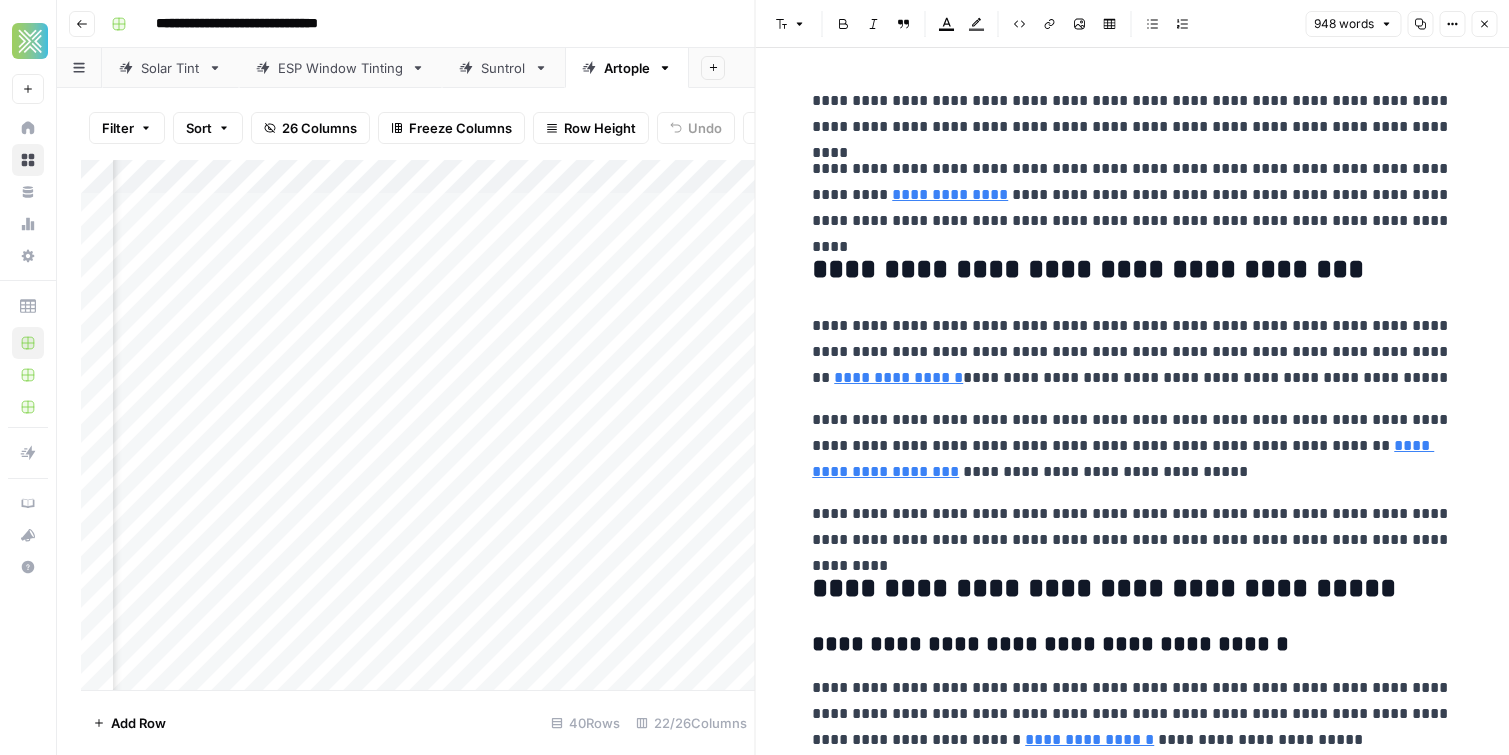 click on "**********" at bounding box center (1132, 114) 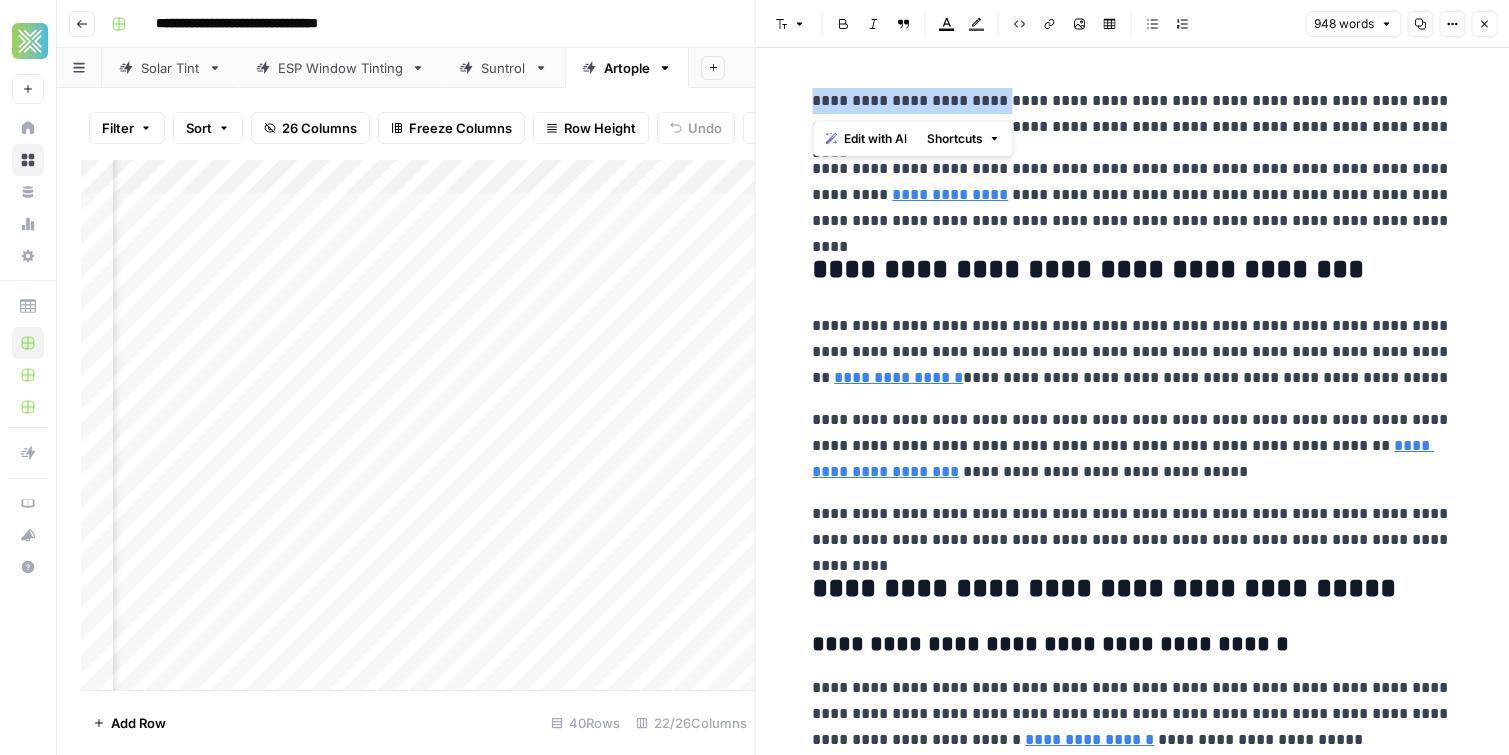 drag, startPoint x: 813, startPoint y: 103, endPoint x: 986, endPoint y: 105, distance: 173.01157 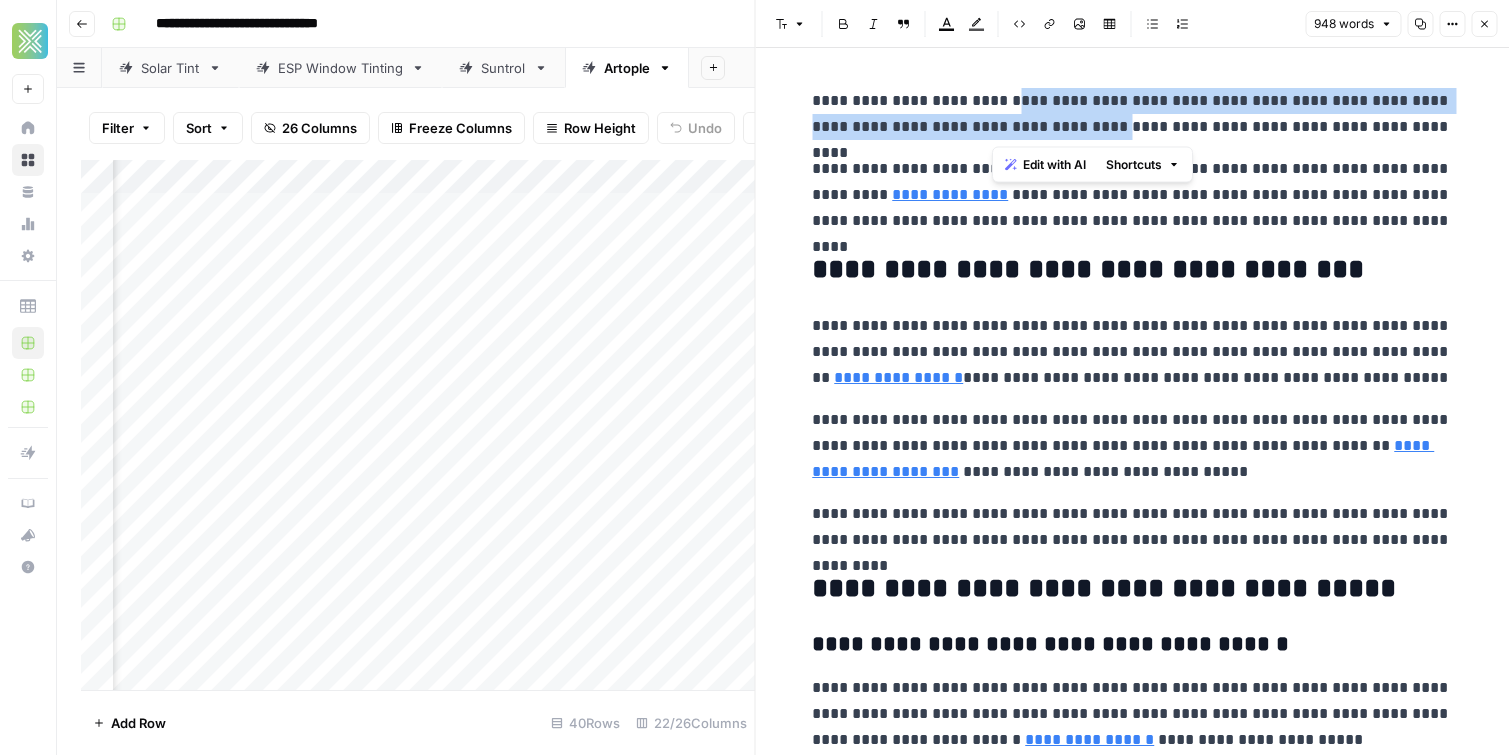 drag, startPoint x: 995, startPoint y: 103, endPoint x: 1081, endPoint y: 136, distance: 92.11406 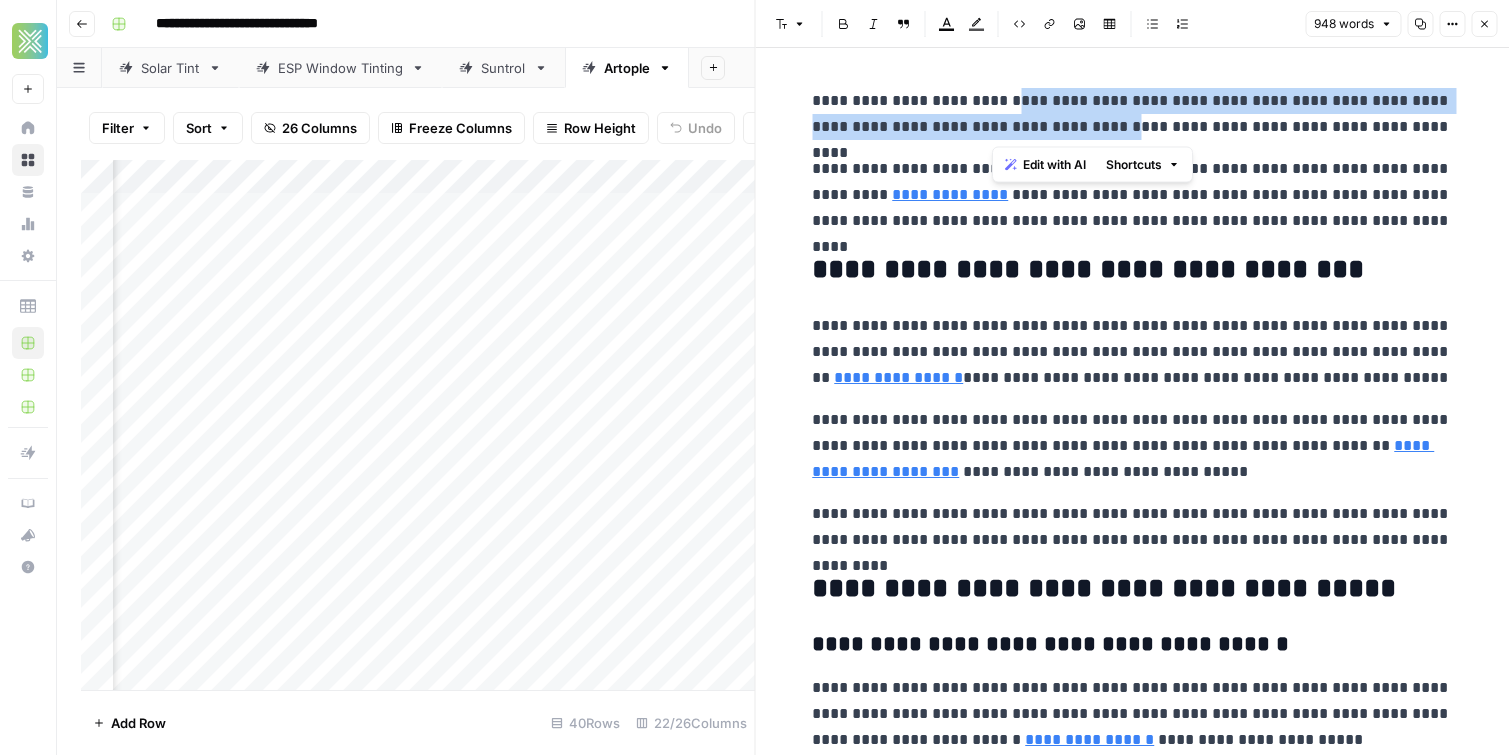 drag, startPoint x: 1081, startPoint y: 136, endPoint x: 994, endPoint y: 108, distance: 91.394745 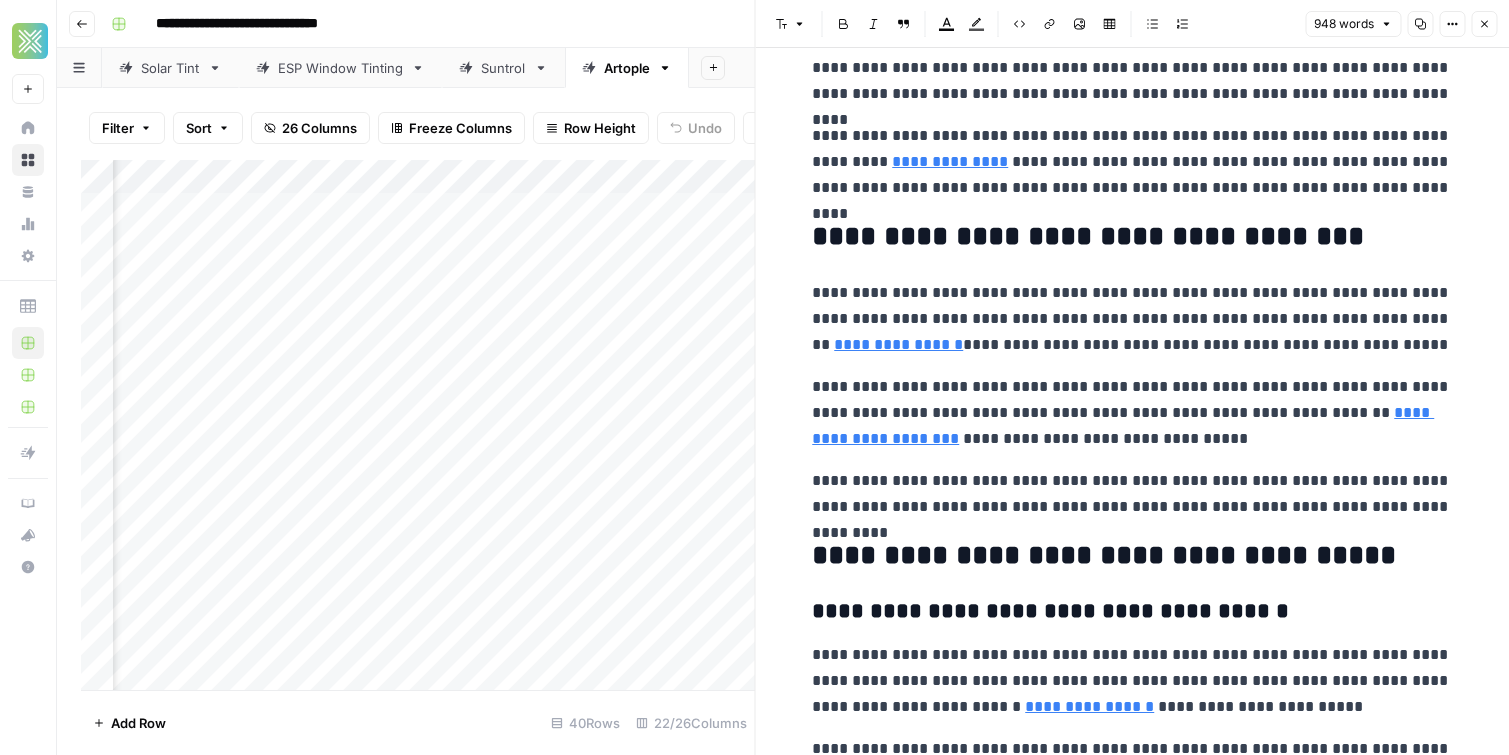 scroll, scrollTop: 0, scrollLeft: 0, axis: both 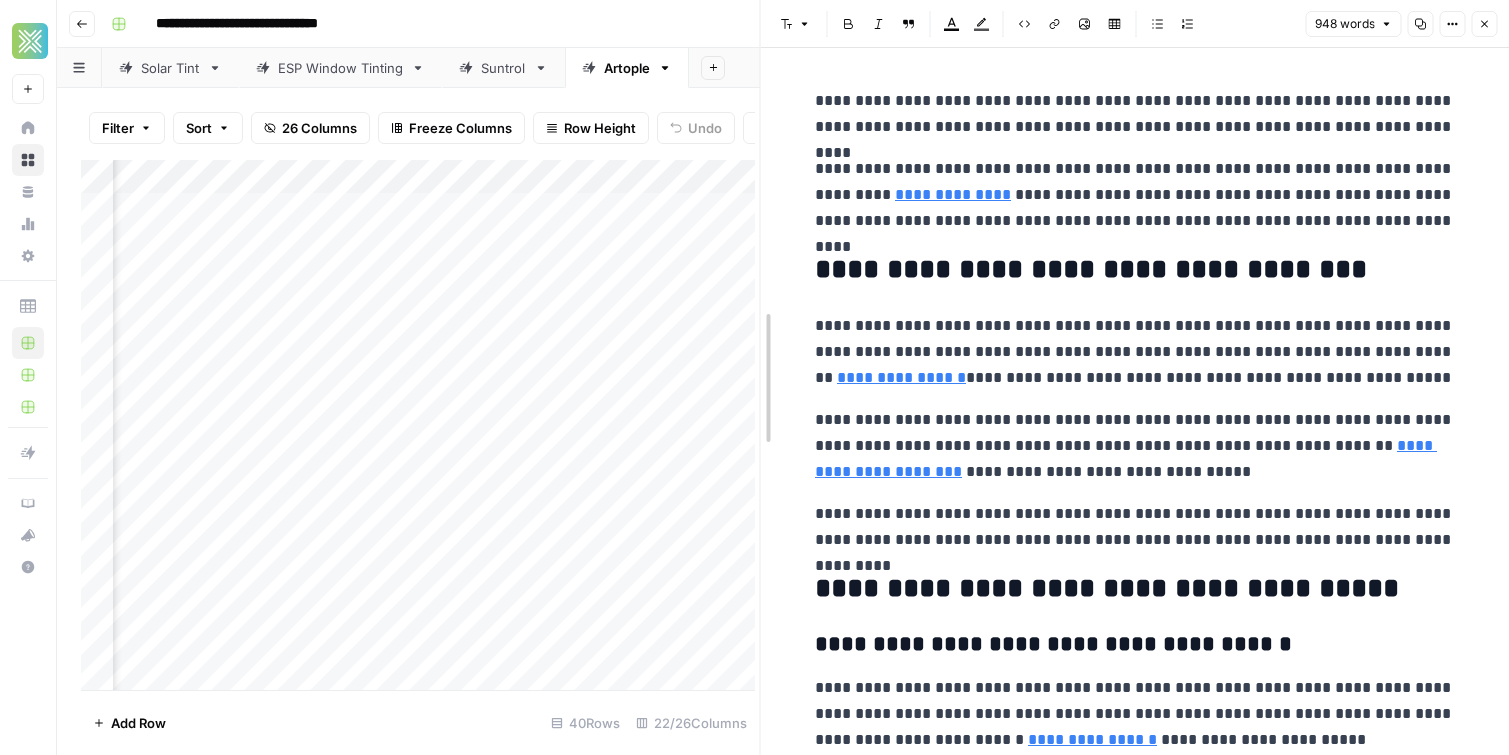 drag, startPoint x: 757, startPoint y: 367, endPoint x: 916, endPoint y: 393, distance: 161.11176 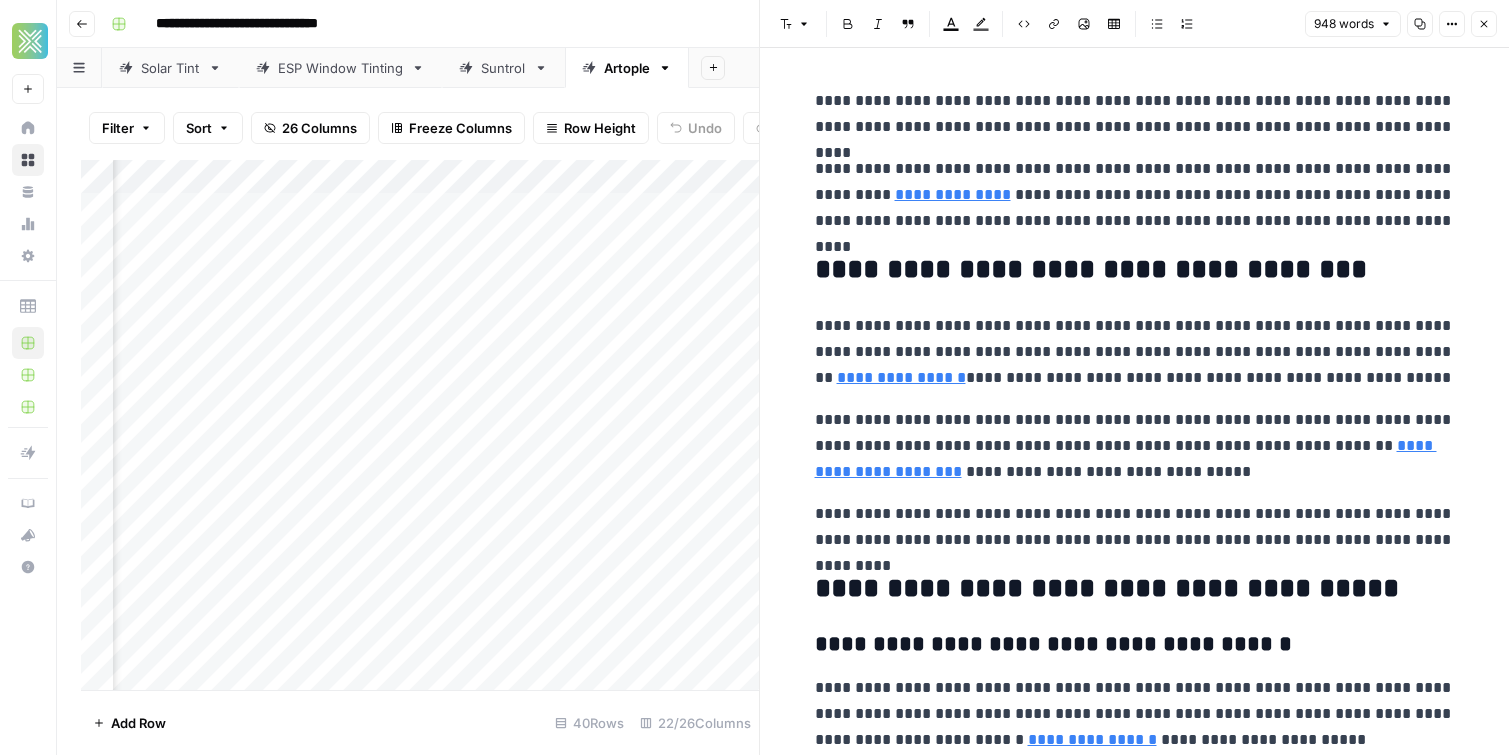 click on "**********" at bounding box center (783, 24) 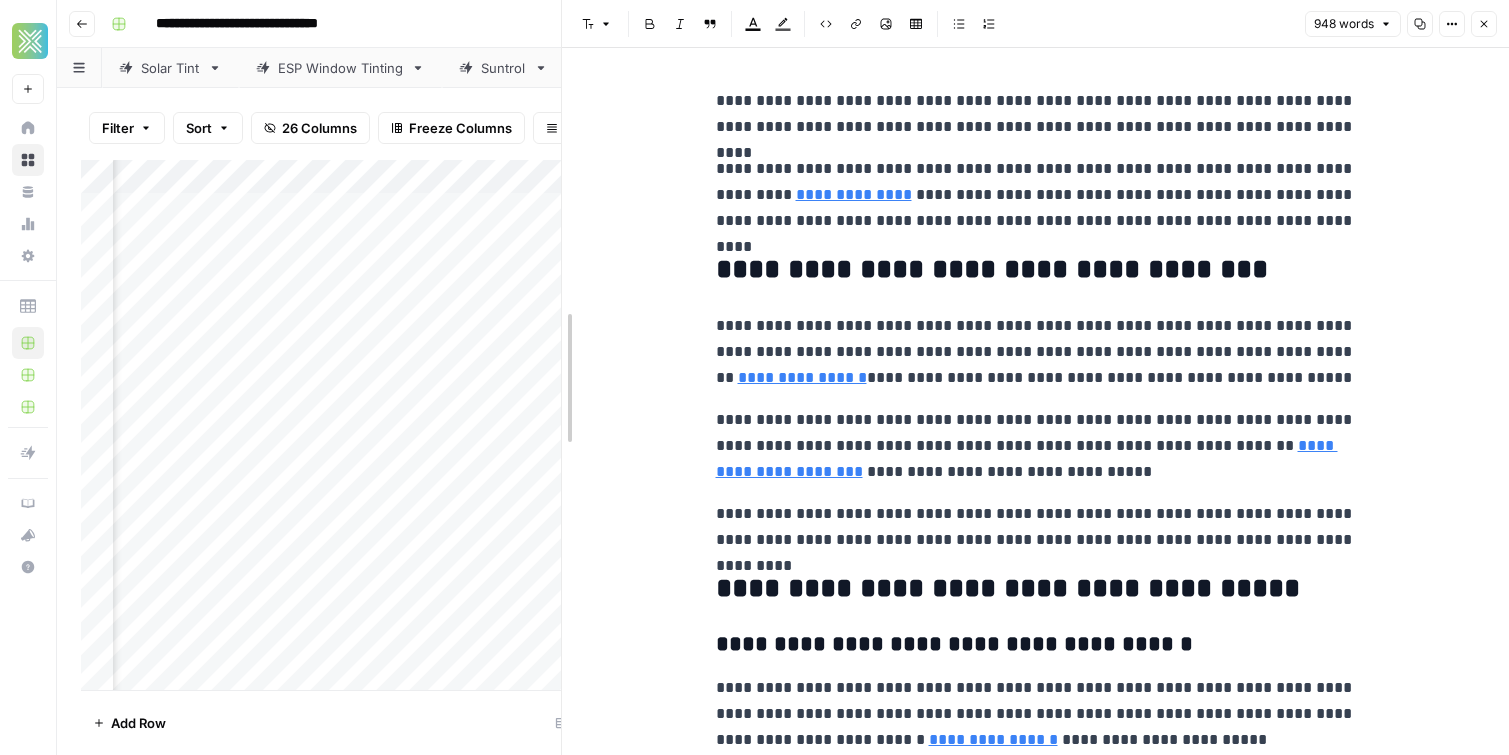 drag, startPoint x: 765, startPoint y: 170, endPoint x: 569, endPoint y: 150, distance: 197.01776 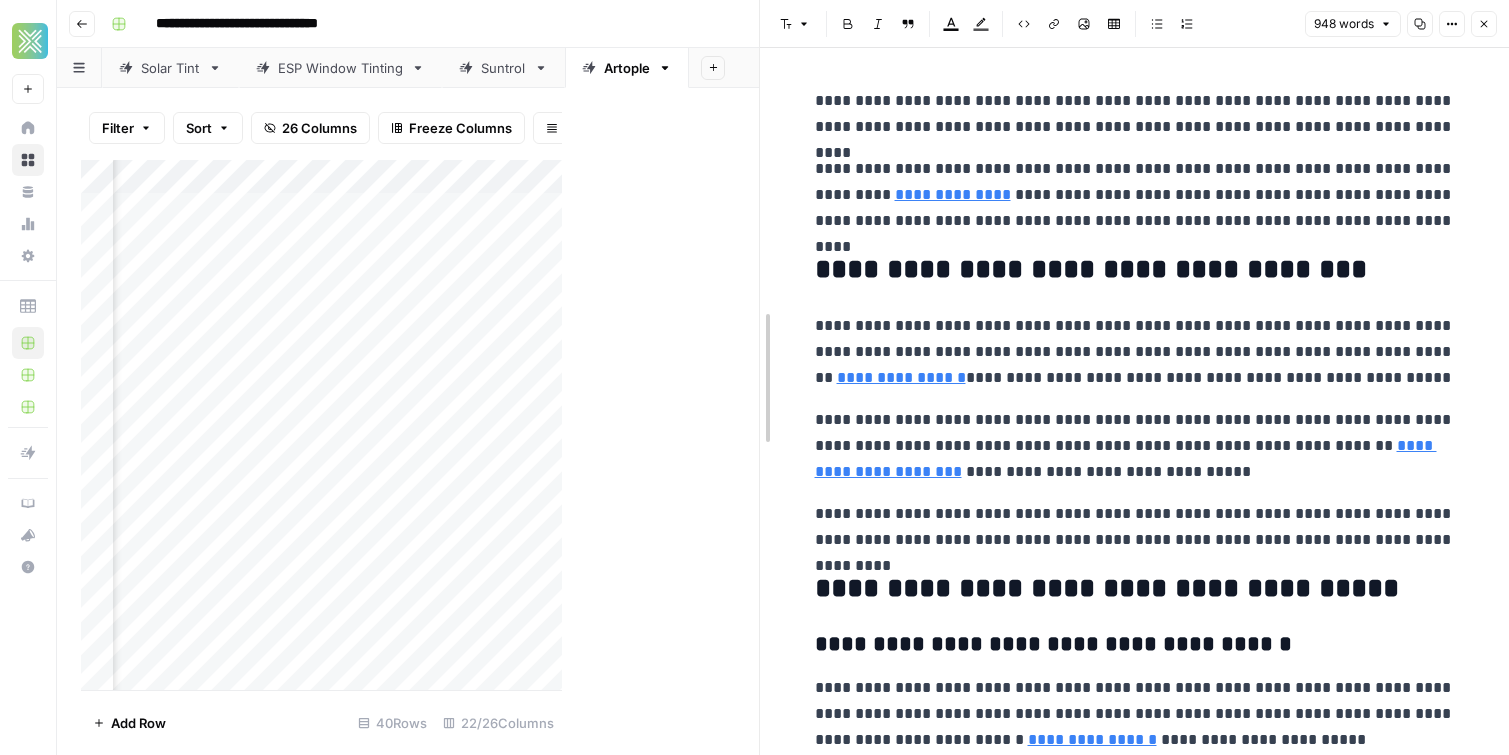 drag, startPoint x: 569, startPoint y: 150, endPoint x: 775, endPoint y: 175, distance: 207.51144 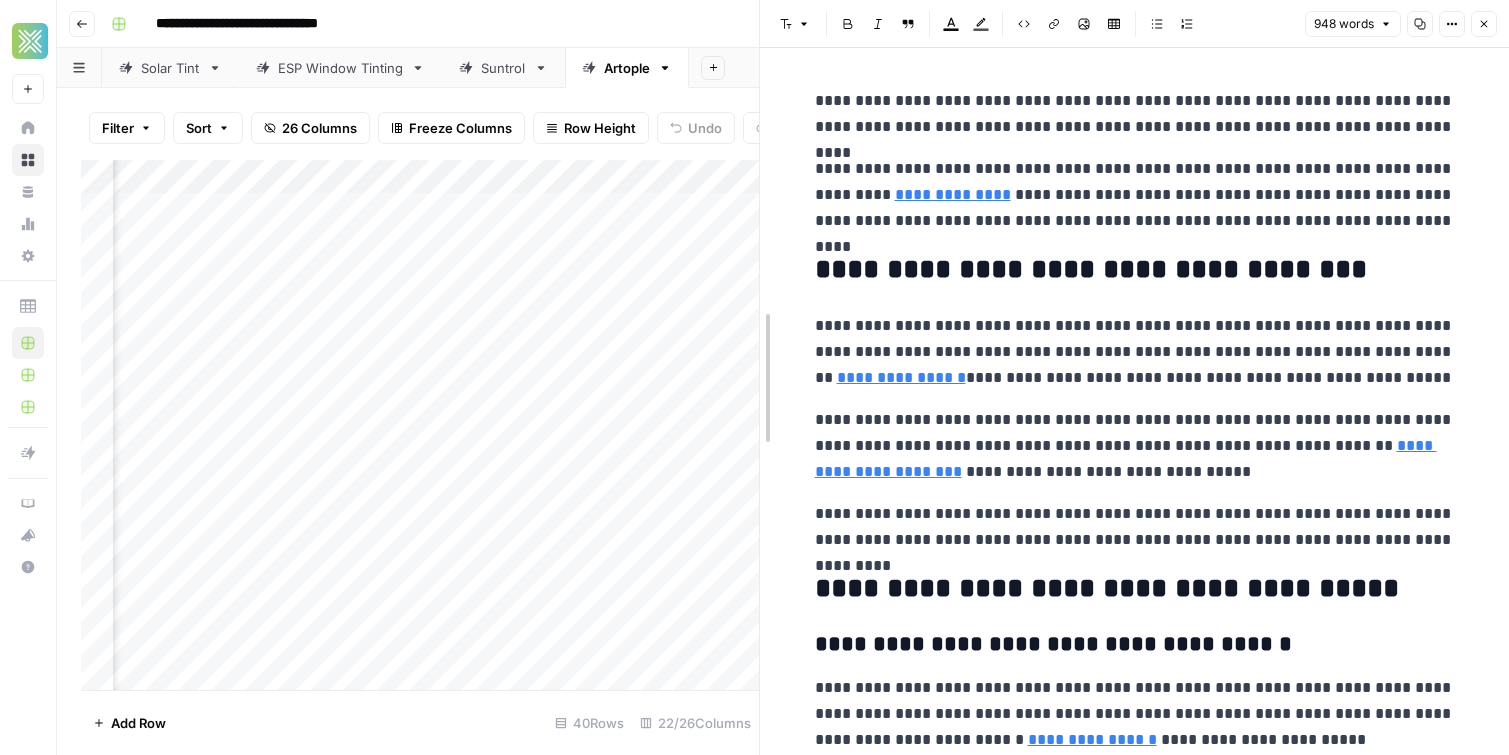 drag, startPoint x: 766, startPoint y: 182, endPoint x: 797, endPoint y: 183, distance: 31.016125 